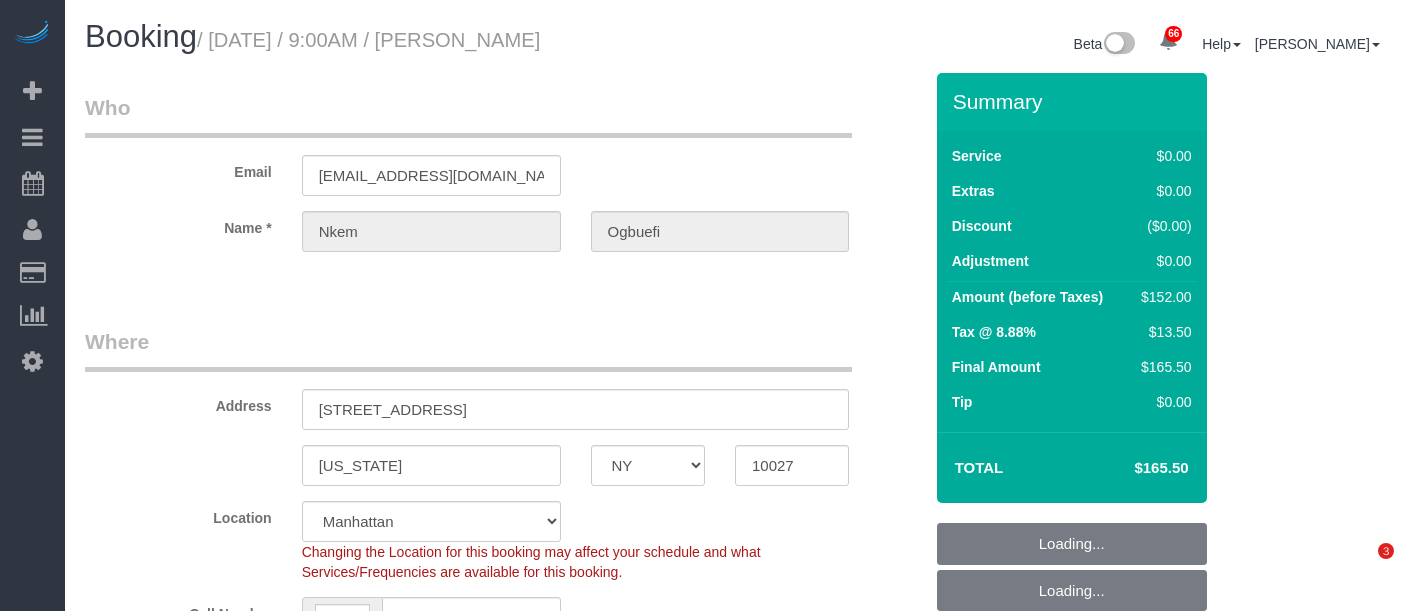 select on "NY" 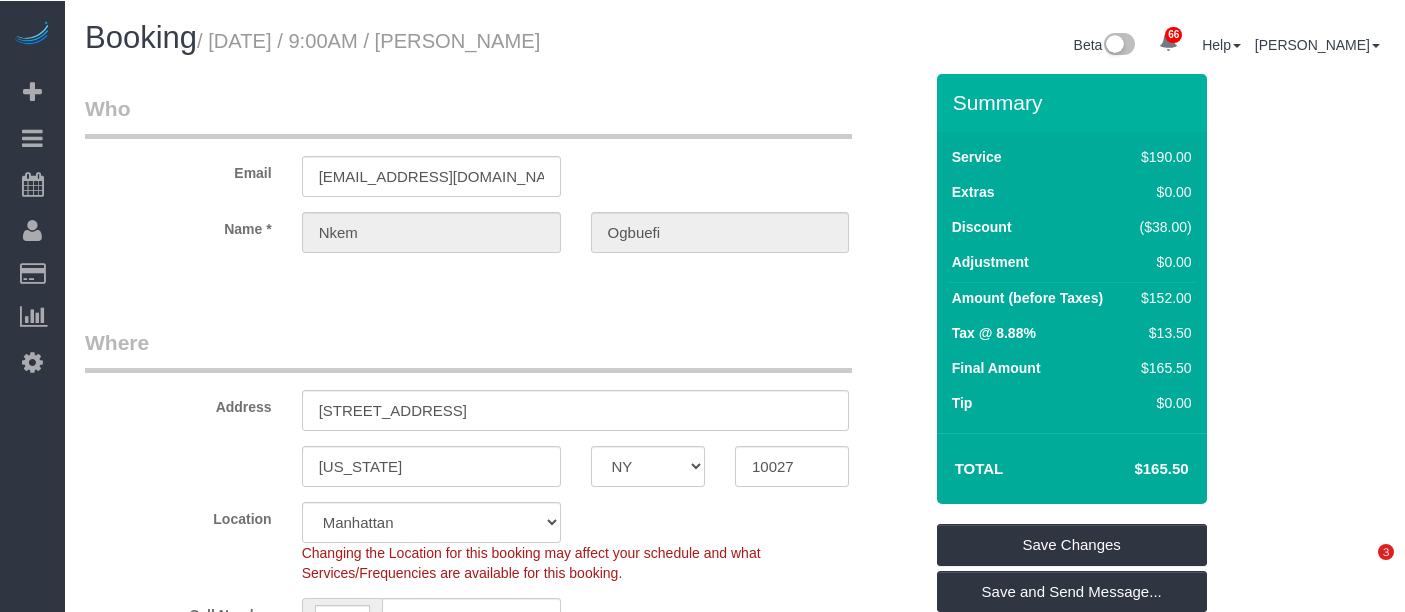 scroll, scrollTop: 0, scrollLeft: 0, axis: both 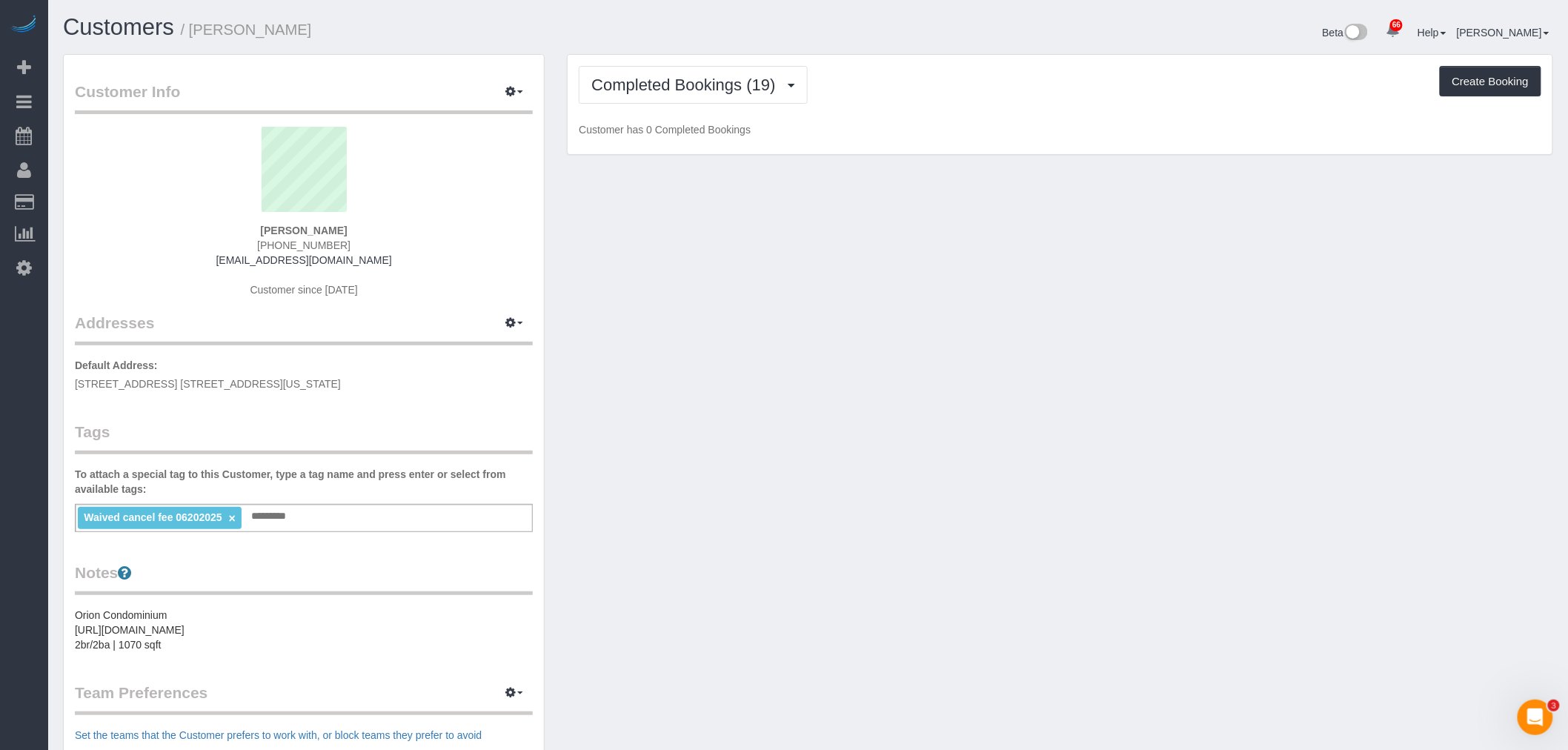 click on "Completed Bookings (19)
Completed Bookings (19)
Upcoming Bookings (7)
Cancelled Bookings (6)
Charges (24)
Feedback (1)
Create Booking" at bounding box center (1060, 84) 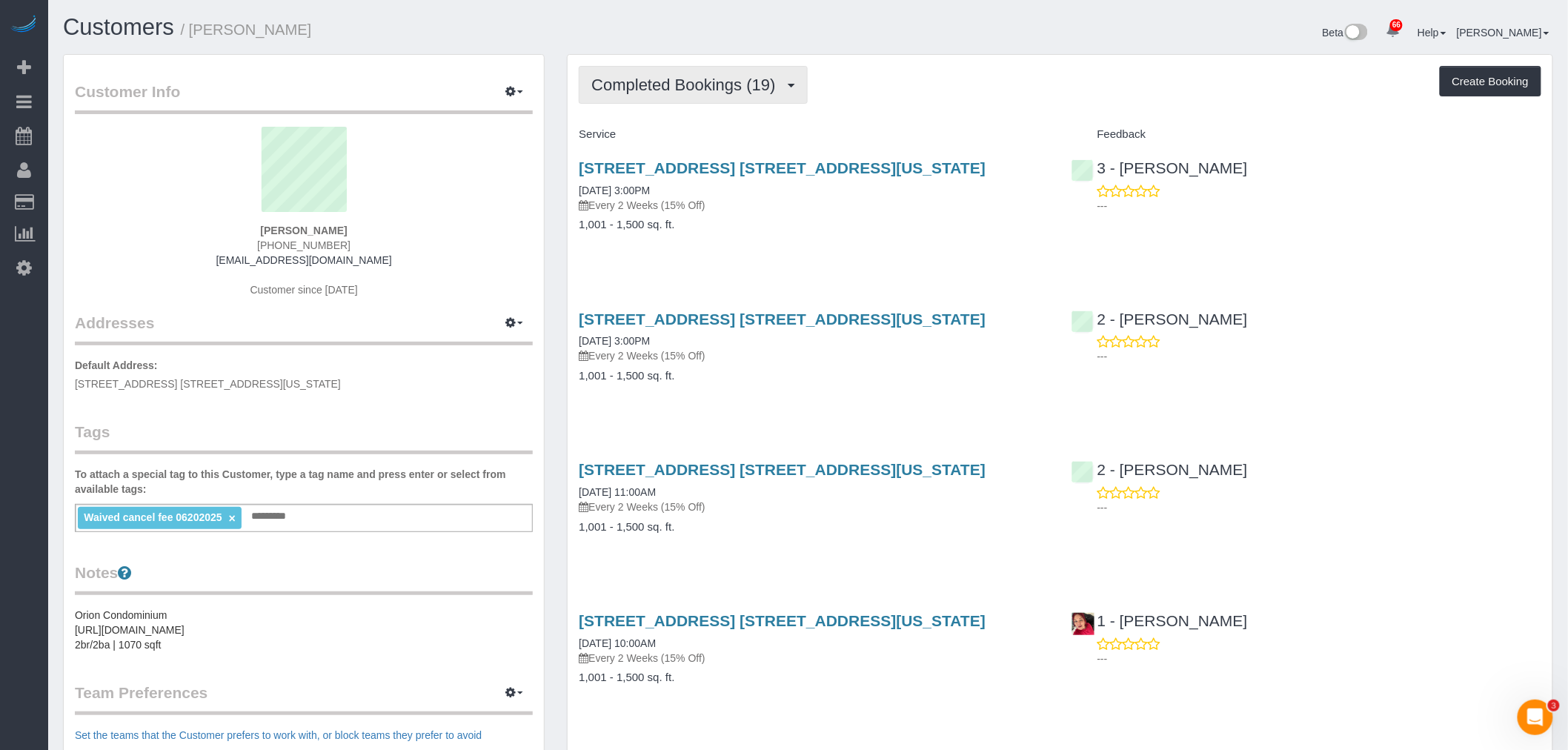 click on "Completed Bookings (19)" at bounding box center [693, 84] 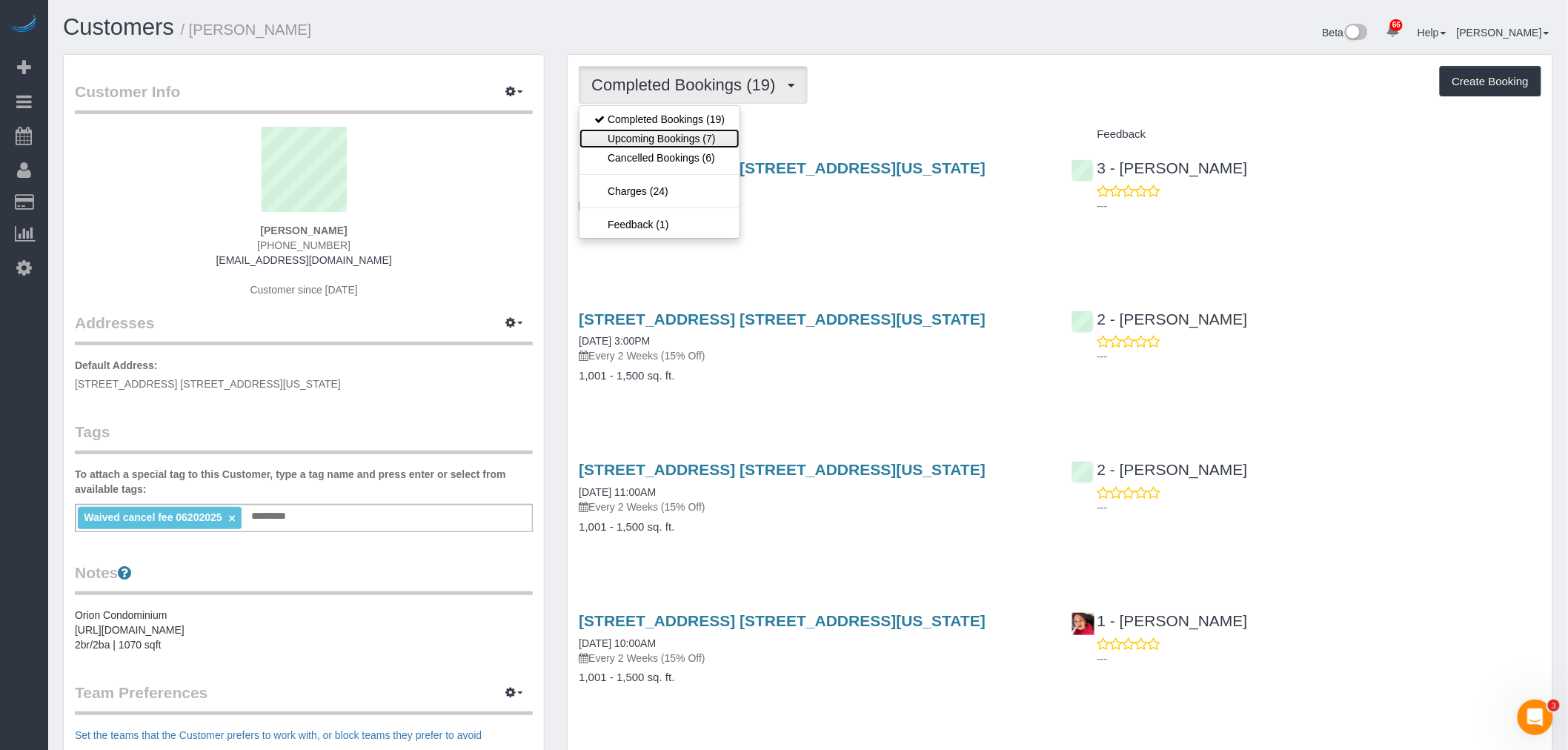 click on "Upcoming Bookings (7)" at bounding box center (660, 139) 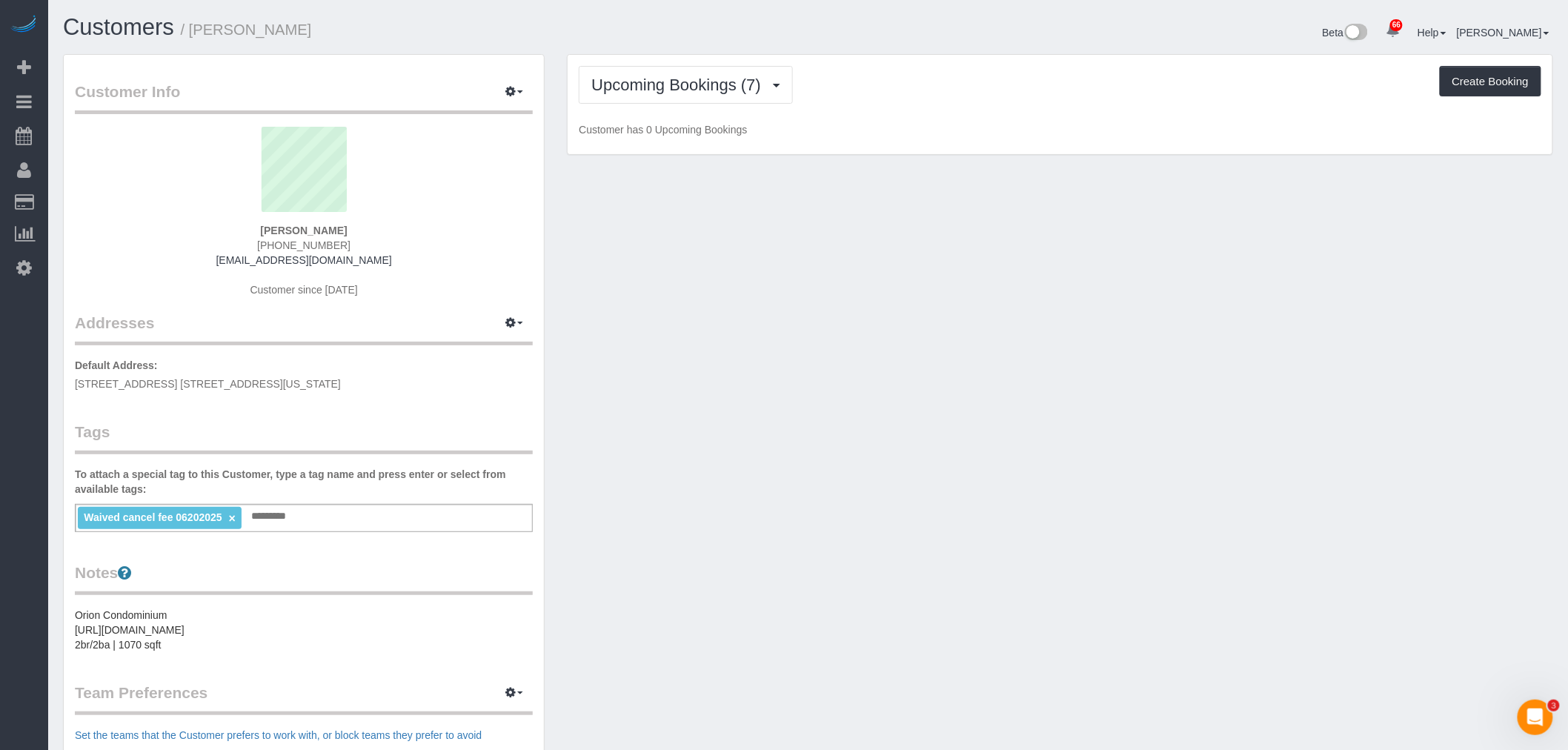 click on "Upcoming Bookings (7)
Completed Bookings (19)
Upcoming Bookings (7)
Cancelled Bookings (6)
Charges (24)
Feedback (1)
Create Booking" at bounding box center (1060, 84) 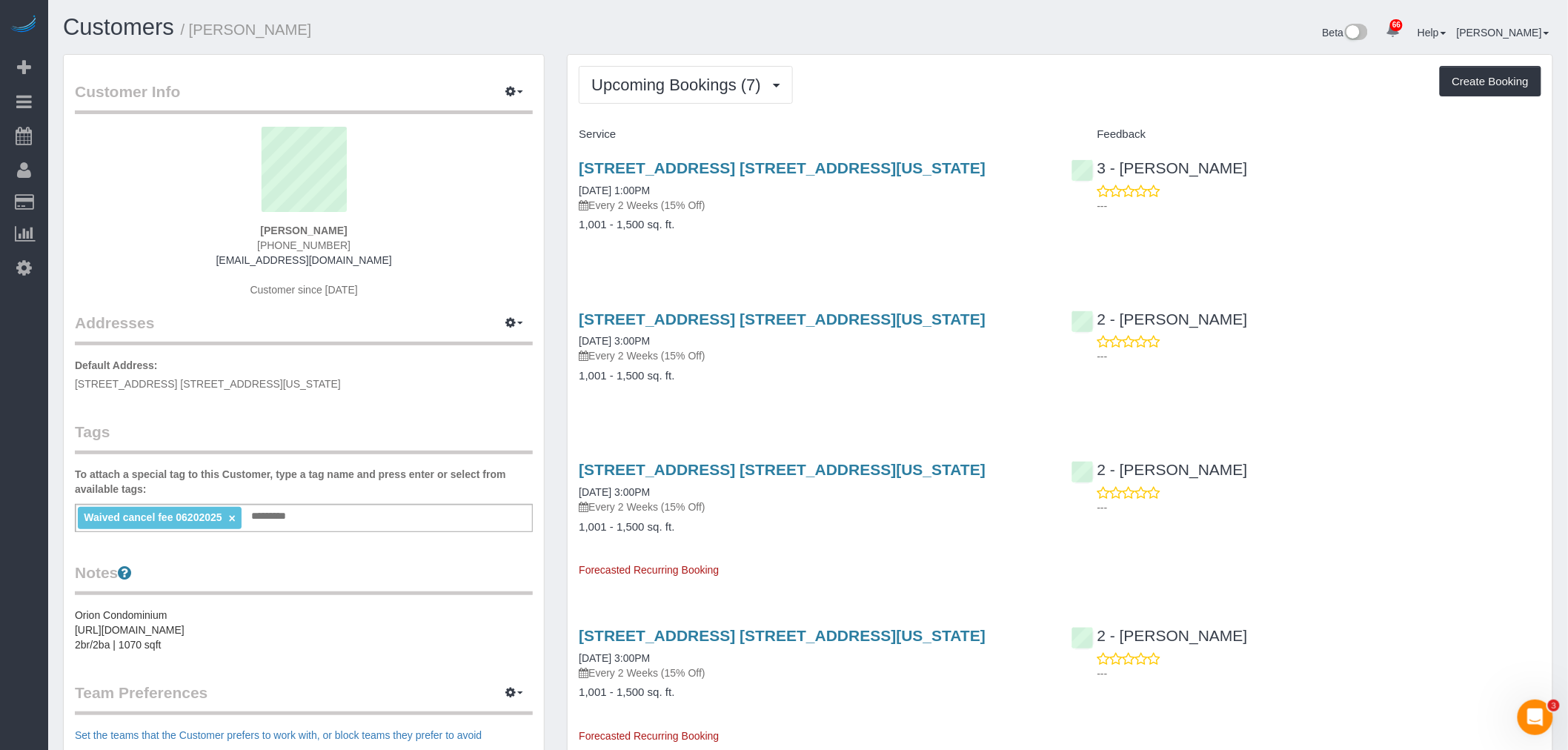 click on "Upcoming Bookings (7)
Completed Bookings (19)
Upcoming Bookings (7)
Cancelled Bookings (6)
Charges (24)
Feedback (1)
Create Booking
Service
Feedback" at bounding box center (1060, 671) 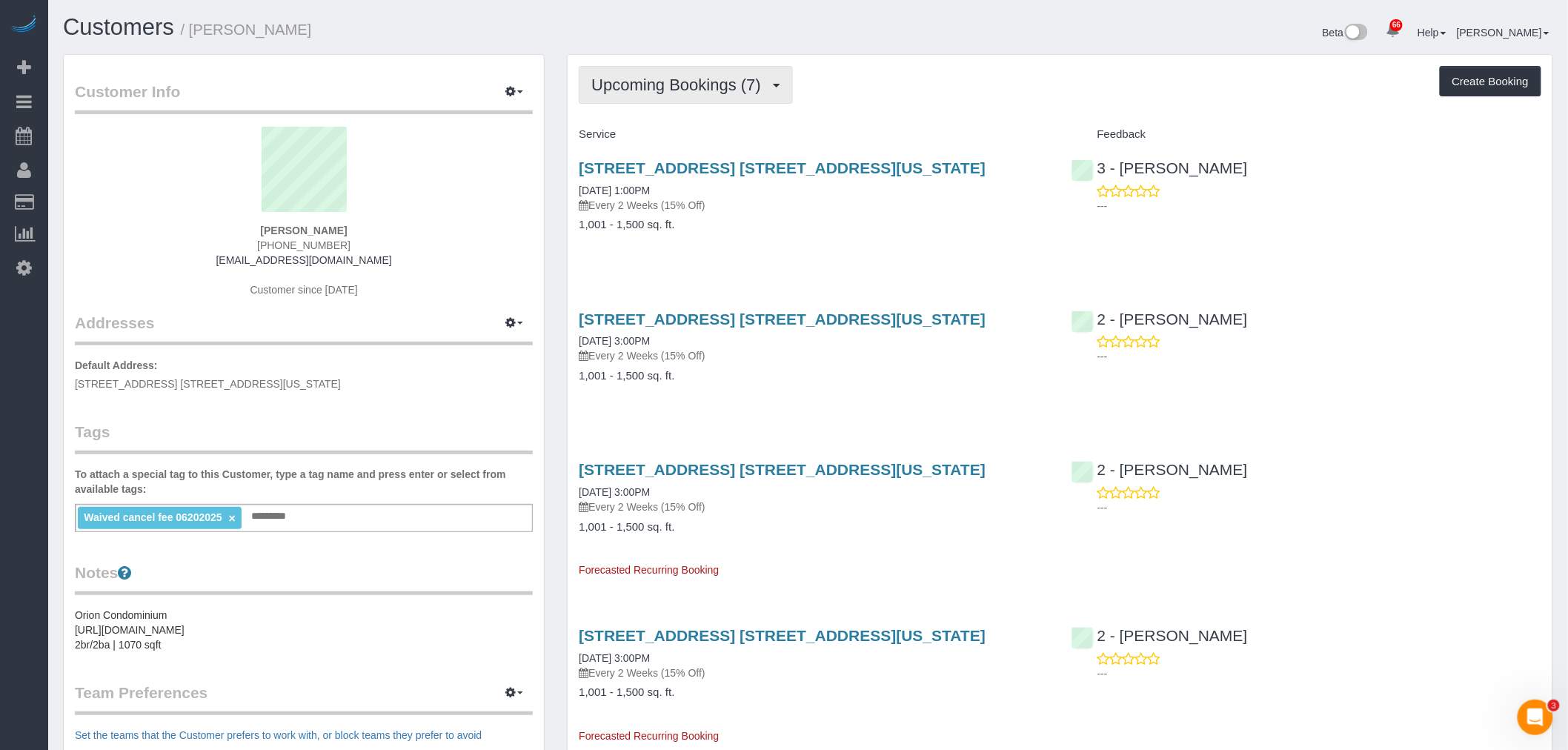 drag, startPoint x: 812, startPoint y: 165, endPoint x: 677, endPoint y: 70, distance: 165.07574 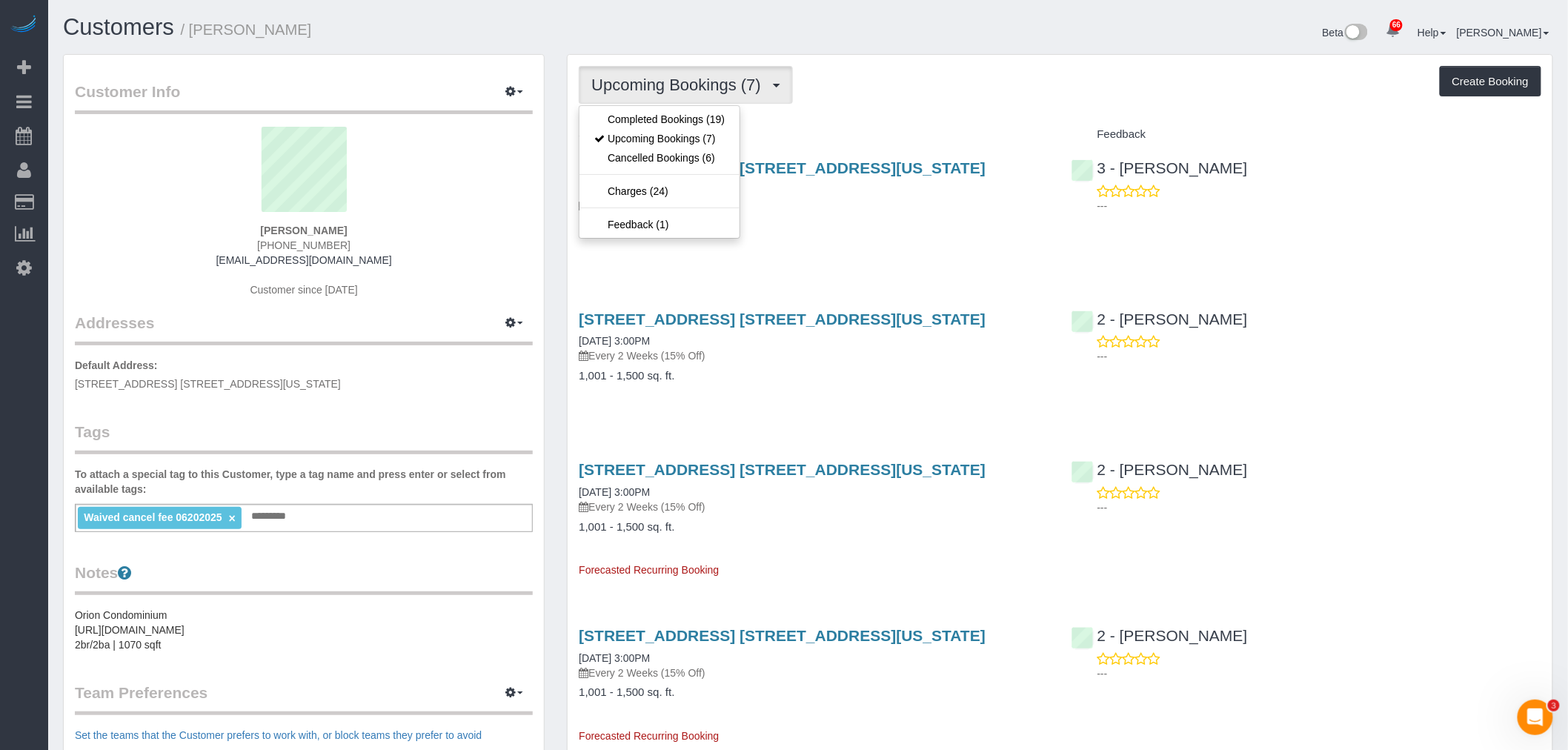 click on "Upcoming Bookings (7)" at bounding box center [680, 84] 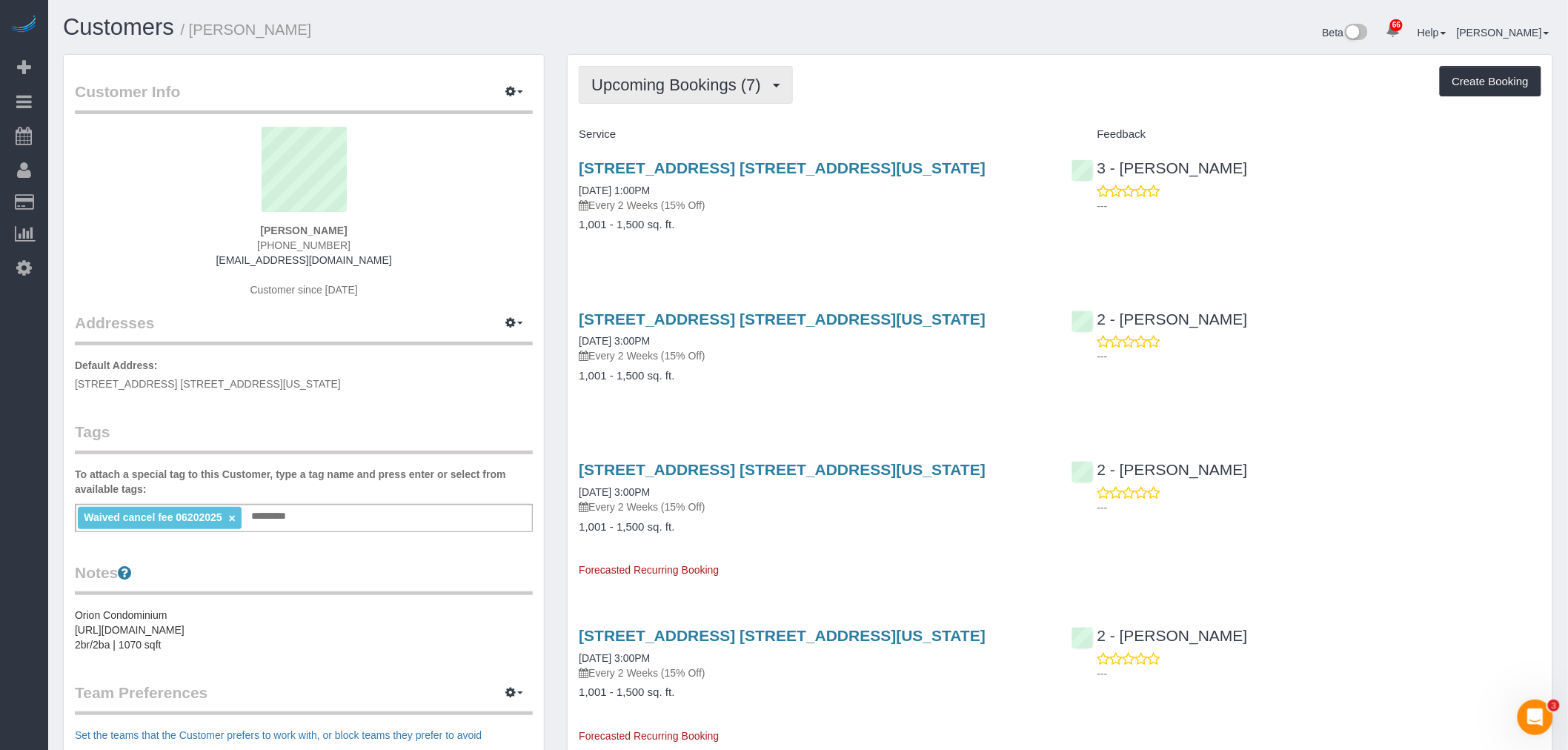 click on "Upcoming Bookings (7)" at bounding box center [680, 84] 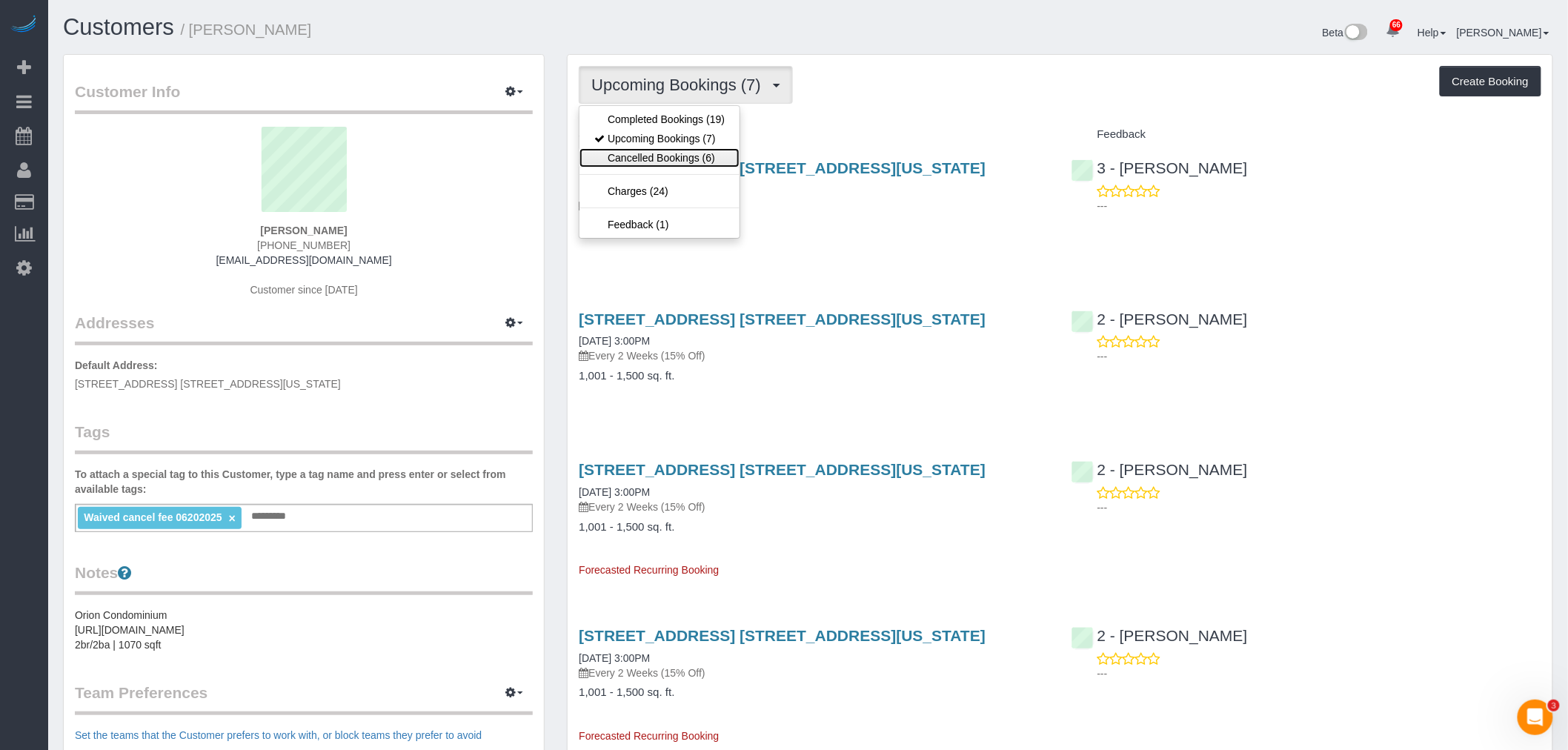 drag, startPoint x: 671, startPoint y: 157, endPoint x: 774, endPoint y: 142, distance: 104.0865 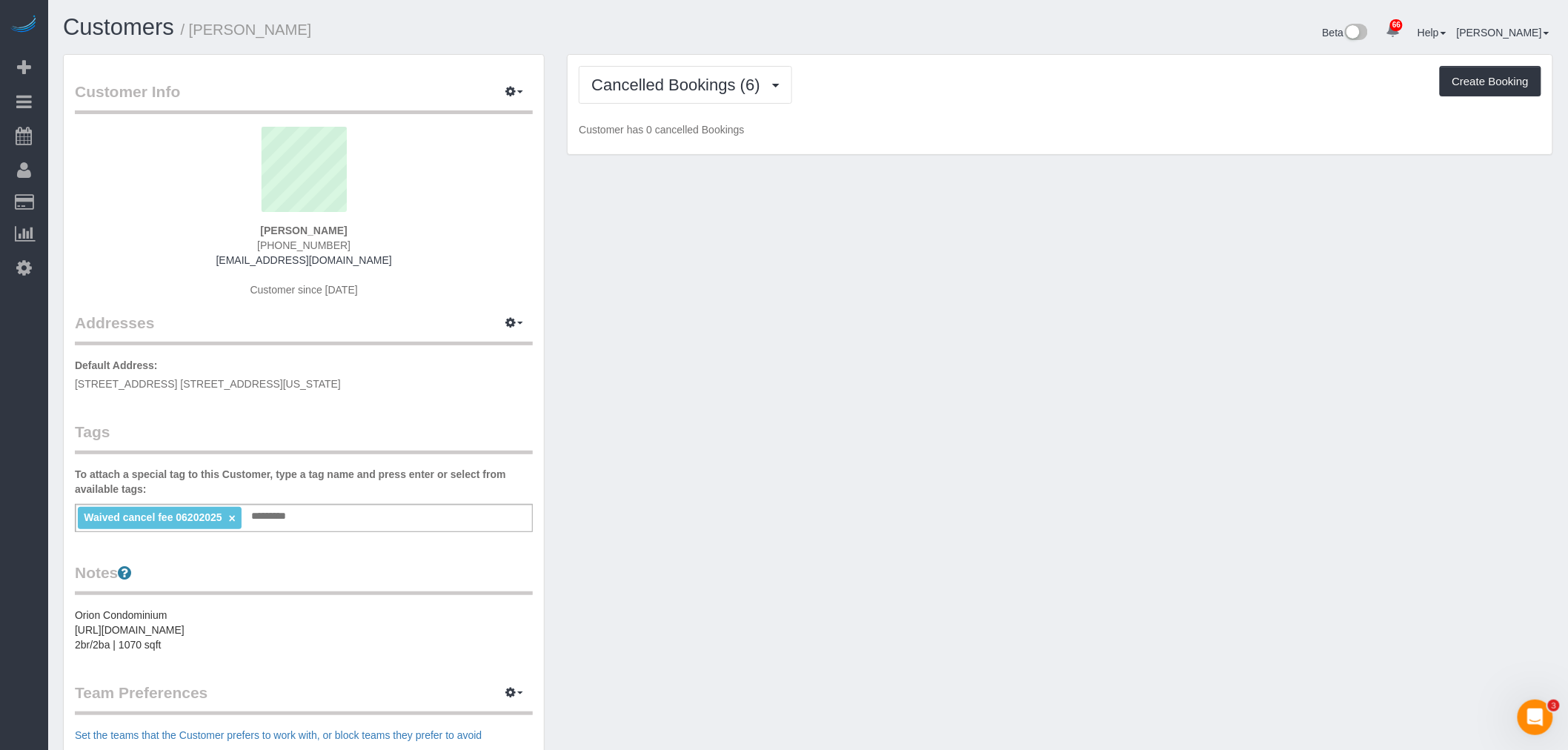 click on "Cancelled Bookings (6)
Completed Bookings (19)
Upcoming Bookings (7)
Cancelled Bookings (6)
Charges (24)
Feedback (1)
Create Booking" at bounding box center [1060, 84] 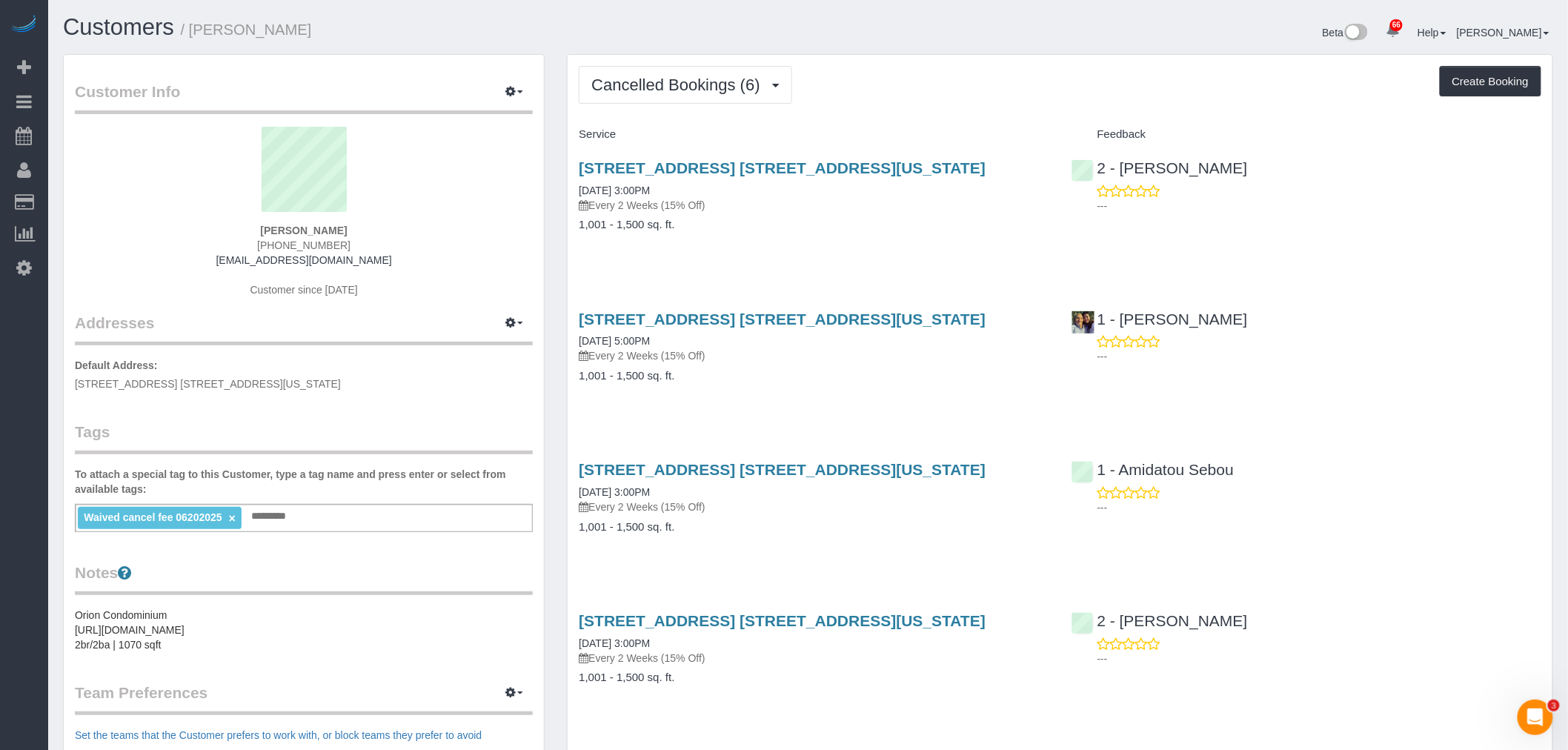 drag, startPoint x: 839, startPoint y: 87, endPoint x: 798, endPoint y: 157, distance: 81.12336 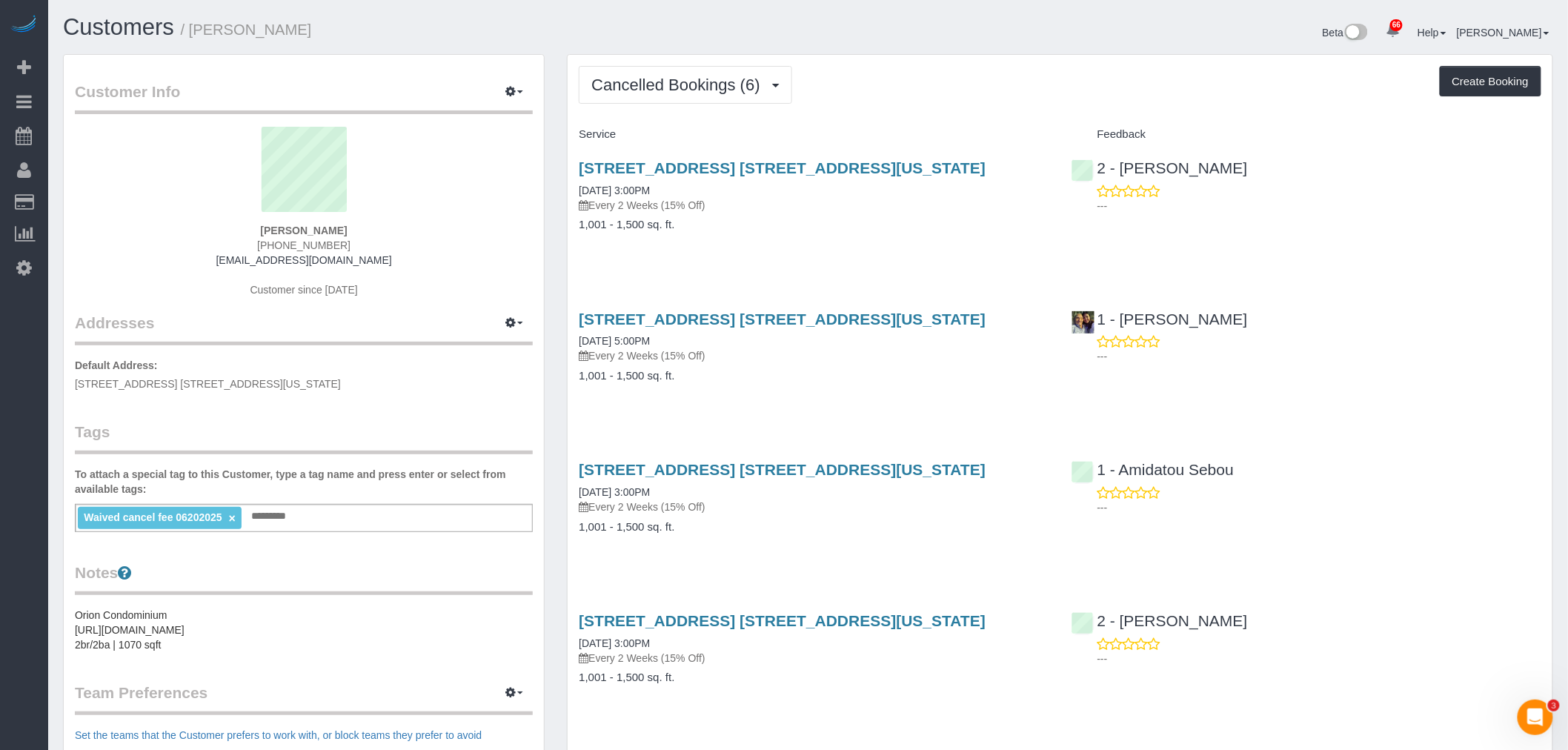 drag, startPoint x: 1041, startPoint y: 89, endPoint x: 940, endPoint y: 28, distance: 117.99153 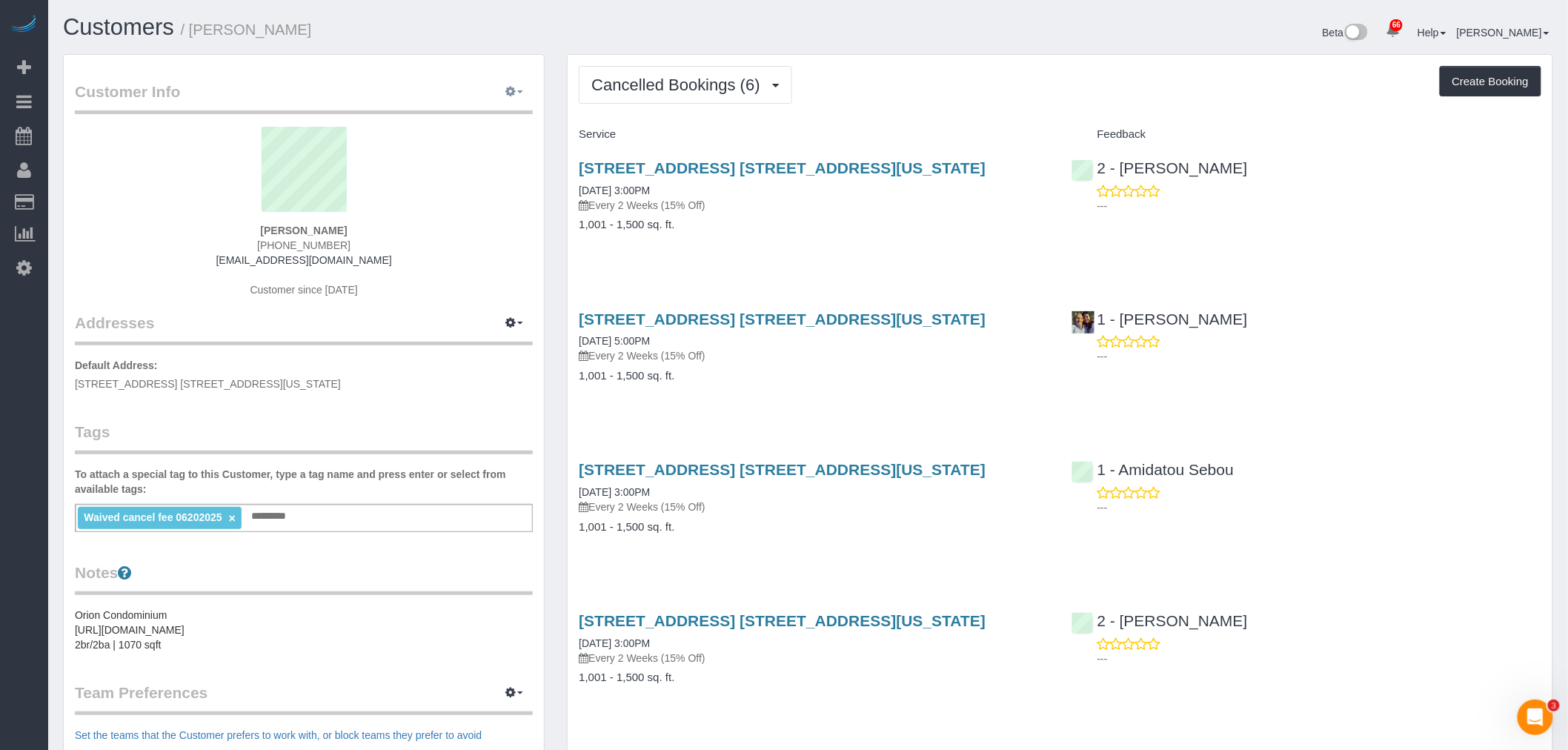 click at bounding box center [514, 92] 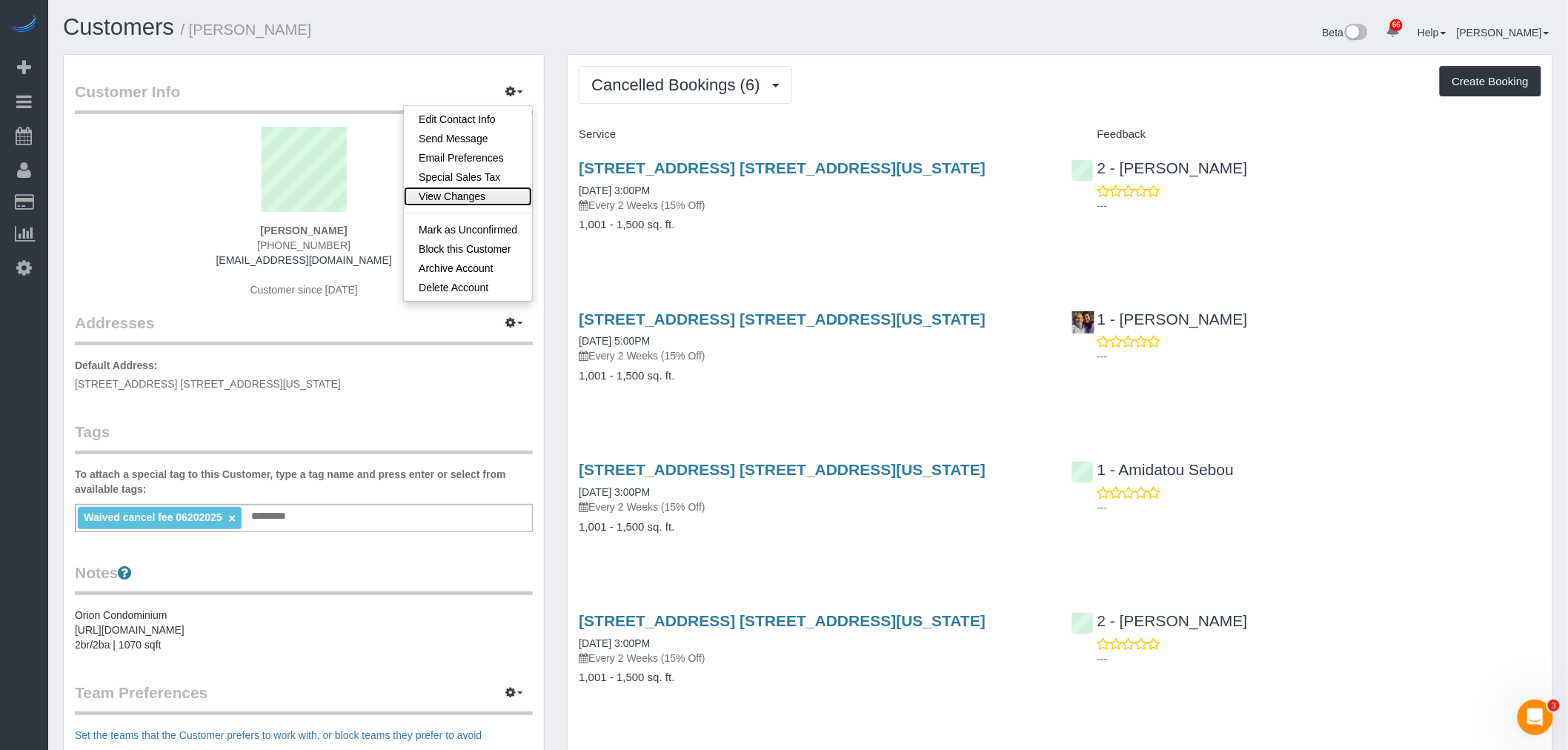 click on "View Changes" at bounding box center (468, 196) 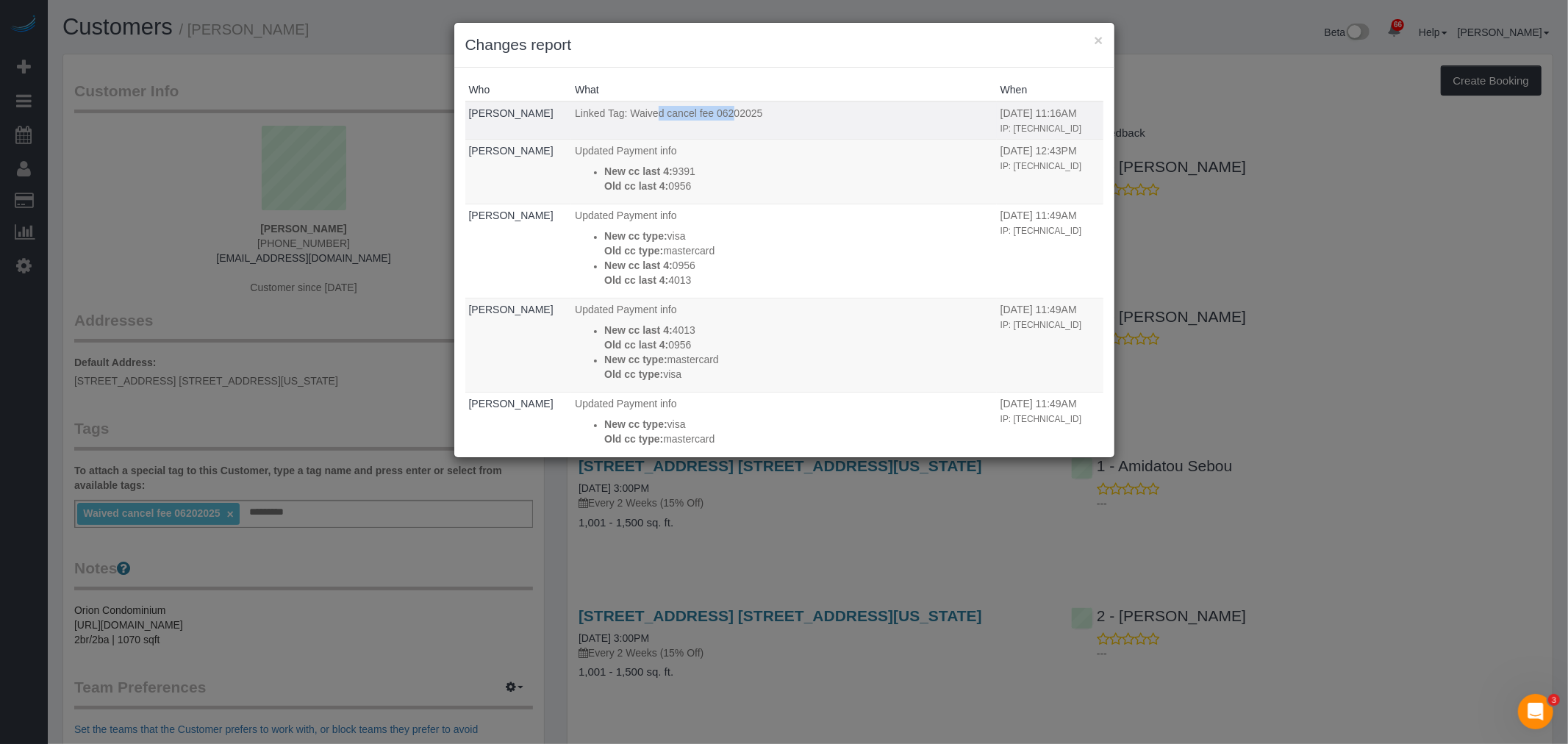 drag, startPoint x: 716, startPoint y: 114, endPoint x: 784, endPoint y: 118, distance: 68.117545 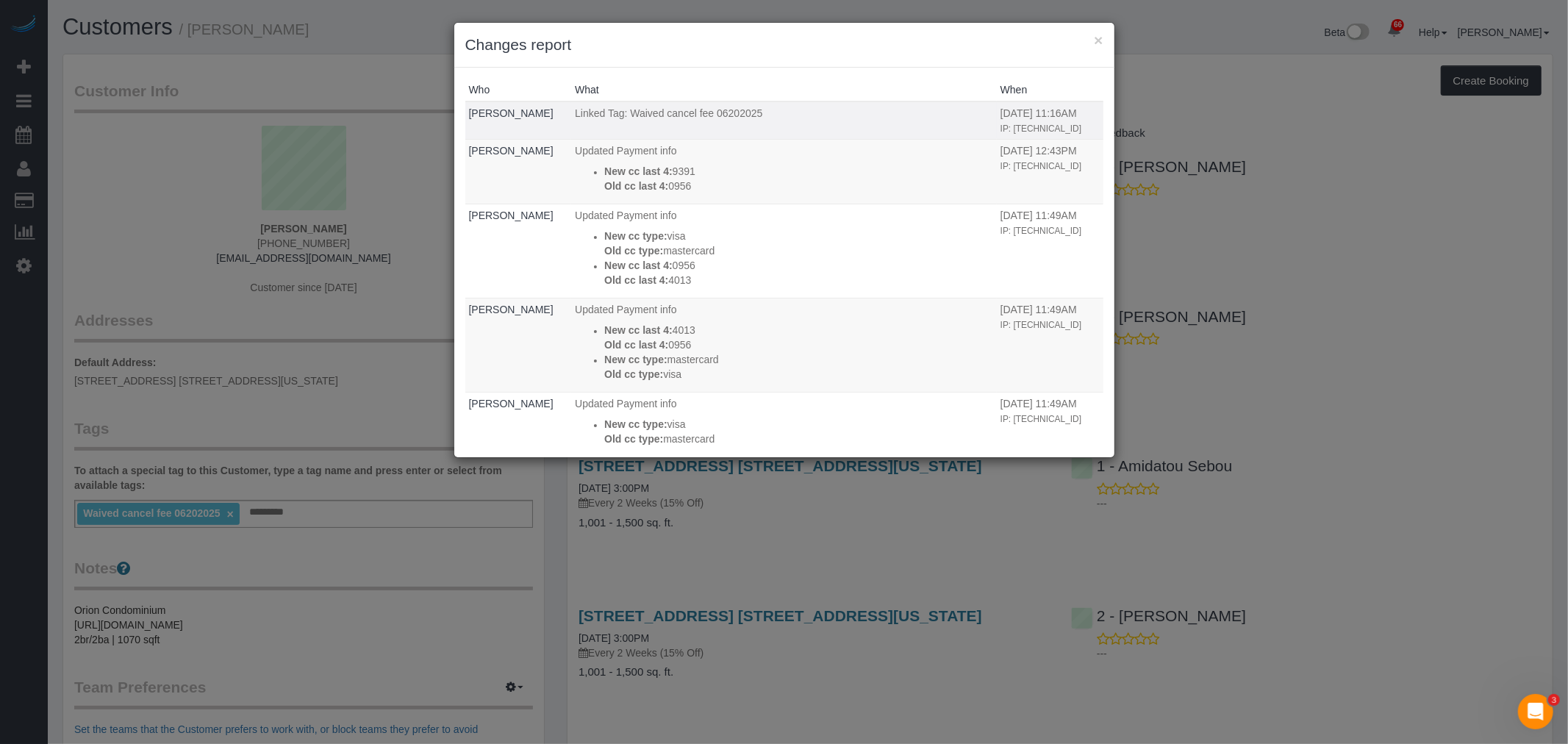 click on "Linked Tag: Waived cancel fee 06202025" at bounding box center (784, 113) 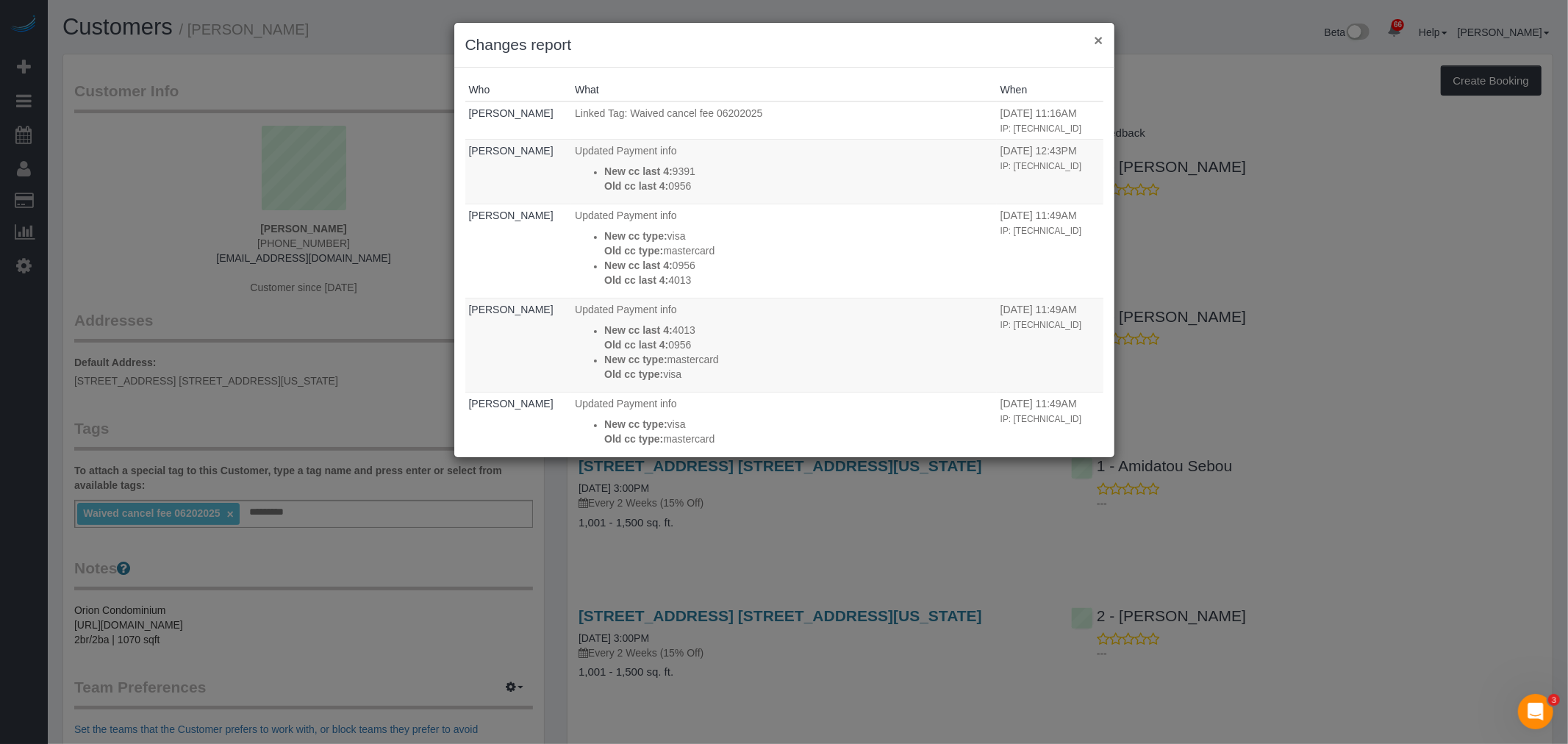 click on "×" at bounding box center (1098, 40) 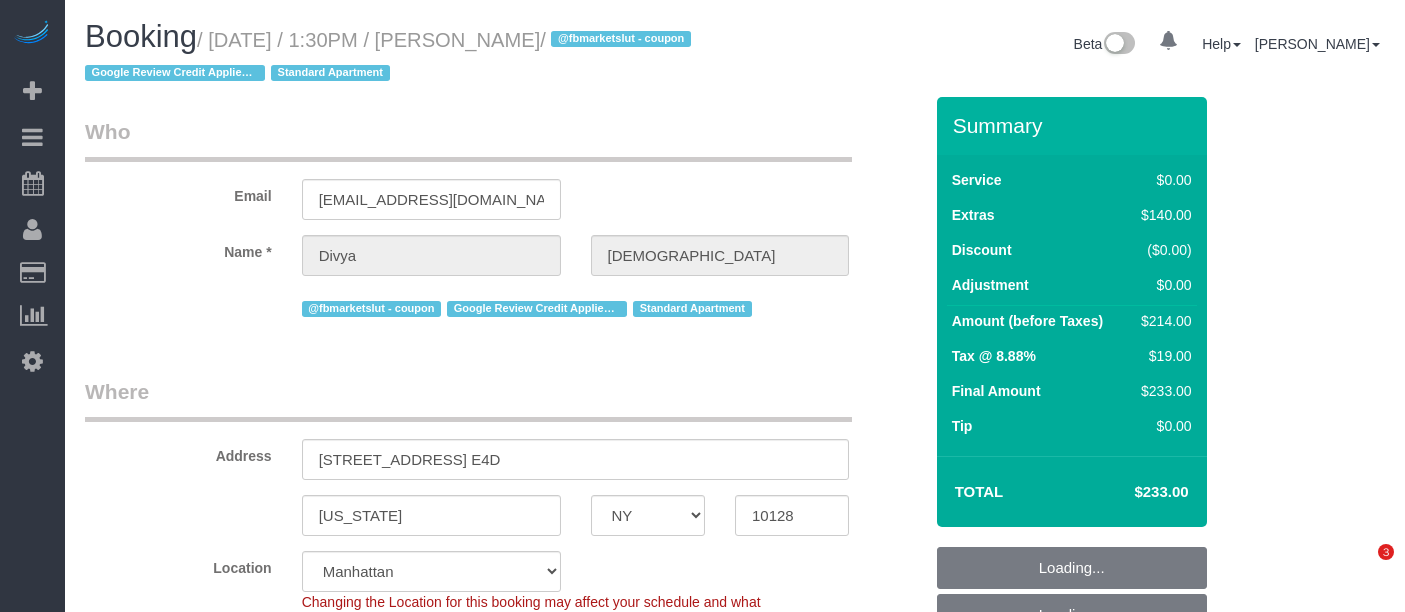 select on "NY" 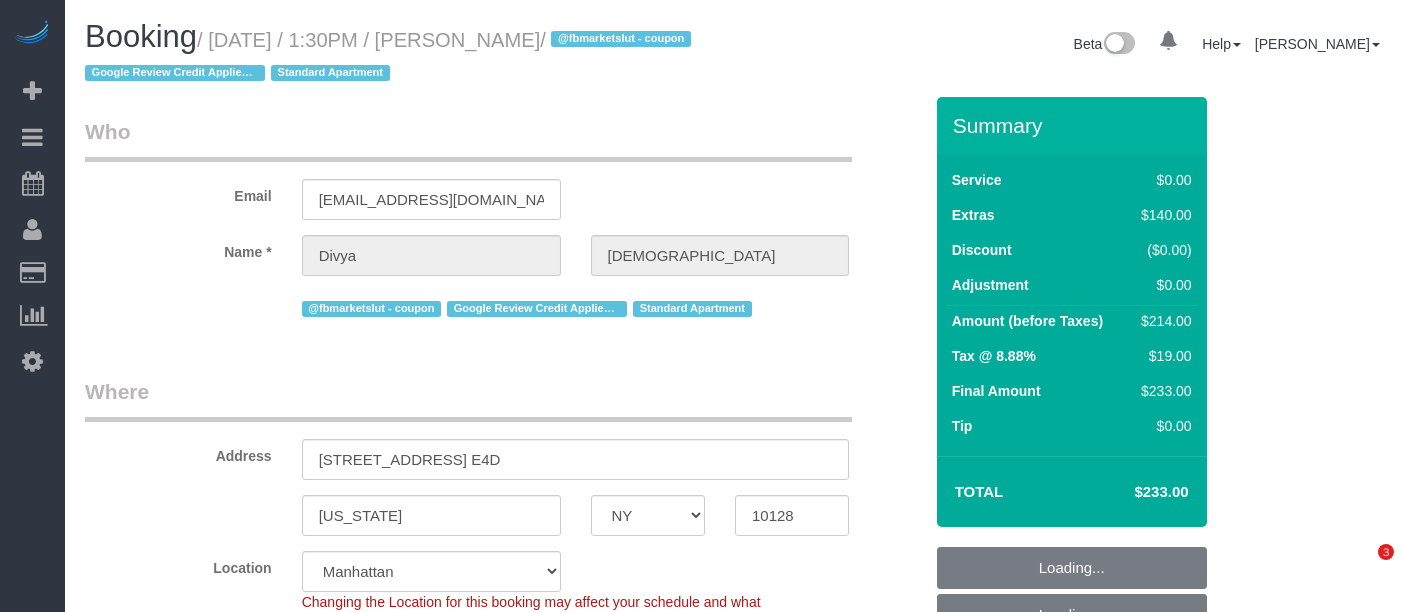 select on "string:US" 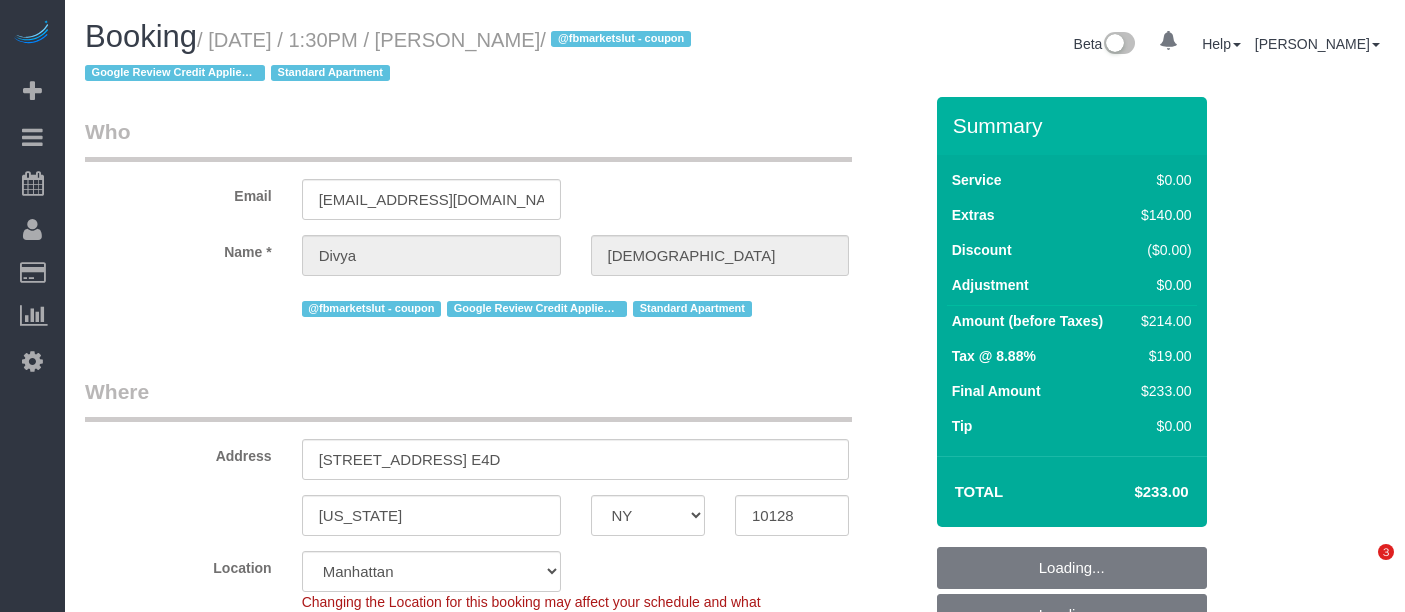 select on "1" 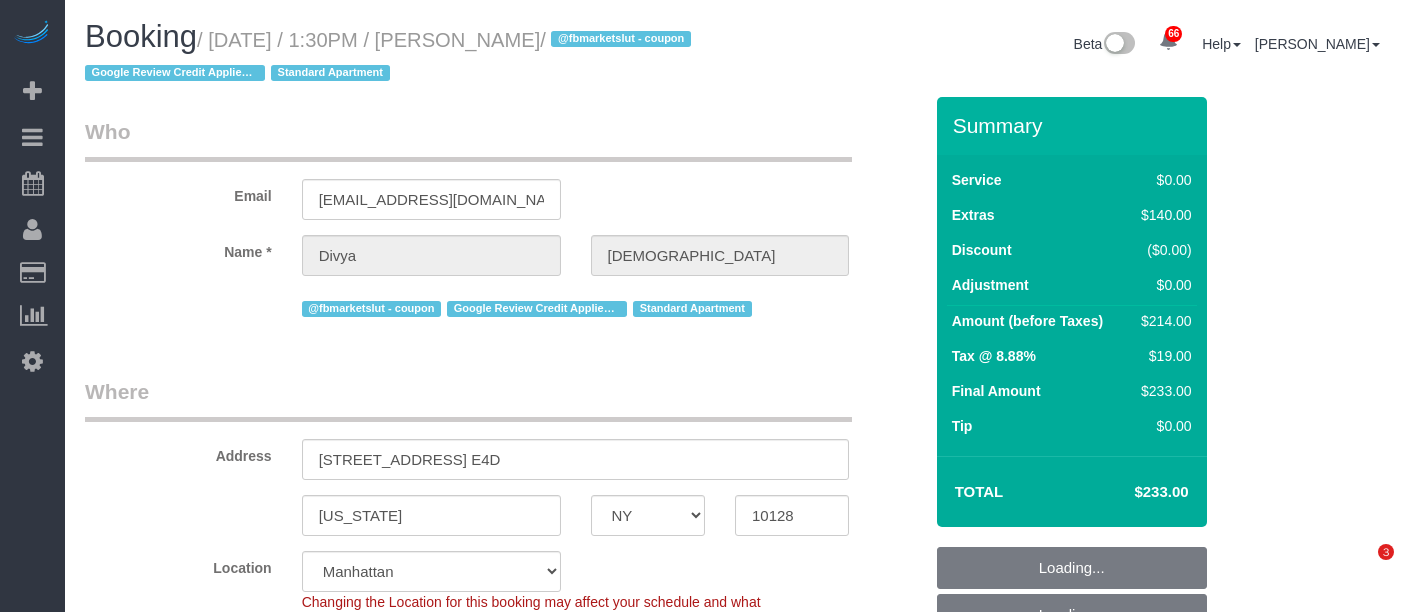 scroll, scrollTop: 0, scrollLeft: 0, axis: both 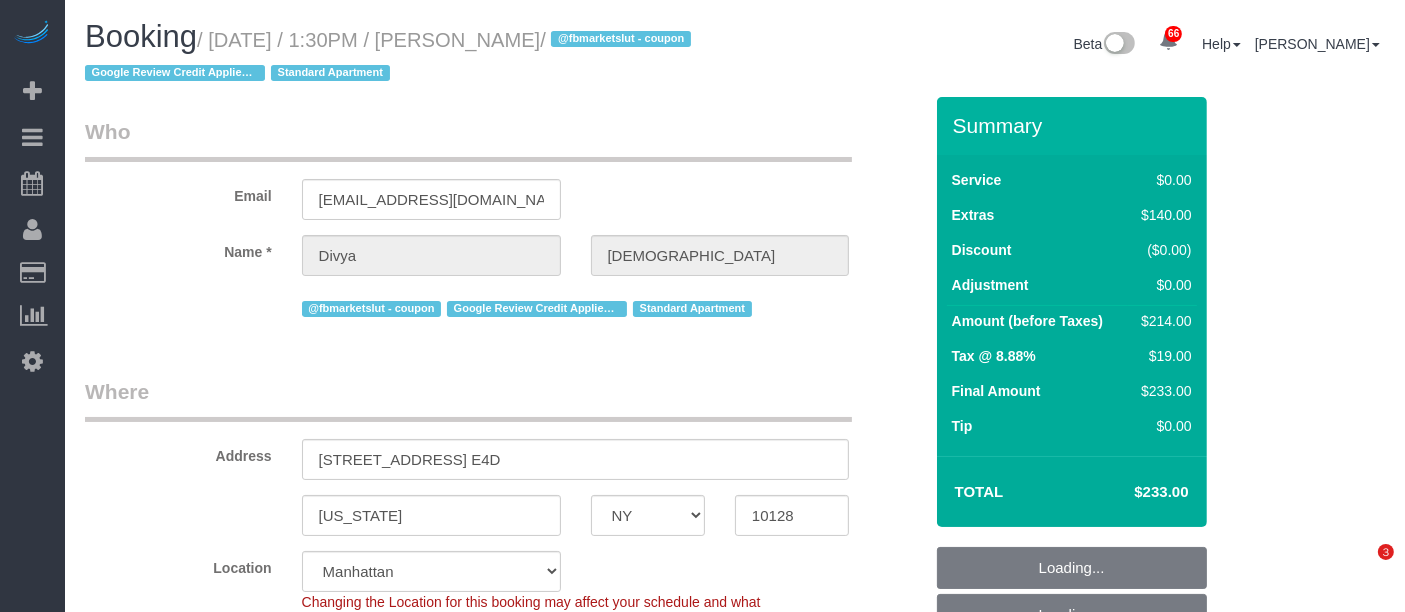select on "object:1465" 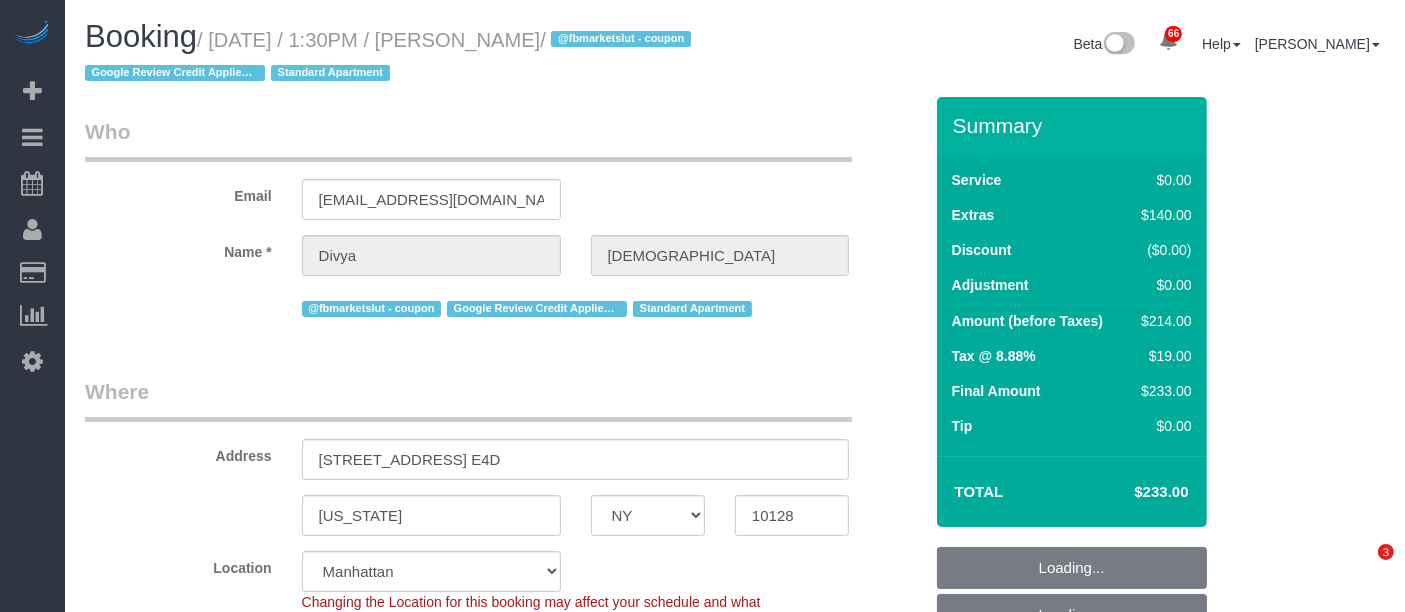 select on "1" 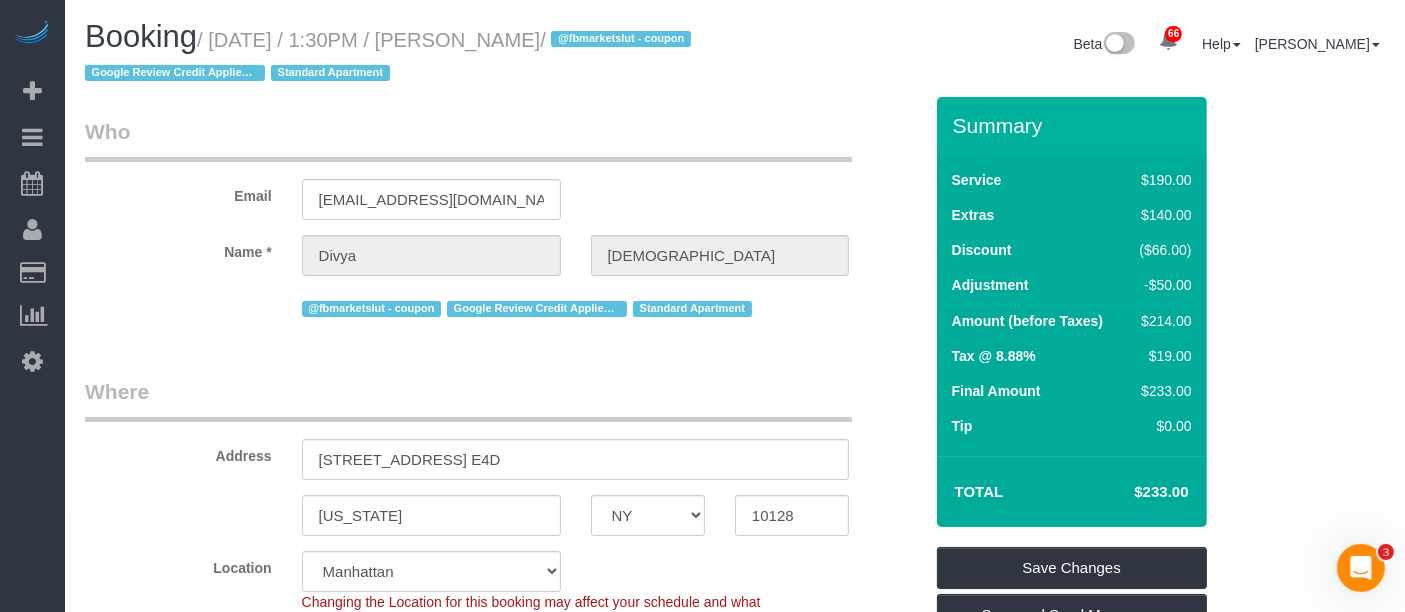 scroll, scrollTop: 0, scrollLeft: 0, axis: both 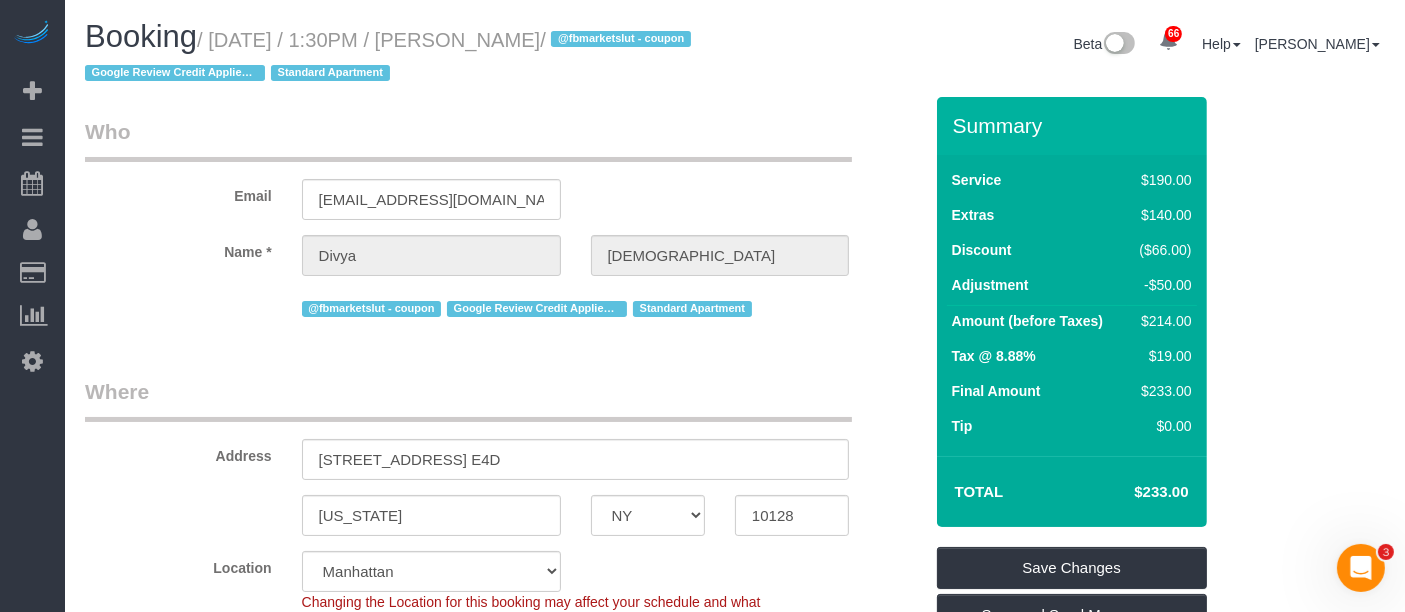 click on "Who" at bounding box center (468, 139) 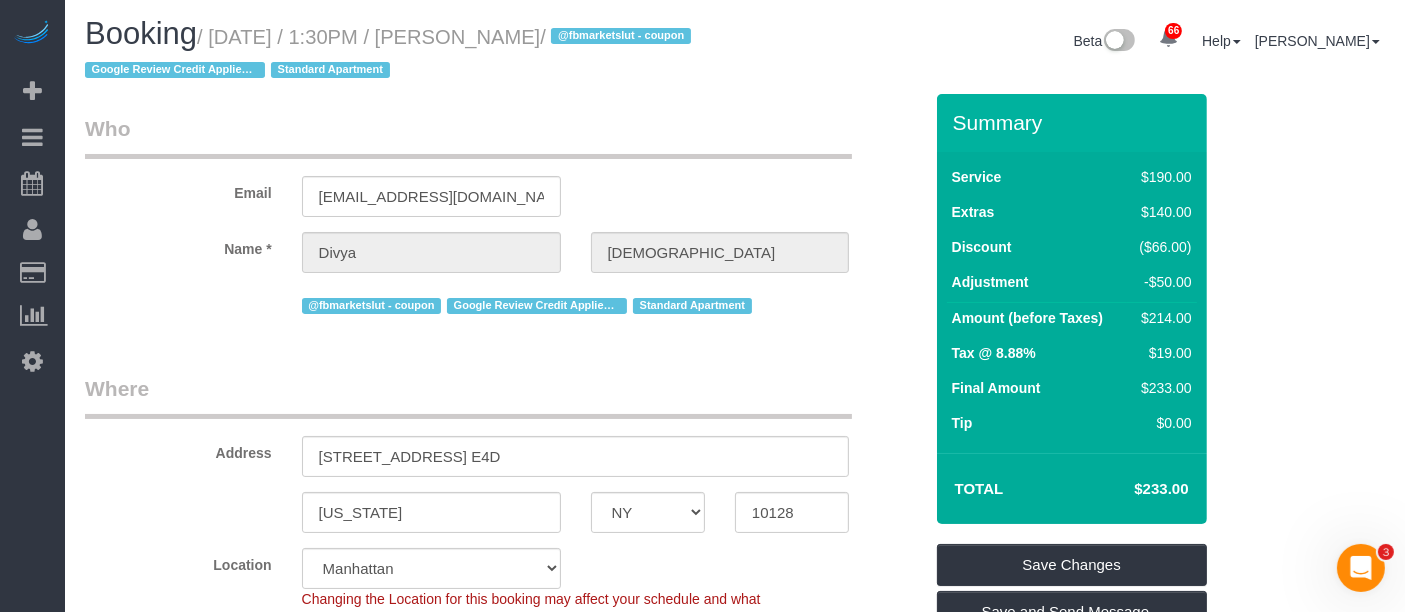 scroll, scrollTop: 0, scrollLeft: 0, axis: both 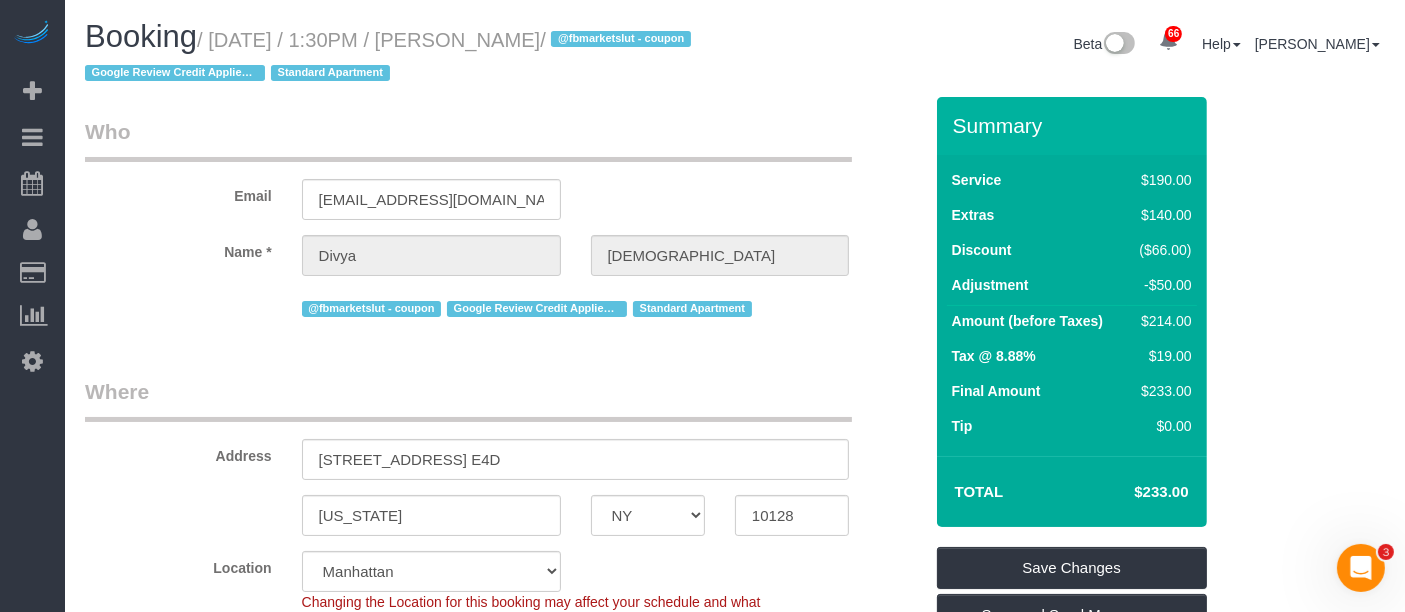 click on "/ July 16, 2025 / 1:30PM / Divya Jain
/
@fbmarketslut - coupon
Google Review Credit Applied 7/27/2025
Standard Apartment" at bounding box center (391, 57) 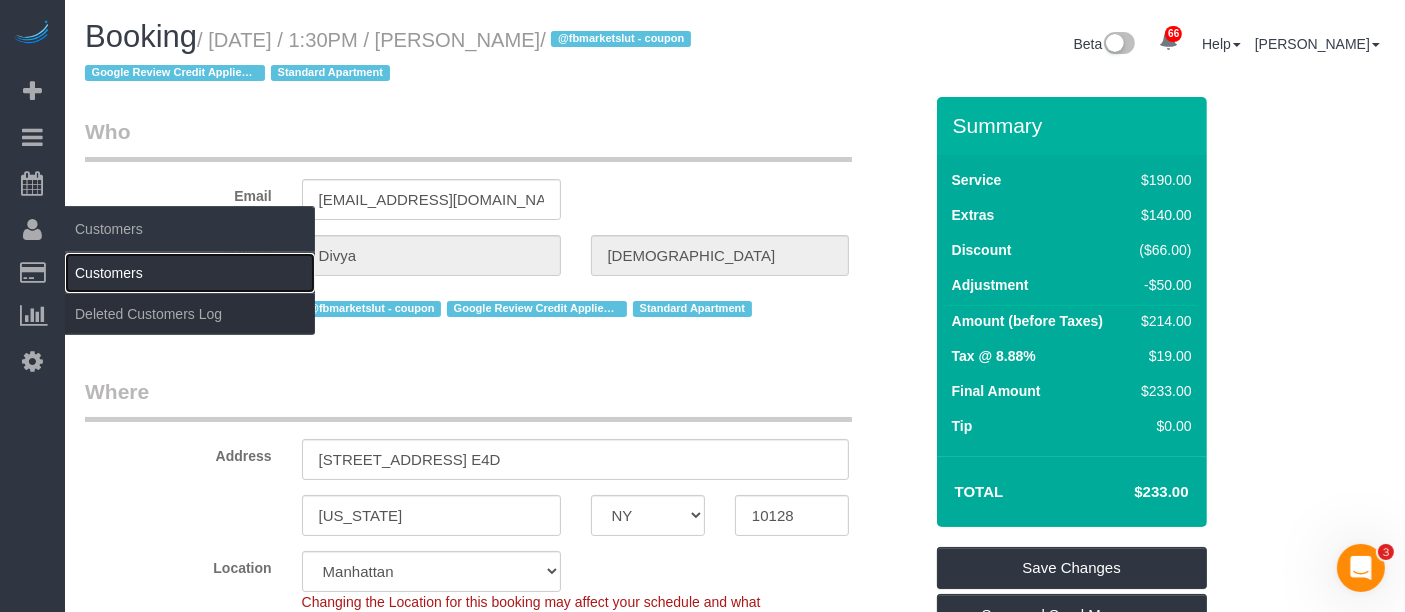 click on "Customers" at bounding box center (190, 273) 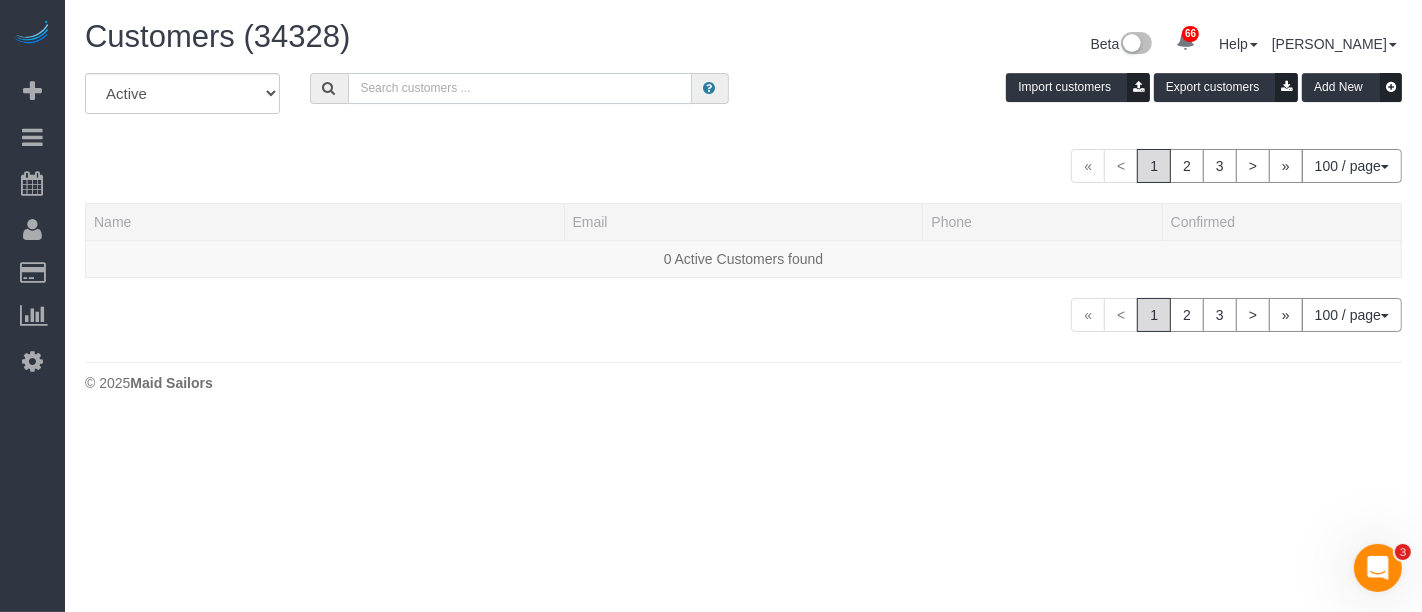 click at bounding box center (520, 88) 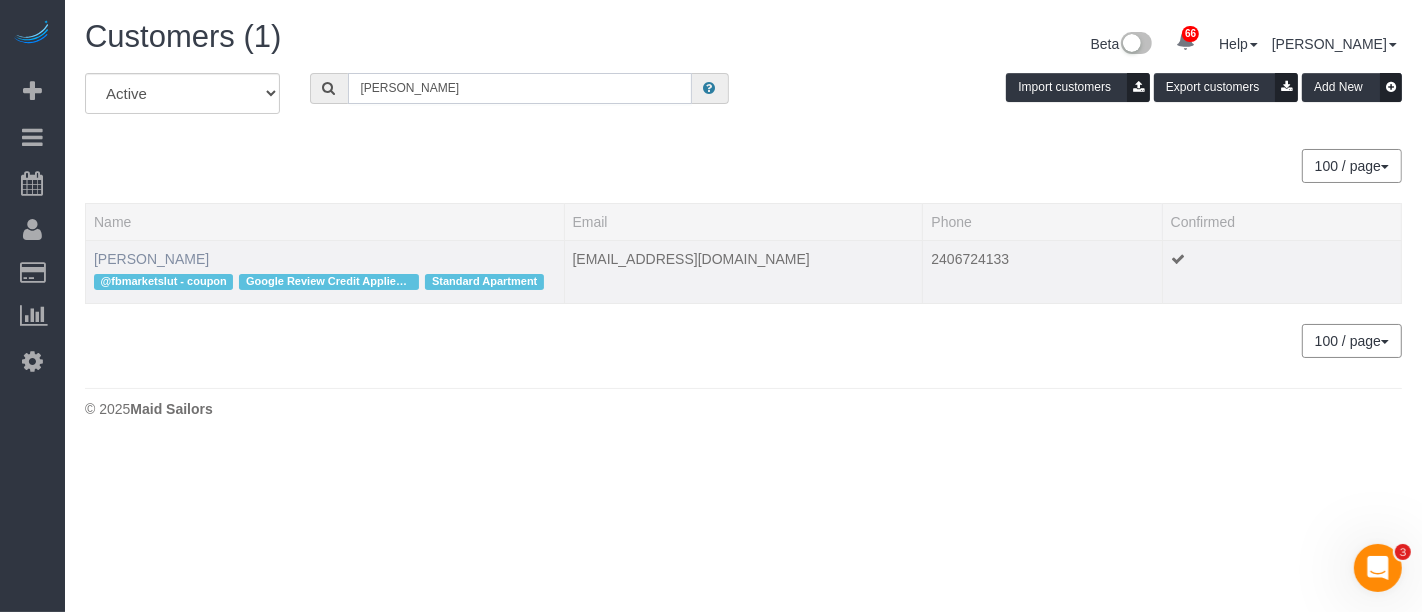 type on "Divya Jain" 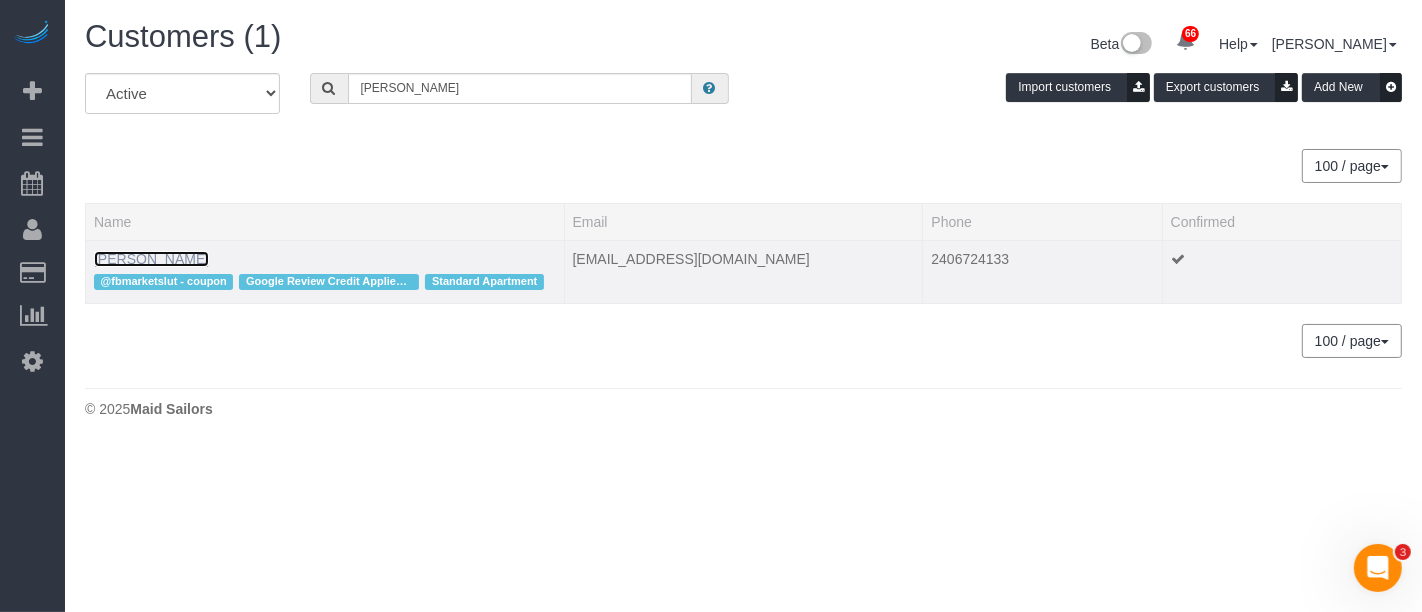 click on "Divya Jain" at bounding box center (151, 259) 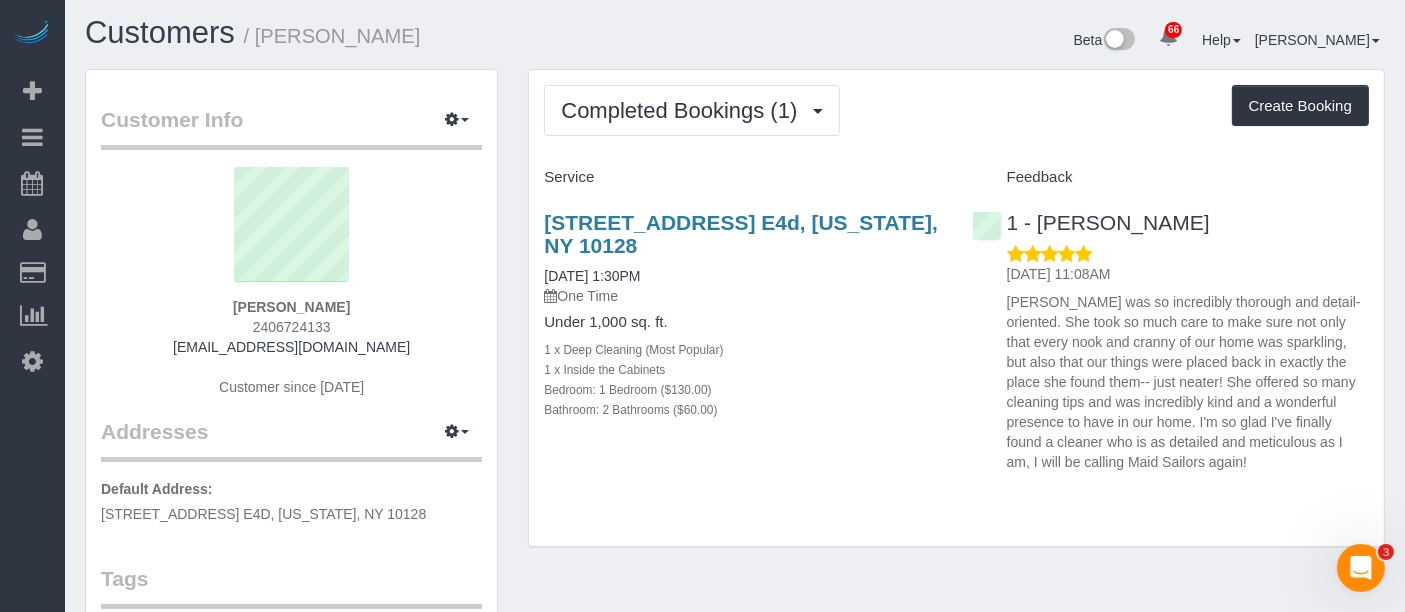 scroll, scrollTop: 0, scrollLeft: 0, axis: both 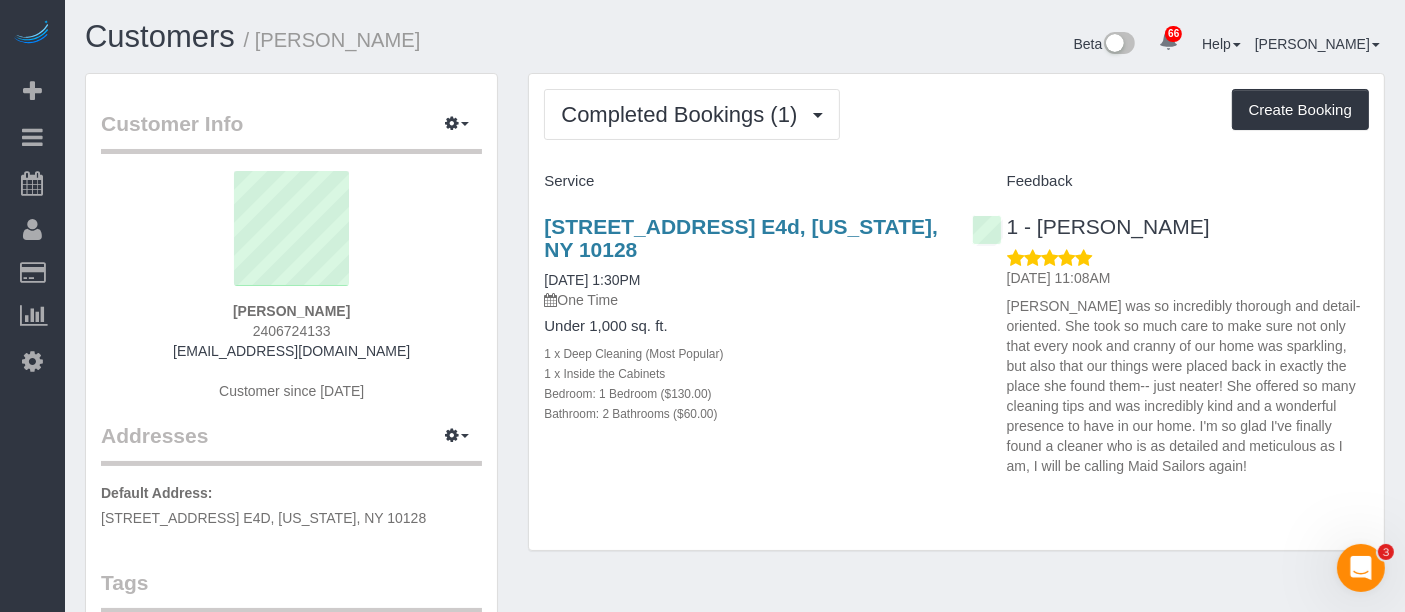 drag, startPoint x: 1214, startPoint y: 321, endPoint x: 1277, endPoint y: 464, distance: 156.2626 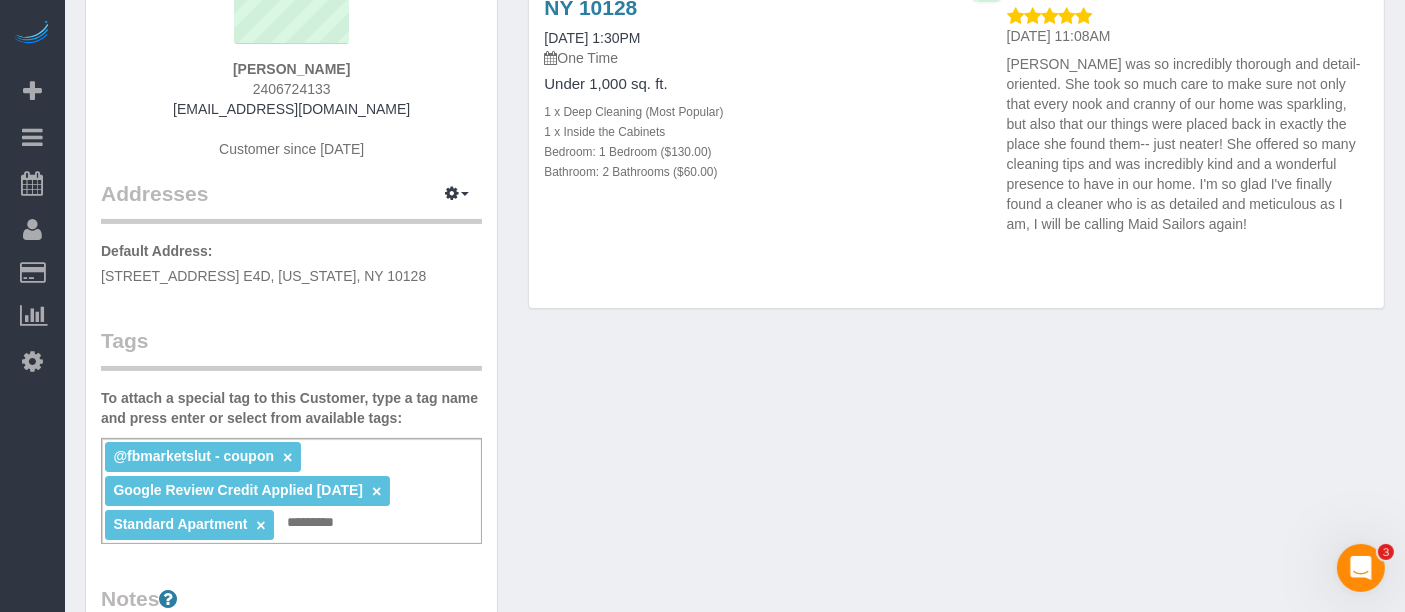 scroll, scrollTop: 333, scrollLeft: 0, axis: vertical 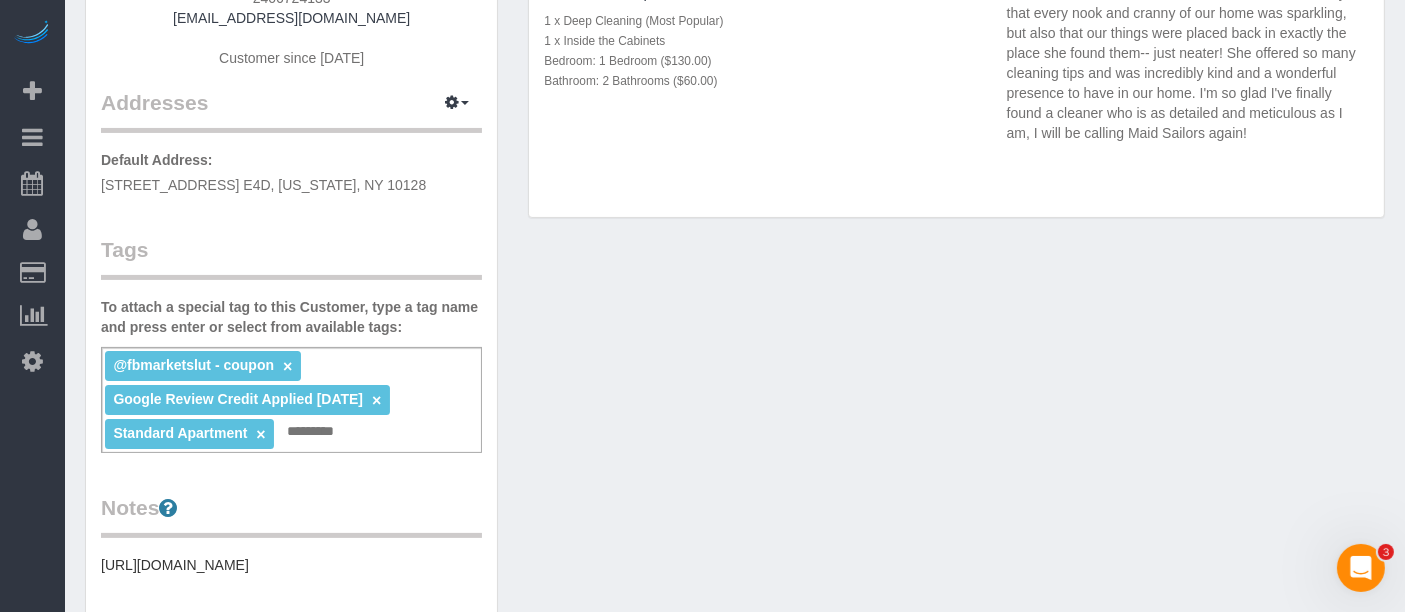 click at bounding box center [316, 432] 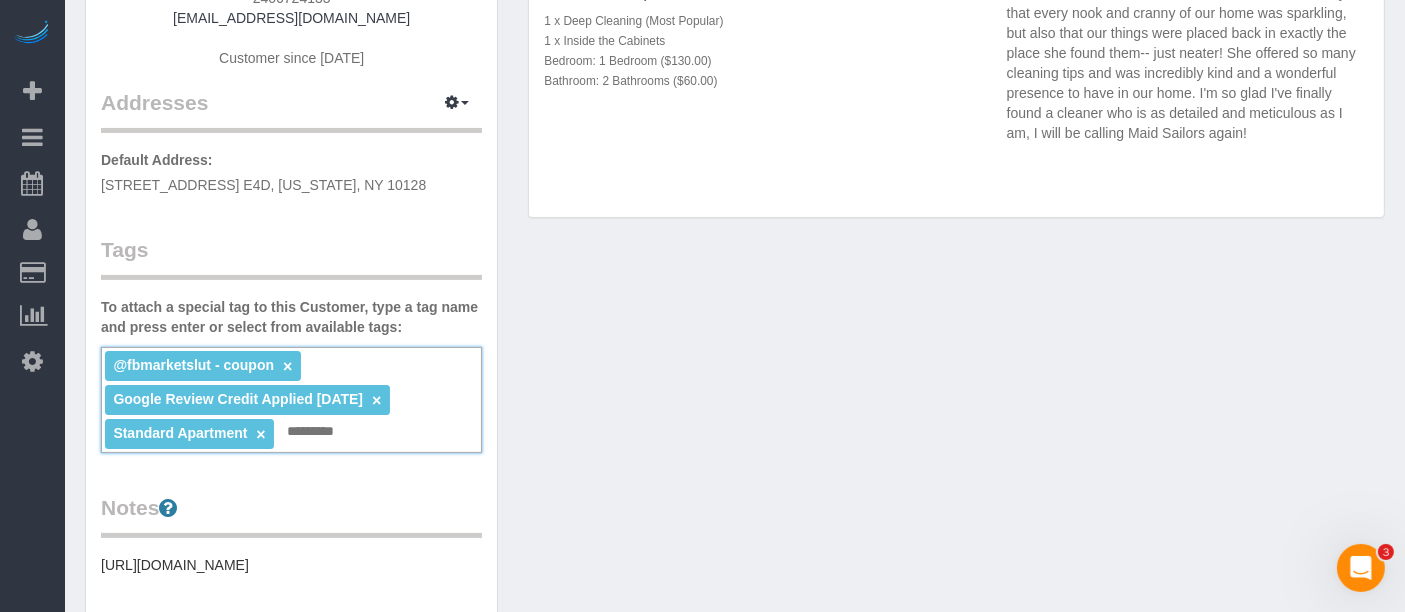 paste on "*********" 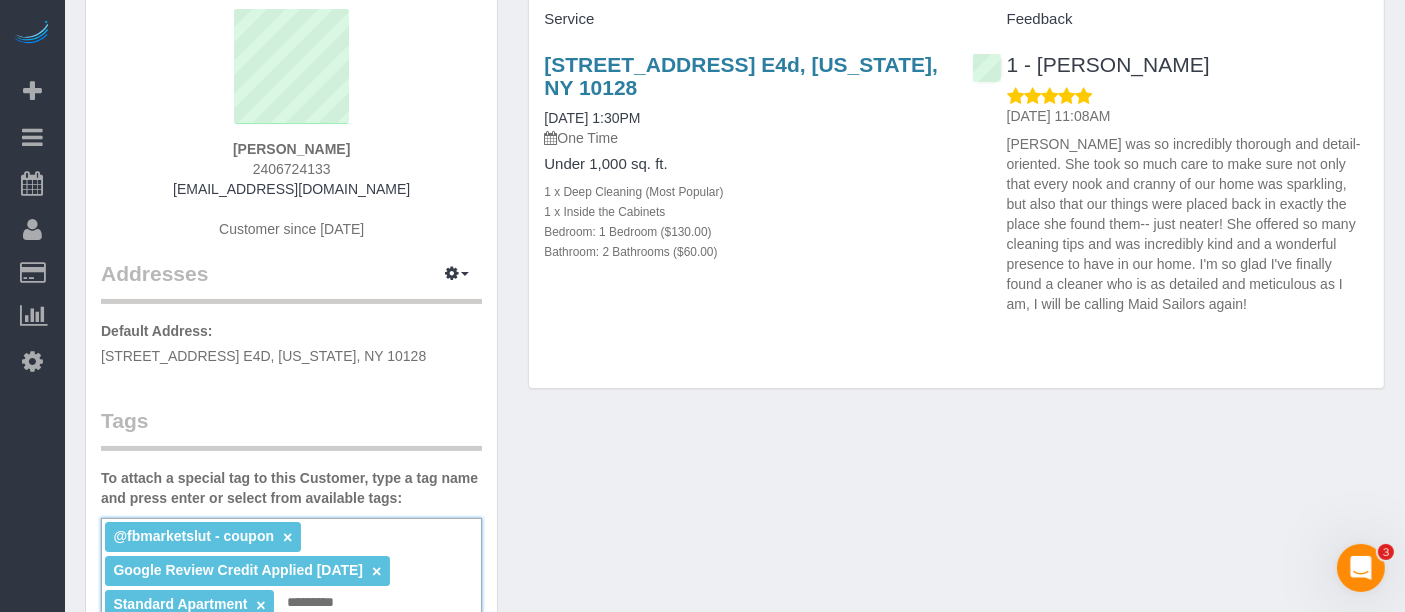 scroll, scrollTop: 0, scrollLeft: 0, axis: both 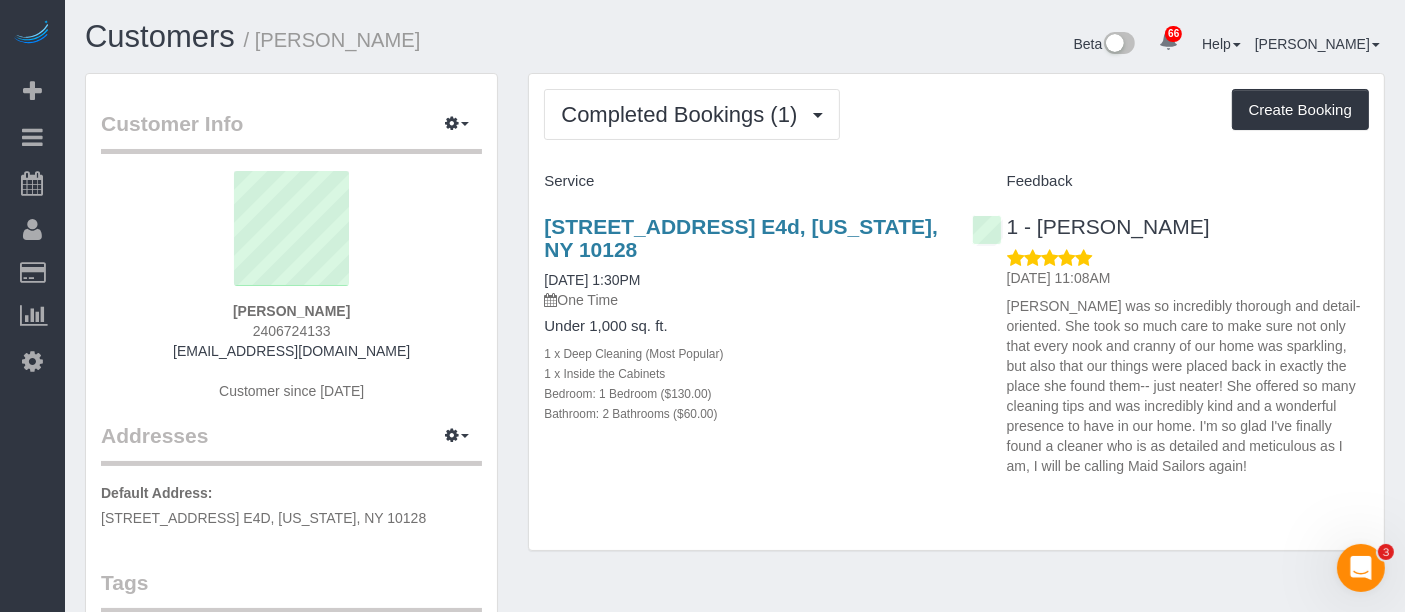 type on "*********" 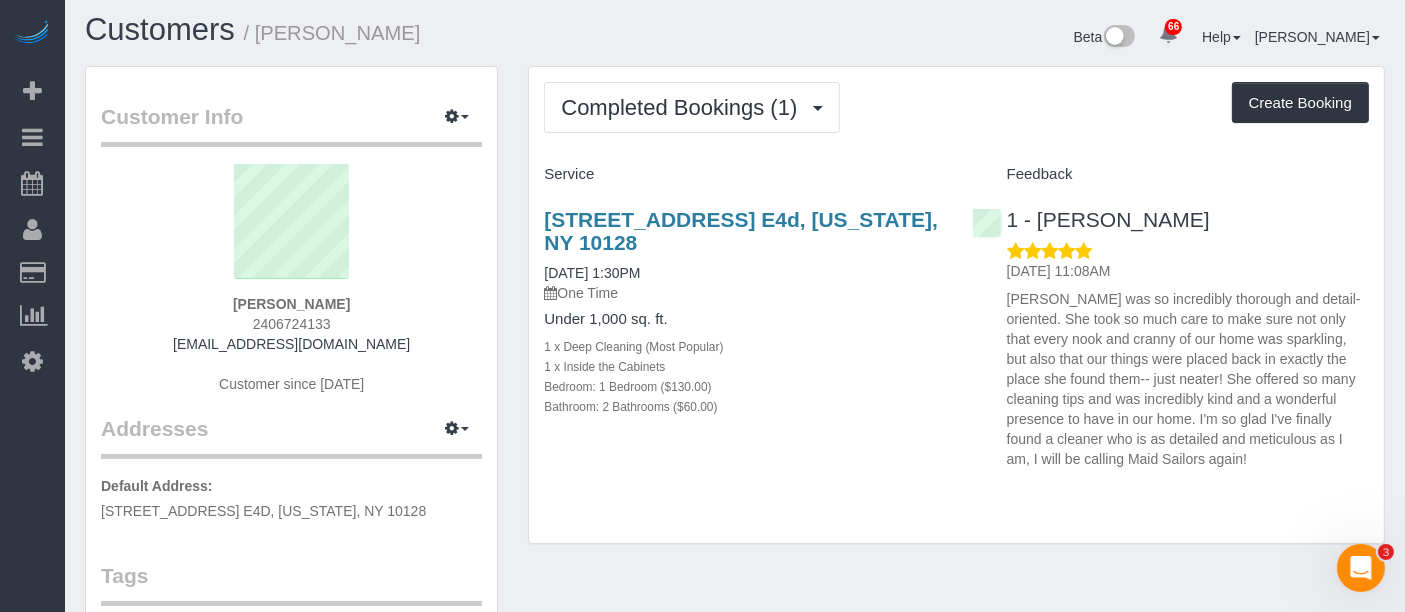 scroll, scrollTop: 444, scrollLeft: 0, axis: vertical 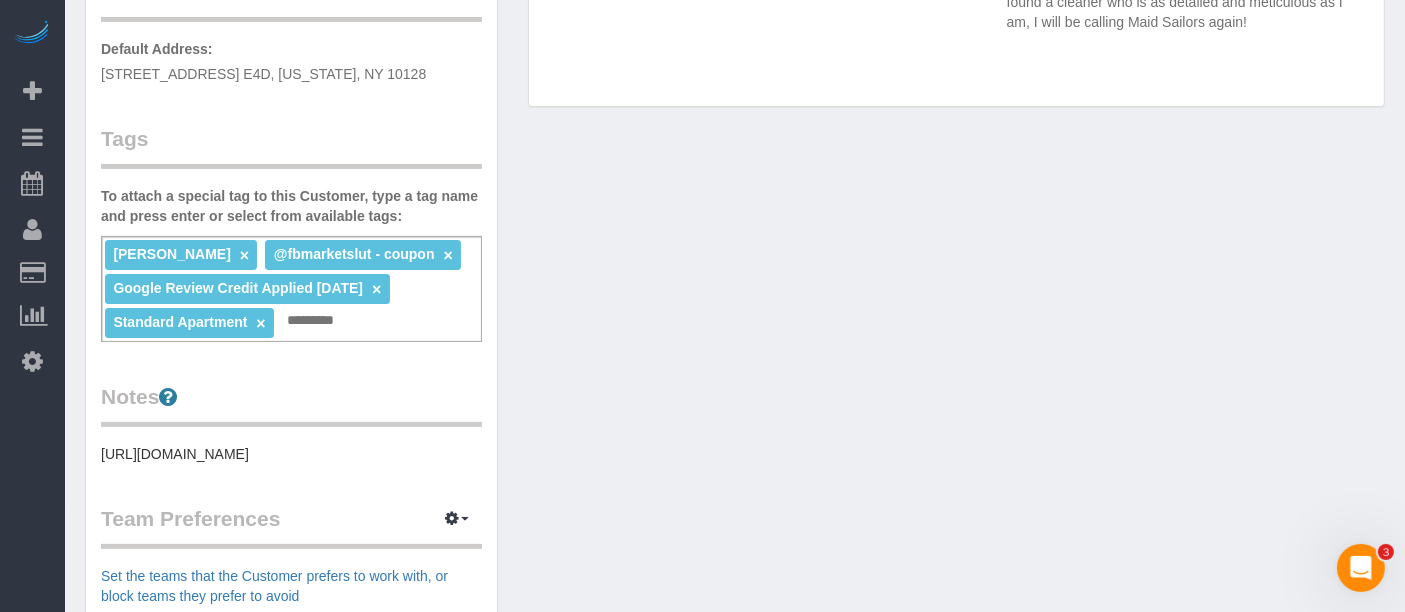 click on "×" at bounding box center (244, 255) 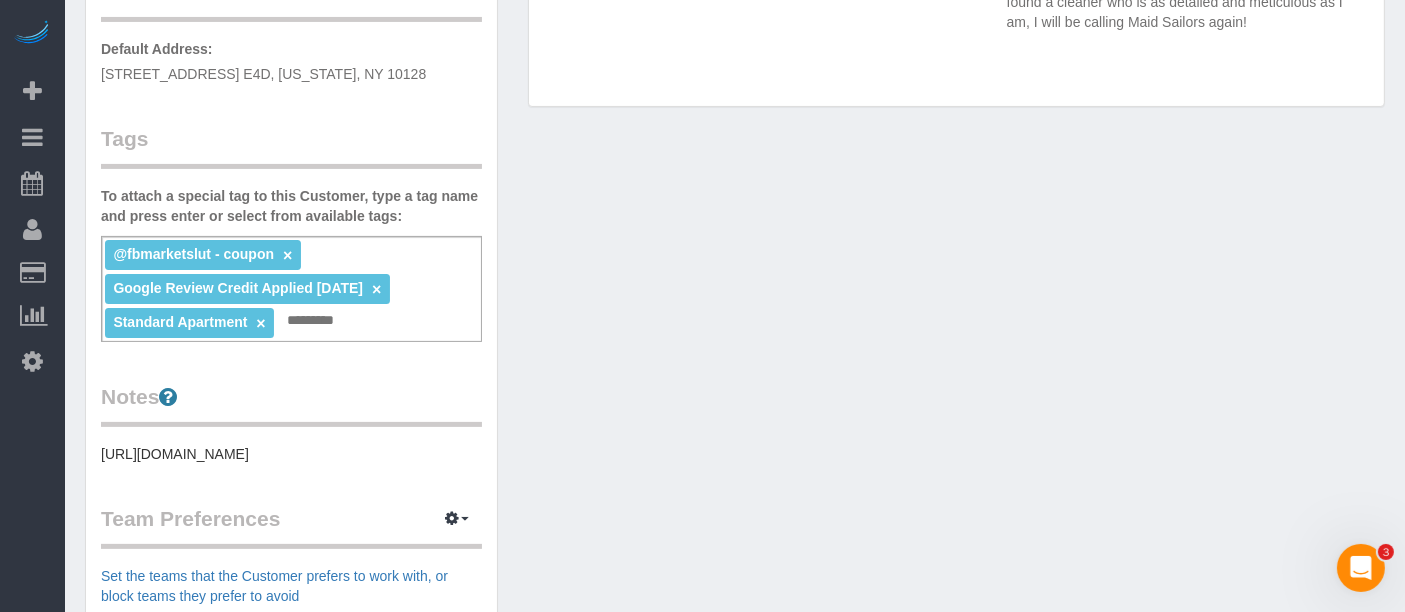click on "@fbmarketslut - coupon   × Google Review Credit Applied 7/27/2025   × Standard Apartment   × Add a tag" at bounding box center (291, 289) 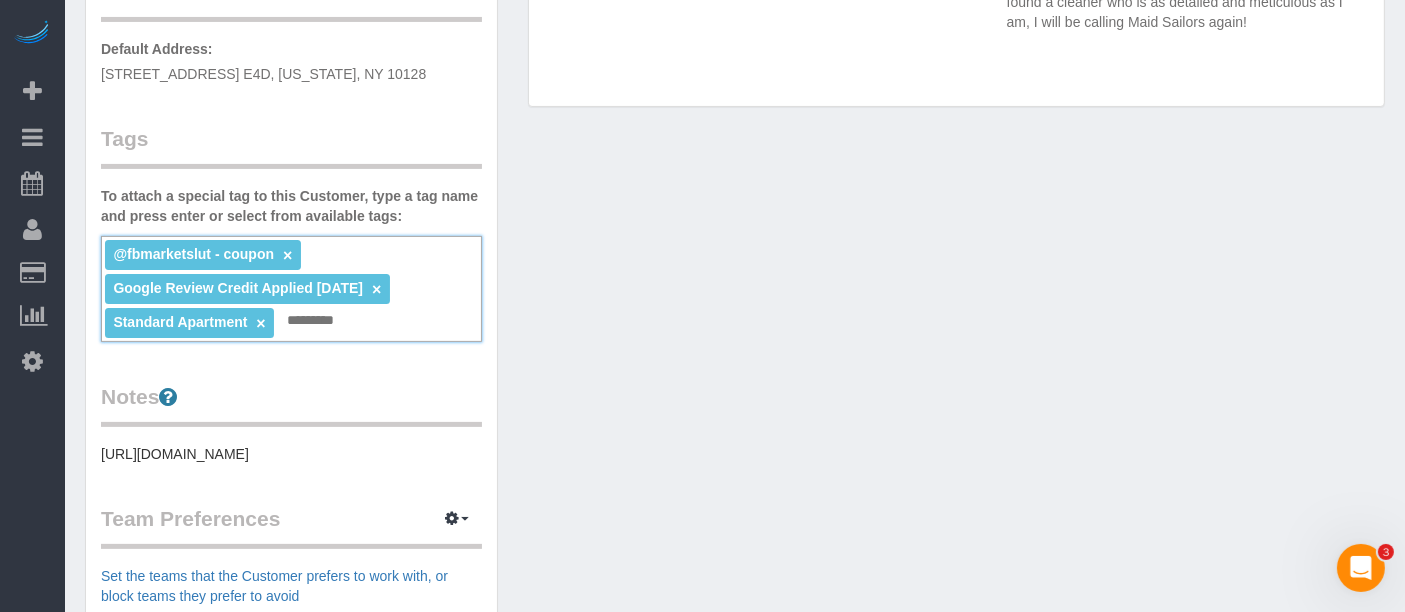 paste on "*********" 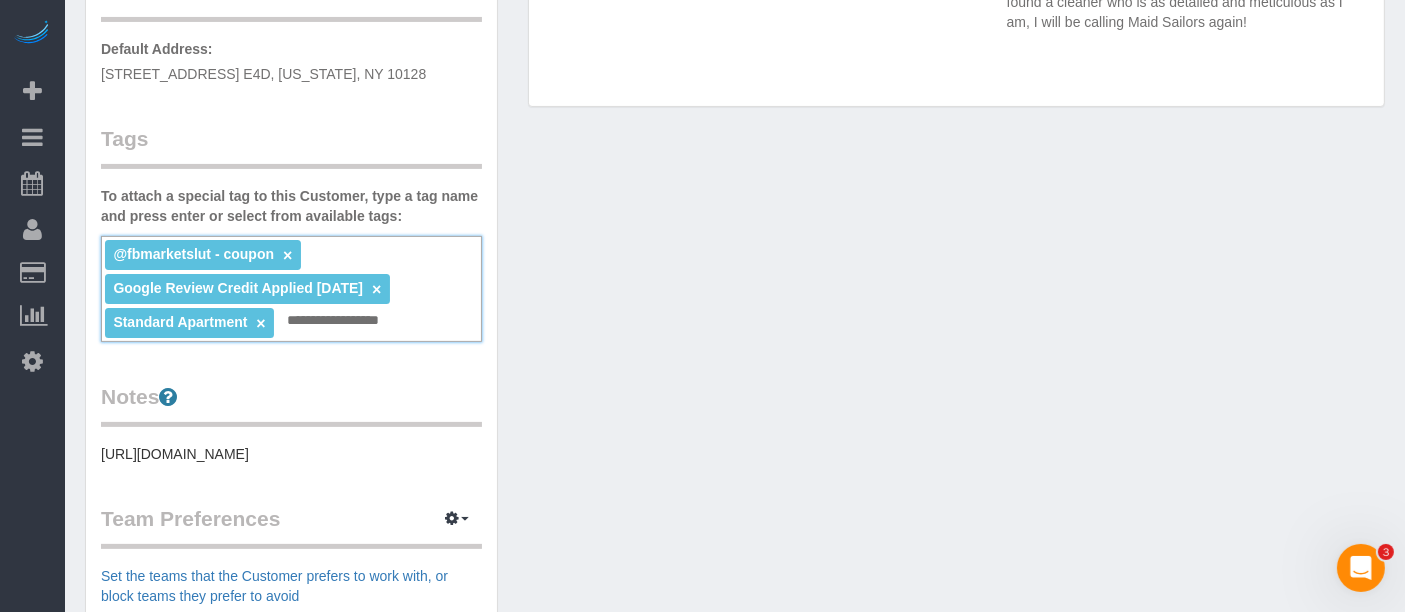 type on "**********" 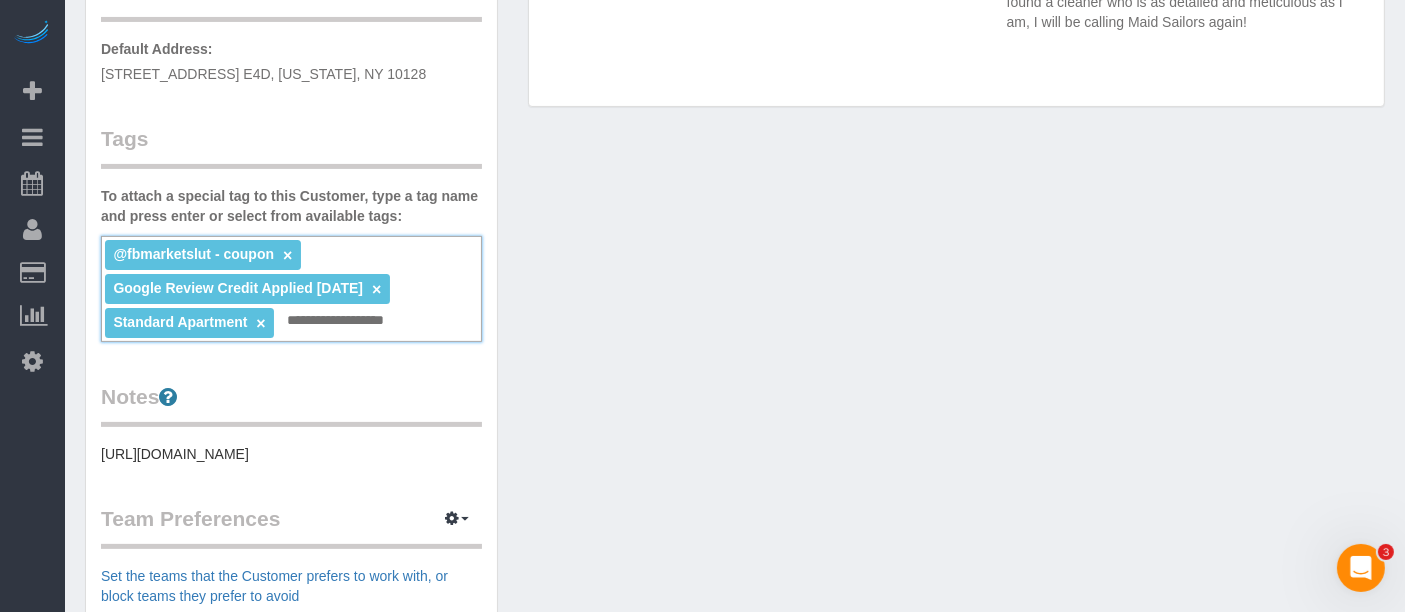 type 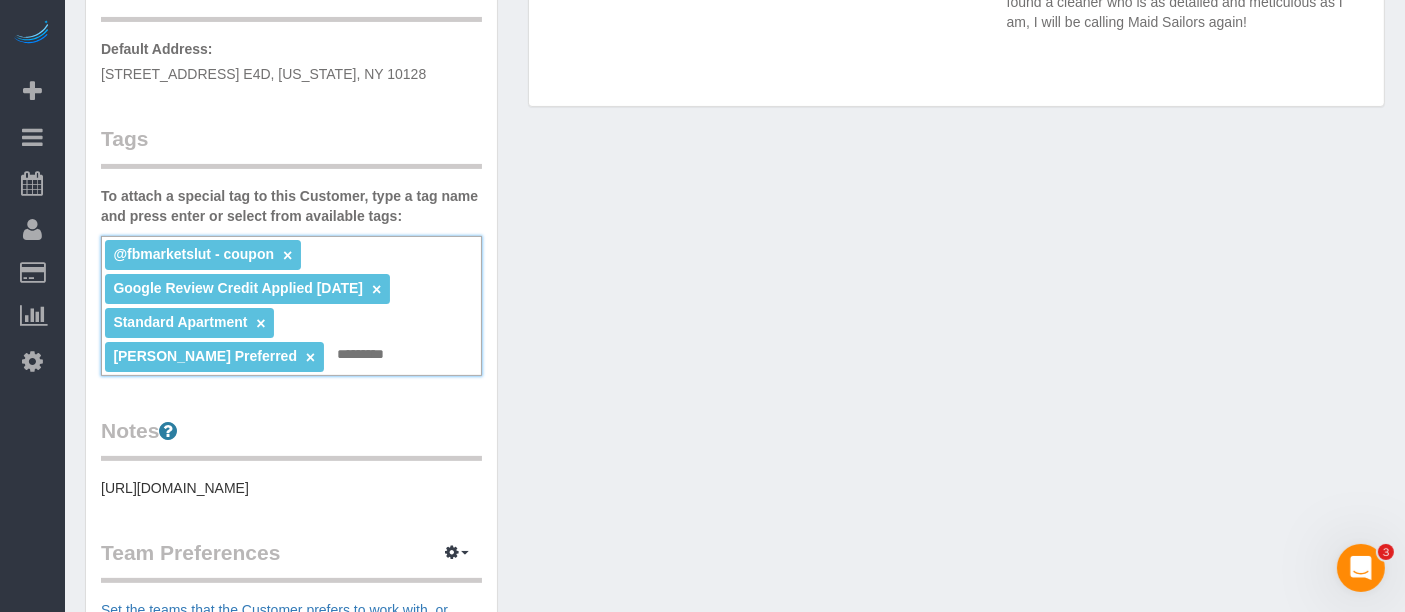 click on "Customer Info
Edit Contact Info
Send Message
Email Preferences
Special Sales Tax
View Changes
Mark as Unconfirmed
Block this Customer
Archive Account
Delete Account
Divya Jain
2406724133" at bounding box center [735, 342] 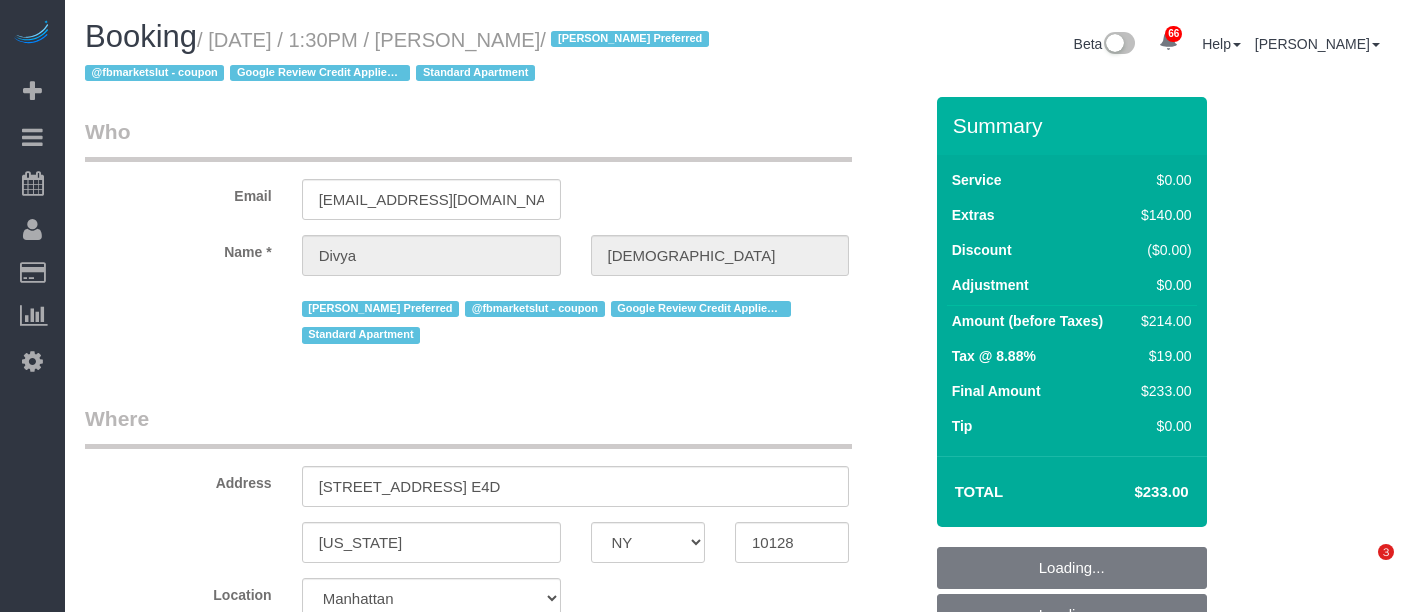 select on "NY" 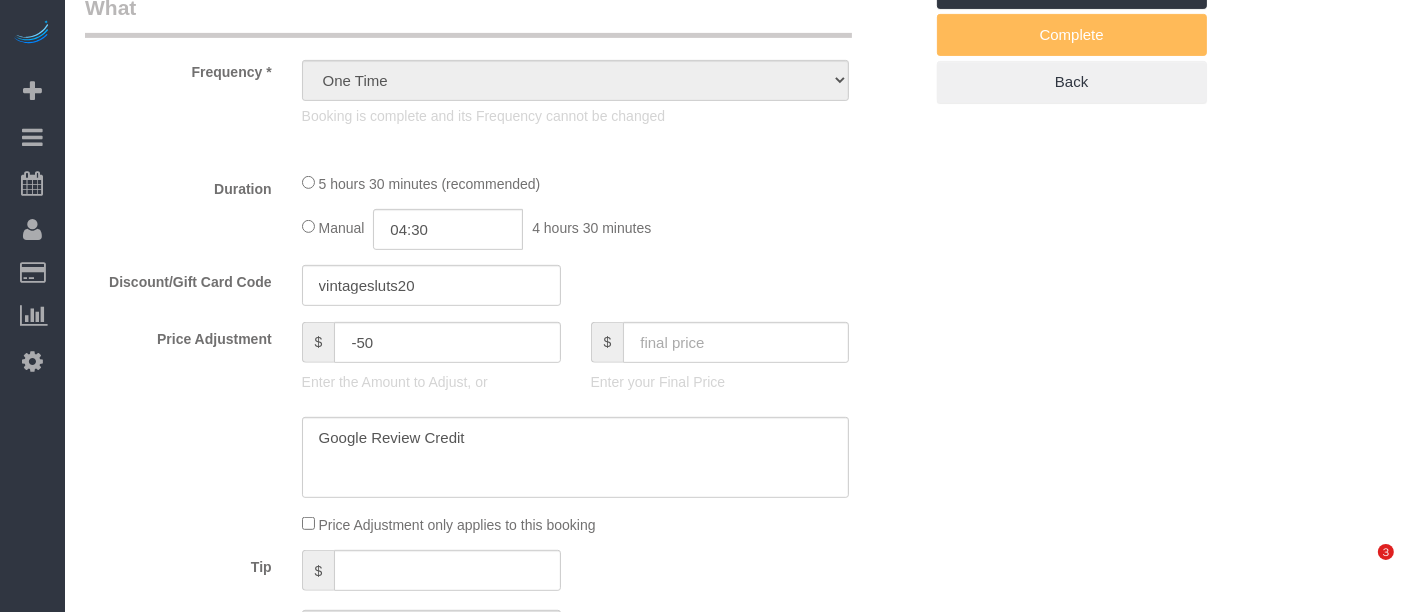 select on "object:1365" 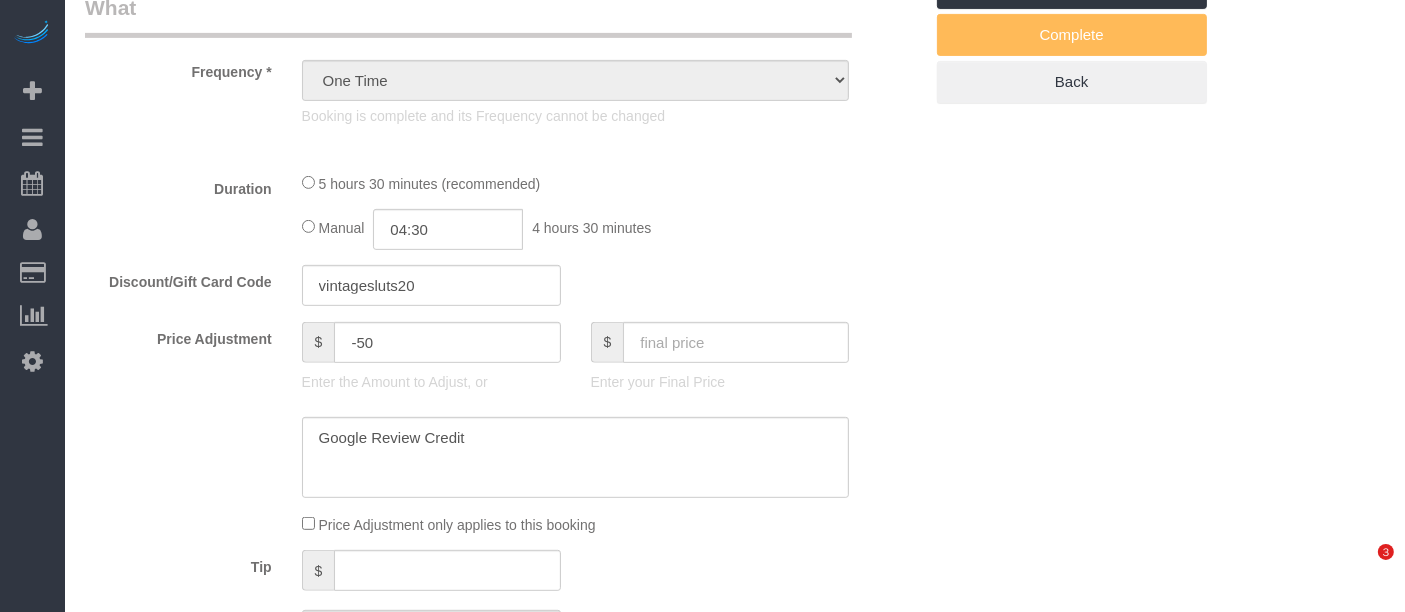 select on "1" 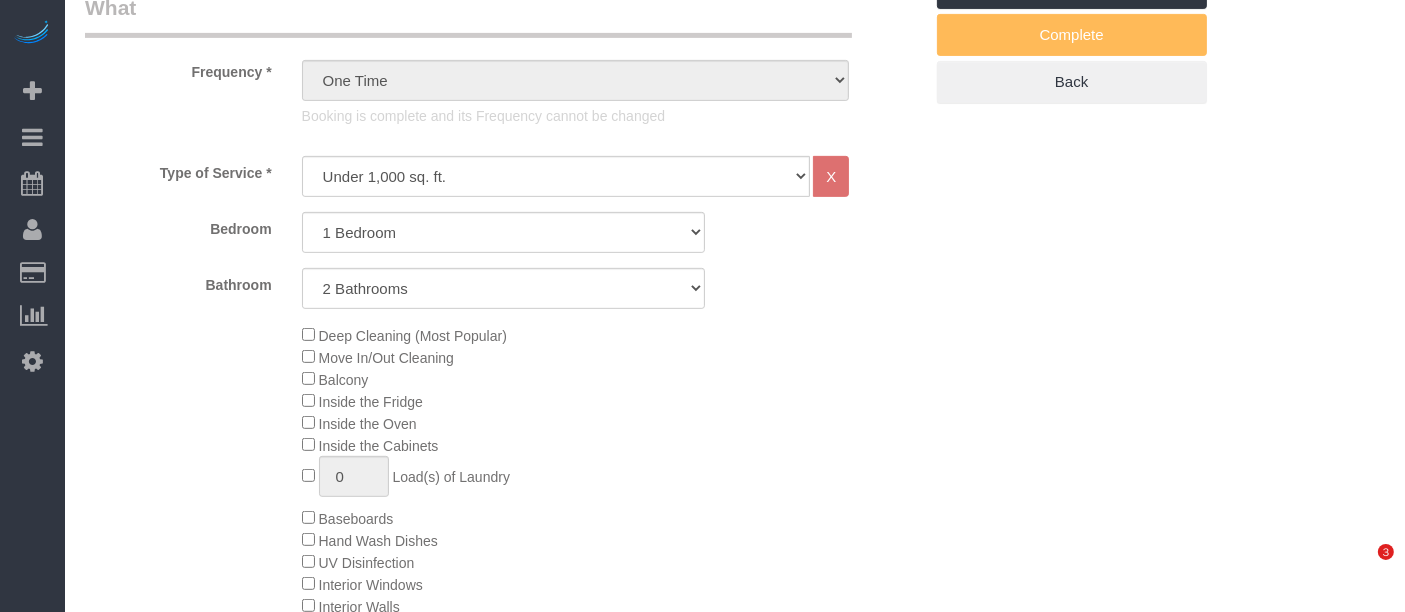 scroll, scrollTop: 1598, scrollLeft: 0, axis: vertical 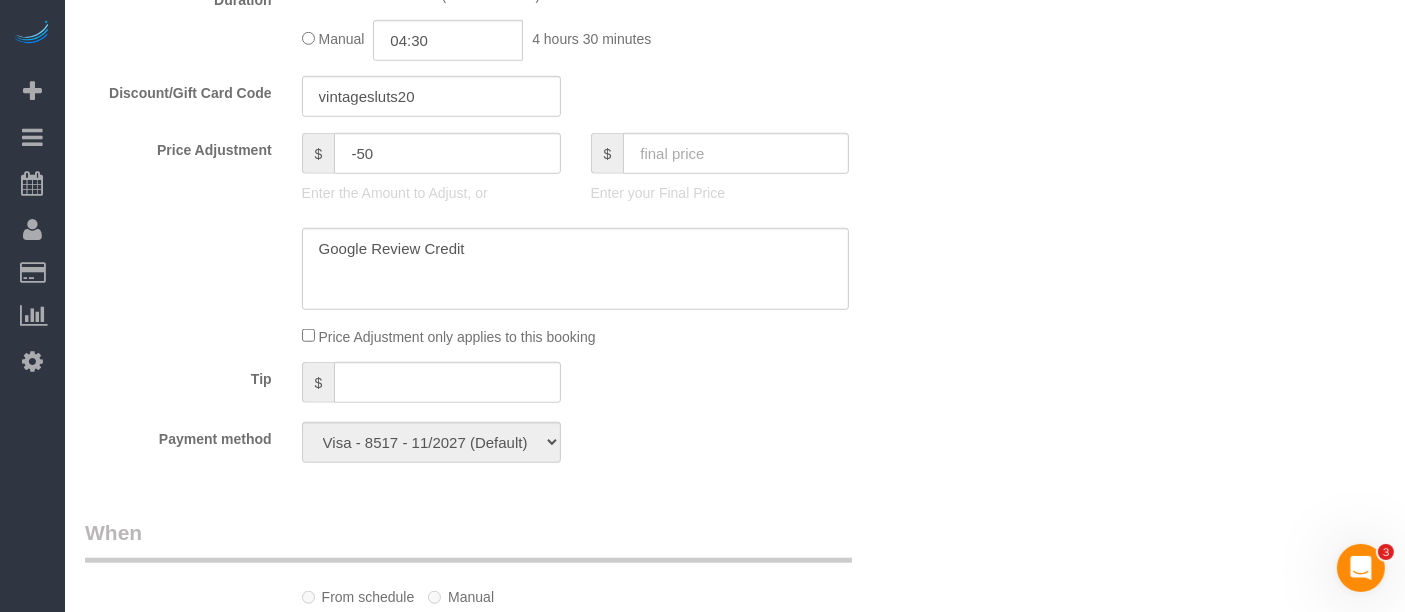 select on "object:1472" 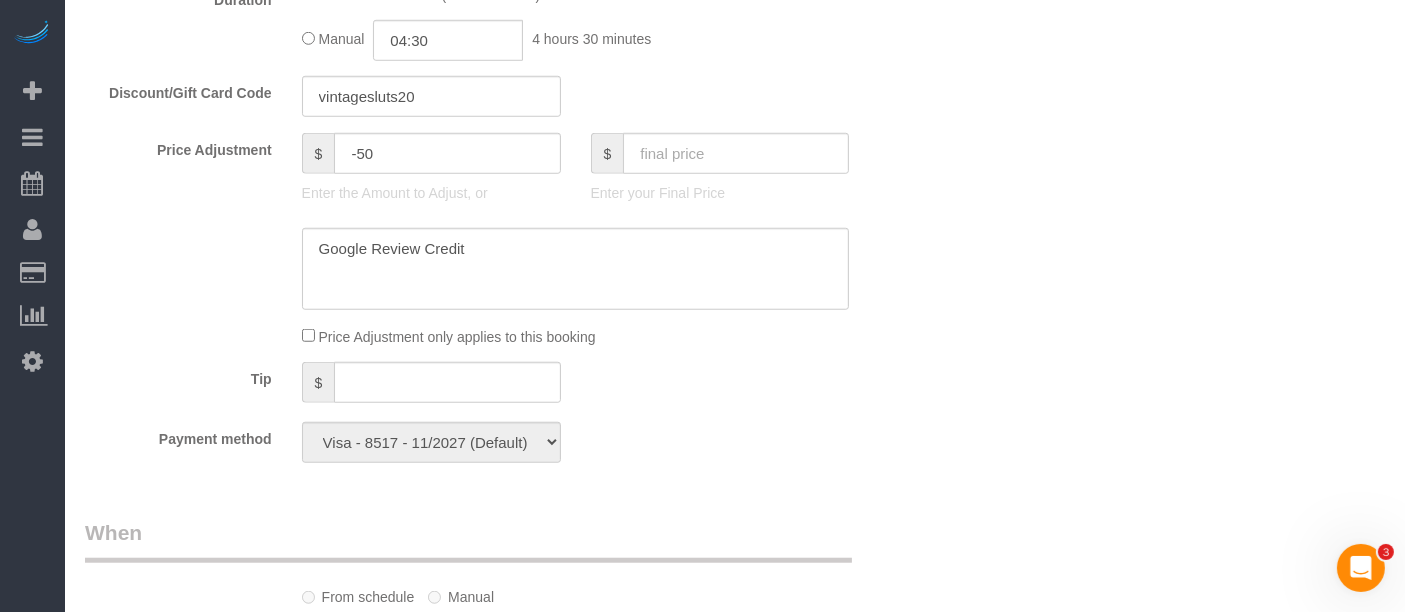 scroll, scrollTop: 0, scrollLeft: 0, axis: both 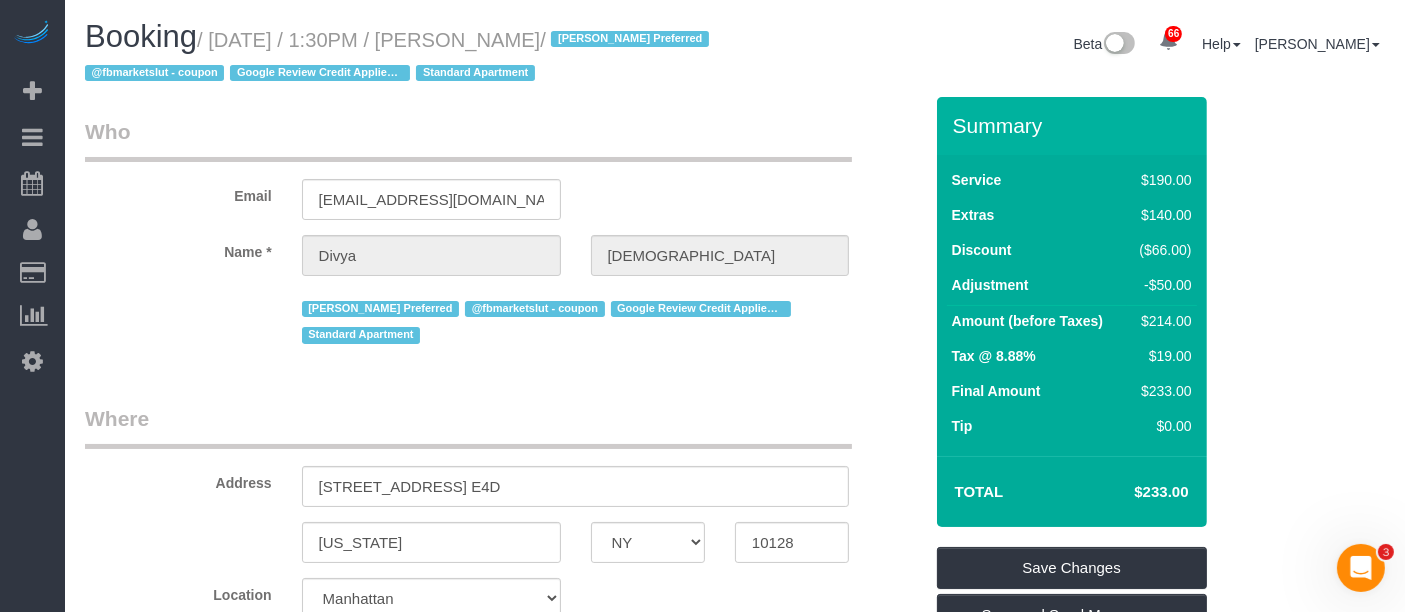 click on "/ July 16, 2025 / 1:30PM / Divya Jain
/
Ana Lopez Preferred
@fbmarketslut - coupon
Google Review Credit Applied 7/27/2025
Standard Apartment" at bounding box center [400, 57] 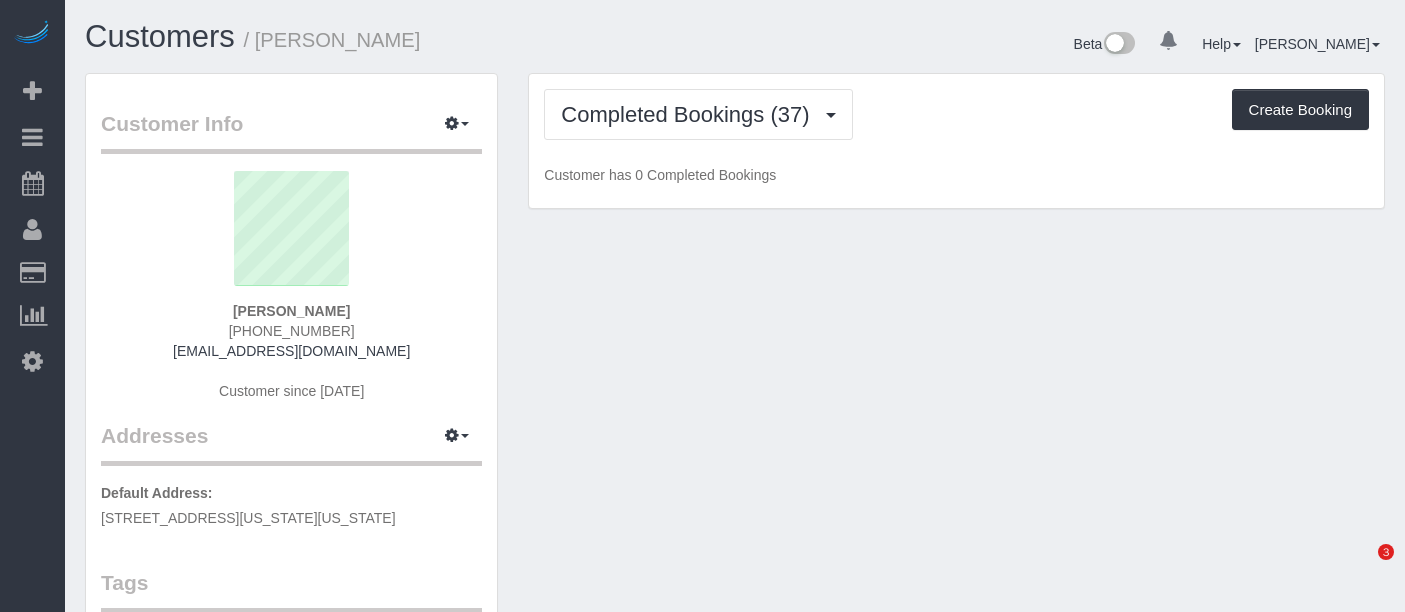 scroll, scrollTop: 0, scrollLeft: 0, axis: both 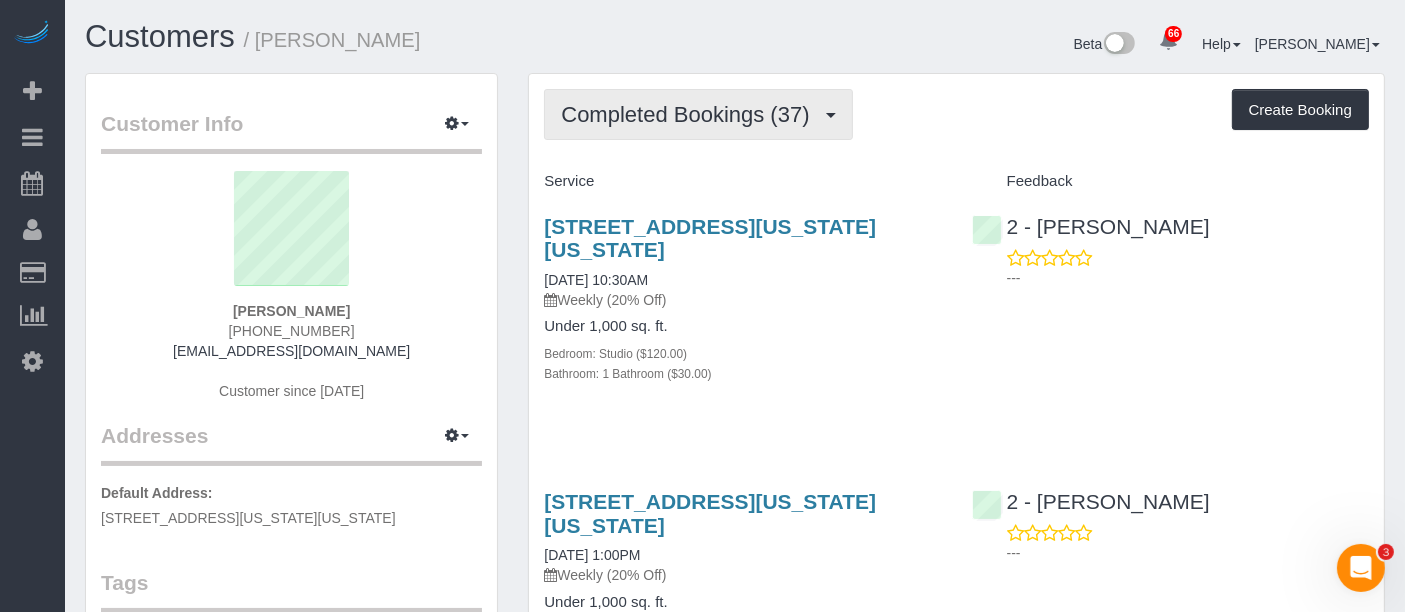 click on "Completed Bookings (37)" at bounding box center [690, 114] 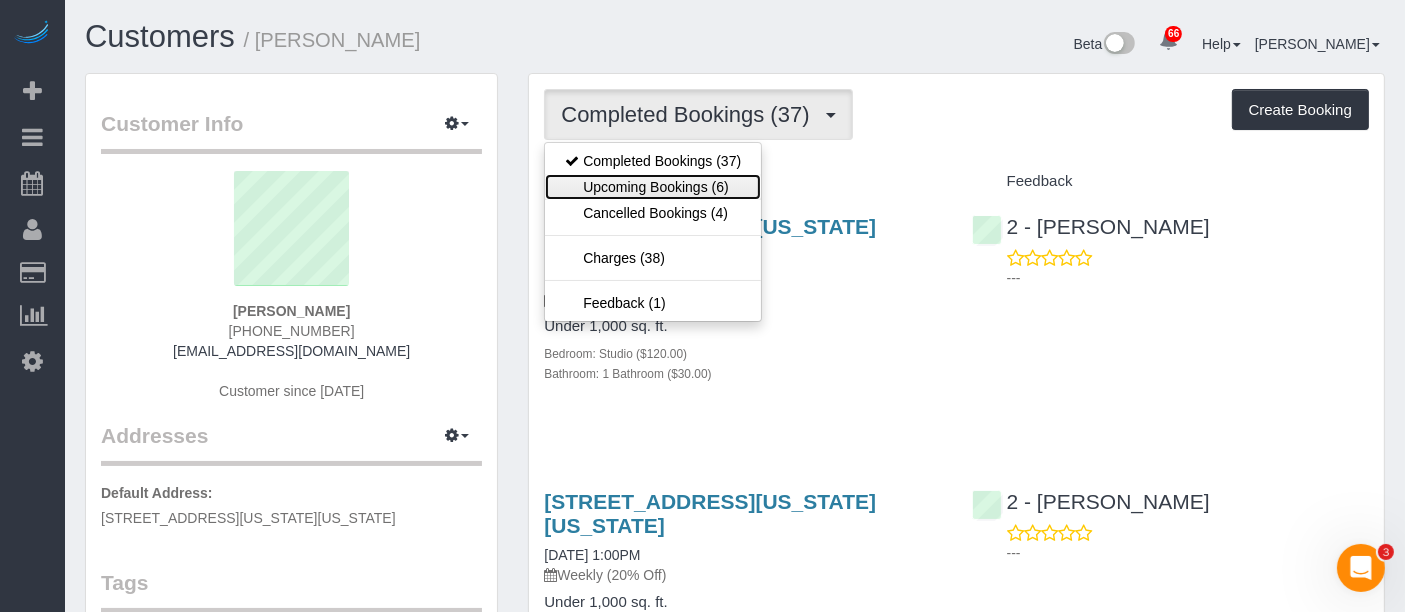 click on "Upcoming Bookings (6)" at bounding box center (653, 187) 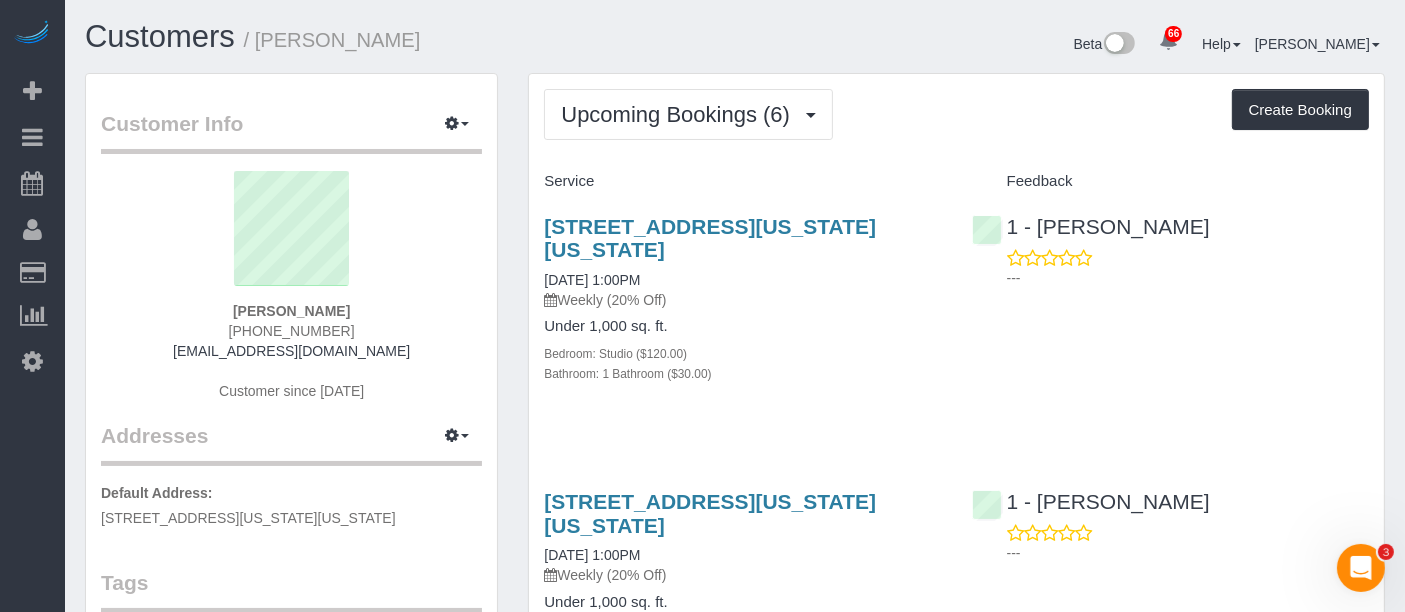 click on "Upcoming Bookings (6)
Completed Bookings (37)
Upcoming Bookings (6)
Cancelled Bookings (4)
Charges (38)
Feedback (1)
Create Booking" at bounding box center [956, 114] 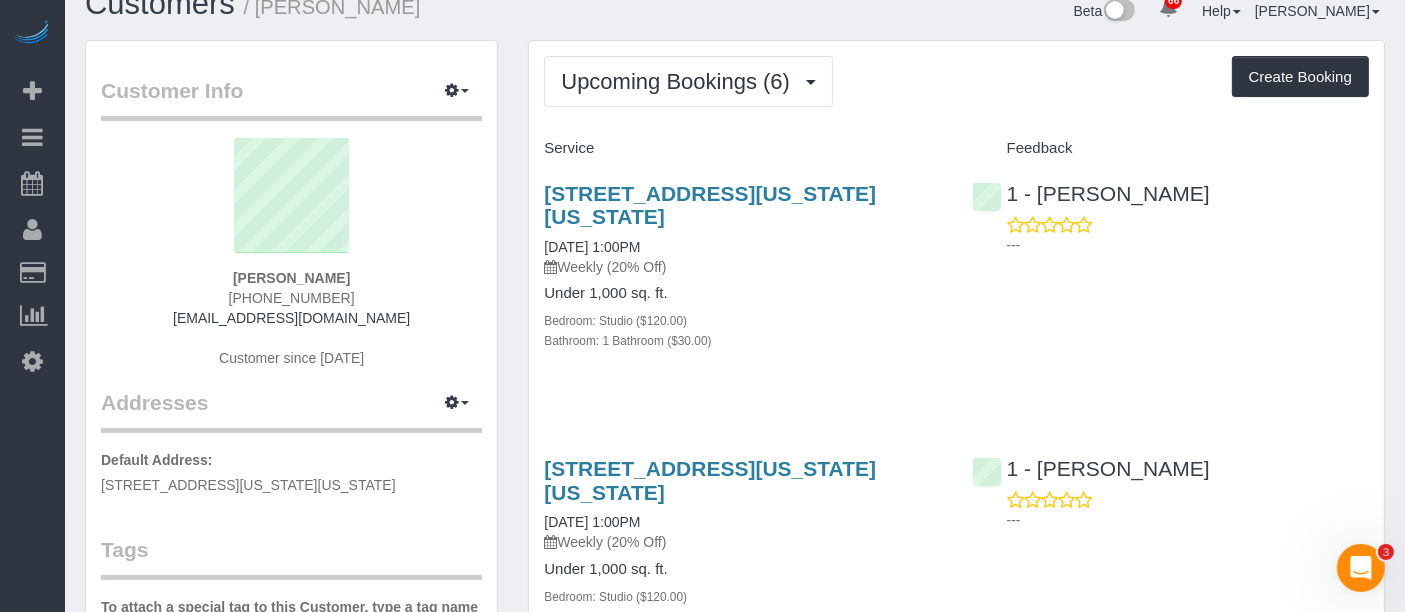 scroll, scrollTop: 0, scrollLeft: 0, axis: both 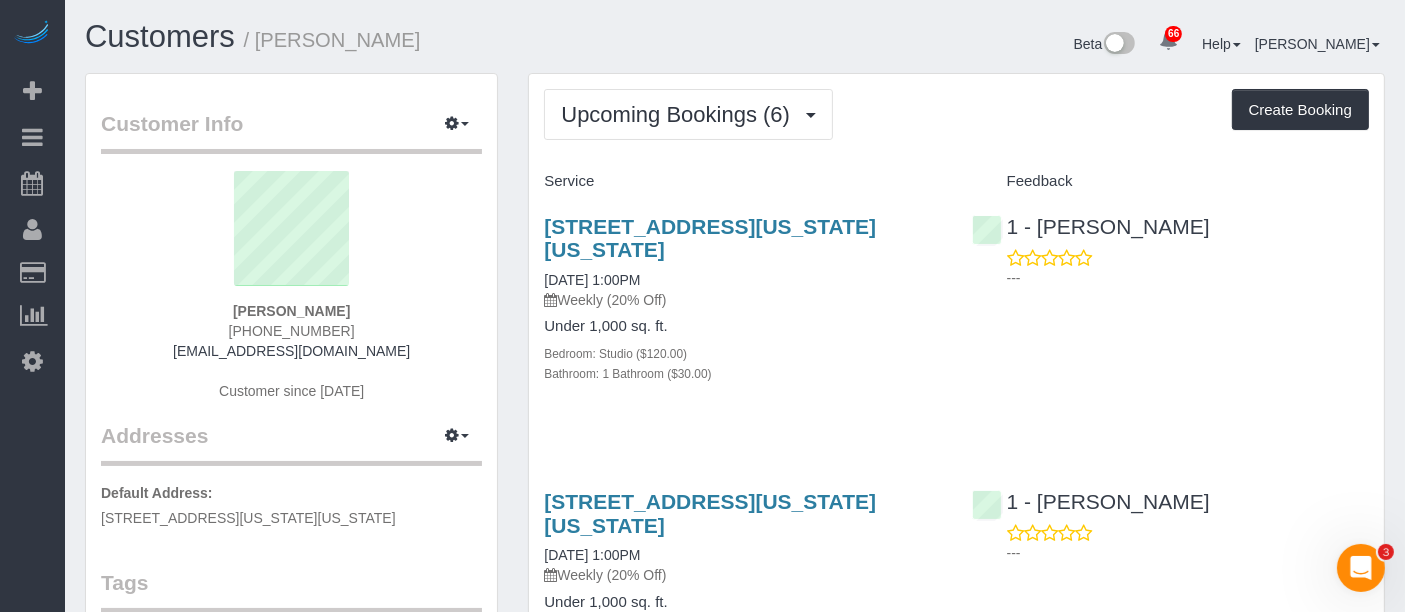 click on "Upcoming Bookings (6)
Completed Bookings (37)
Upcoming Bookings (6)
Cancelled Bookings (4)
Charges (38)
Feedback (1)
Create Booking
Service
Feedback" at bounding box center (956, 1019) 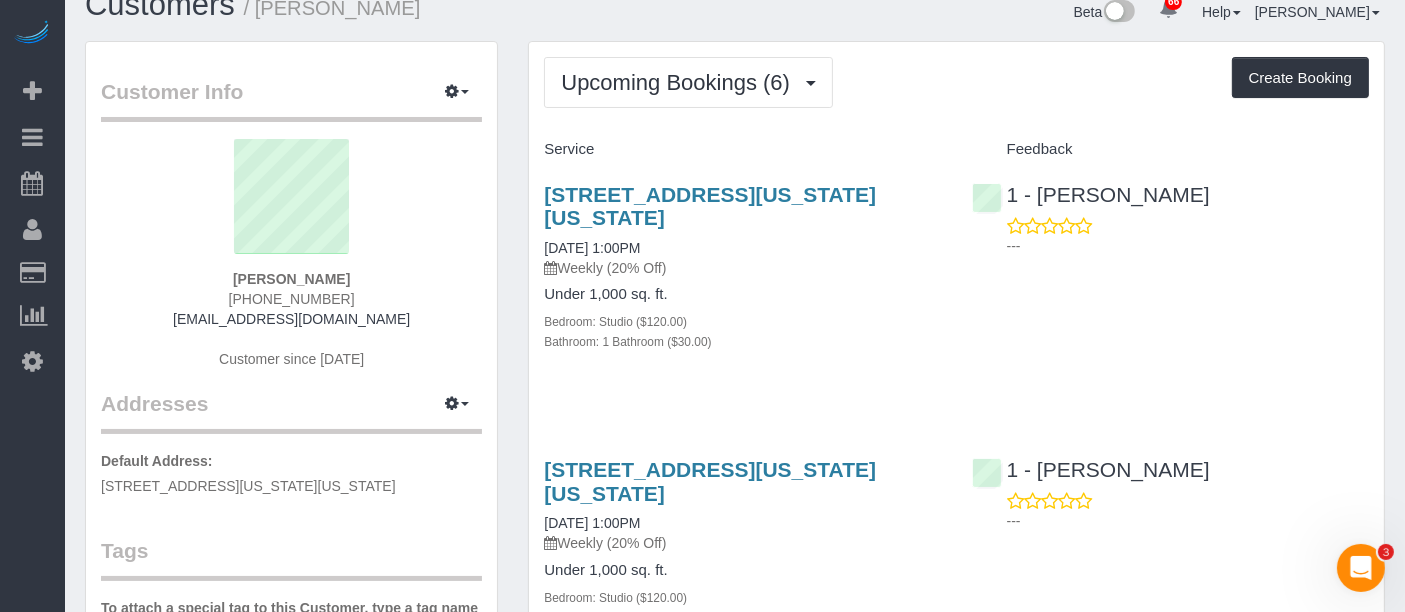 scroll, scrollTop: 0, scrollLeft: 0, axis: both 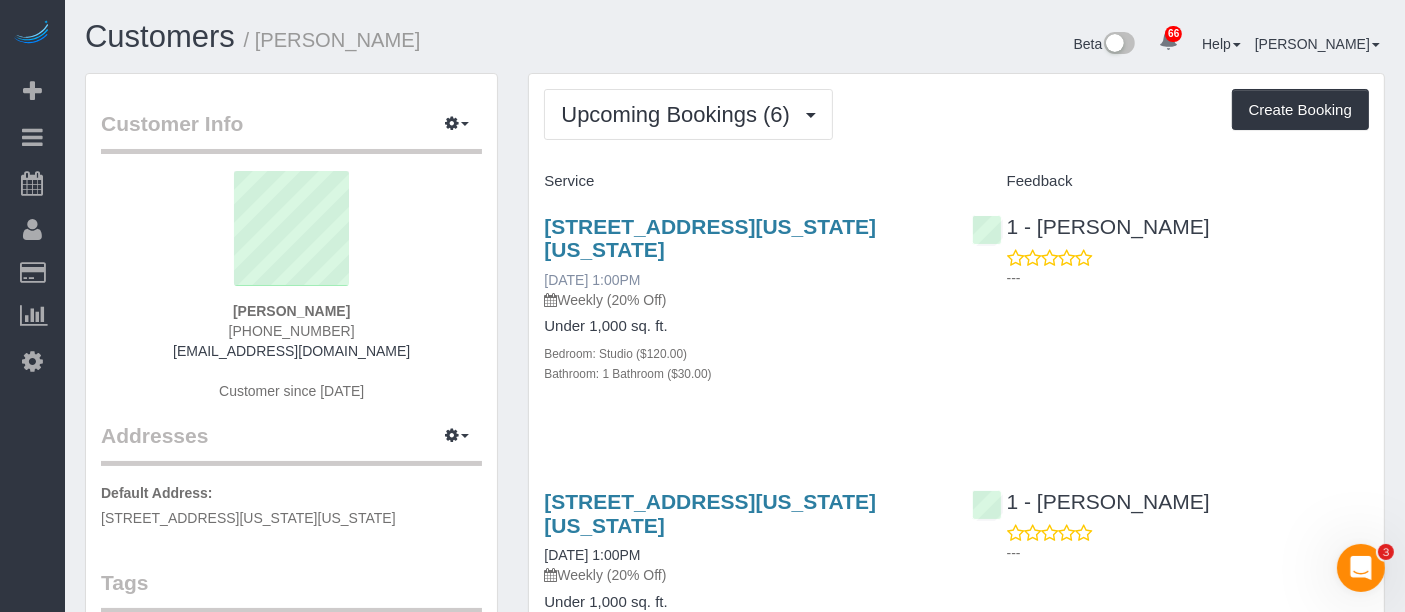 drag, startPoint x: 537, startPoint y: 277, endPoint x: 577, endPoint y: 280, distance: 40.112343 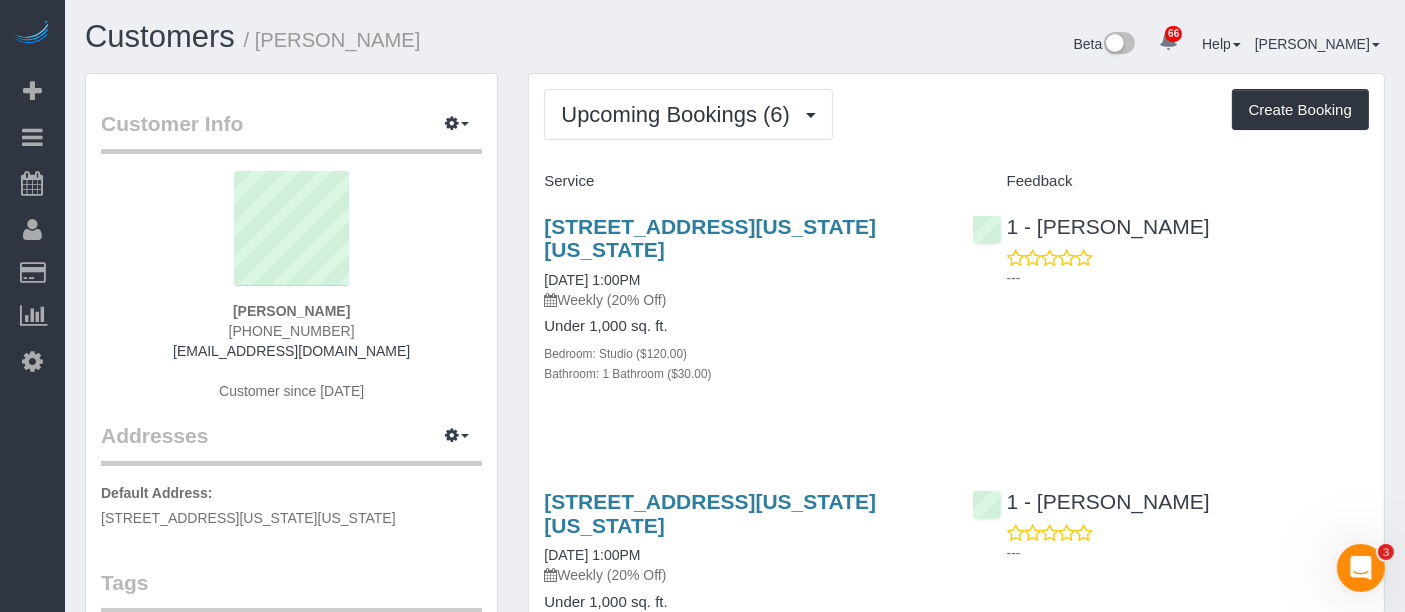copy on "07/31" 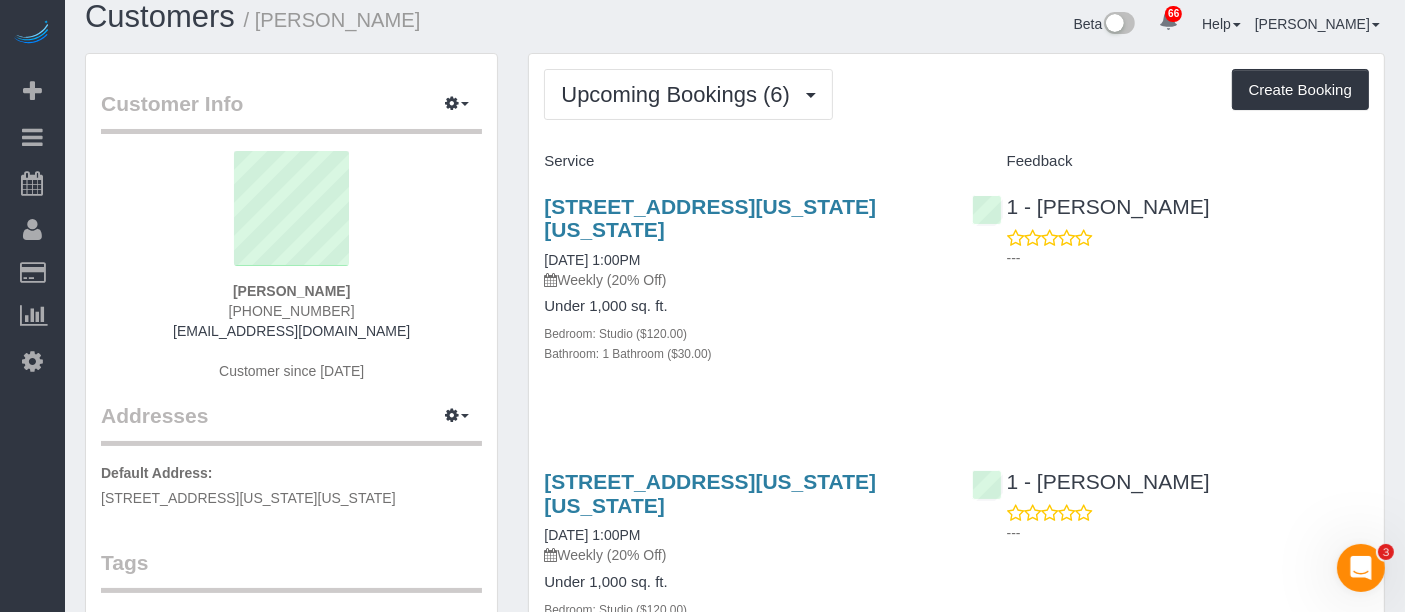 scroll, scrollTop: 0, scrollLeft: 0, axis: both 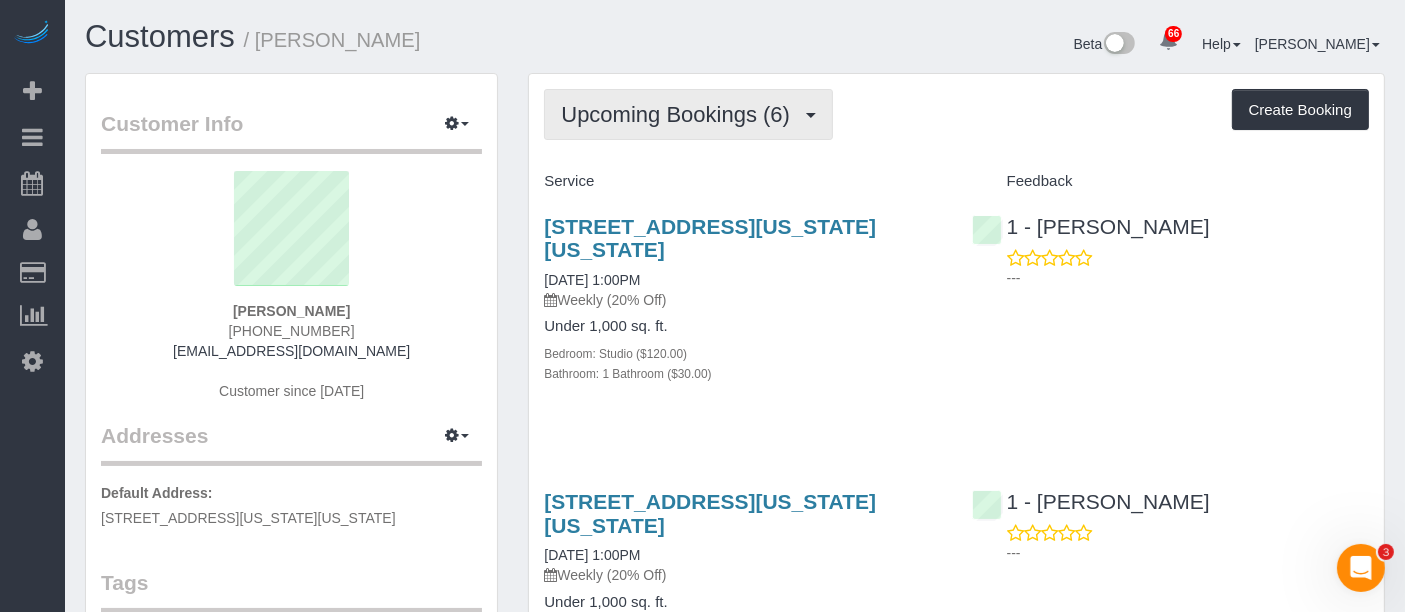 click on "Upcoming Bookings (6)" at bounding box center (688, 114) 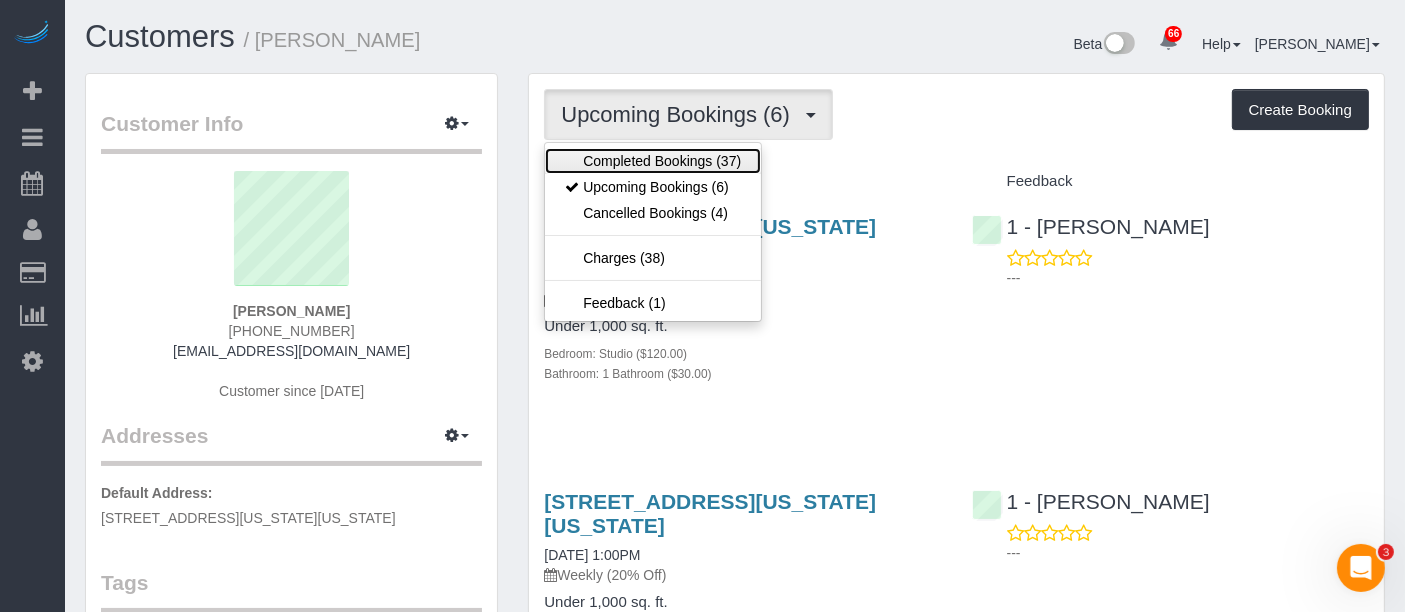 click on "Completed Bookings (37)" at bounding box center [653, 161] 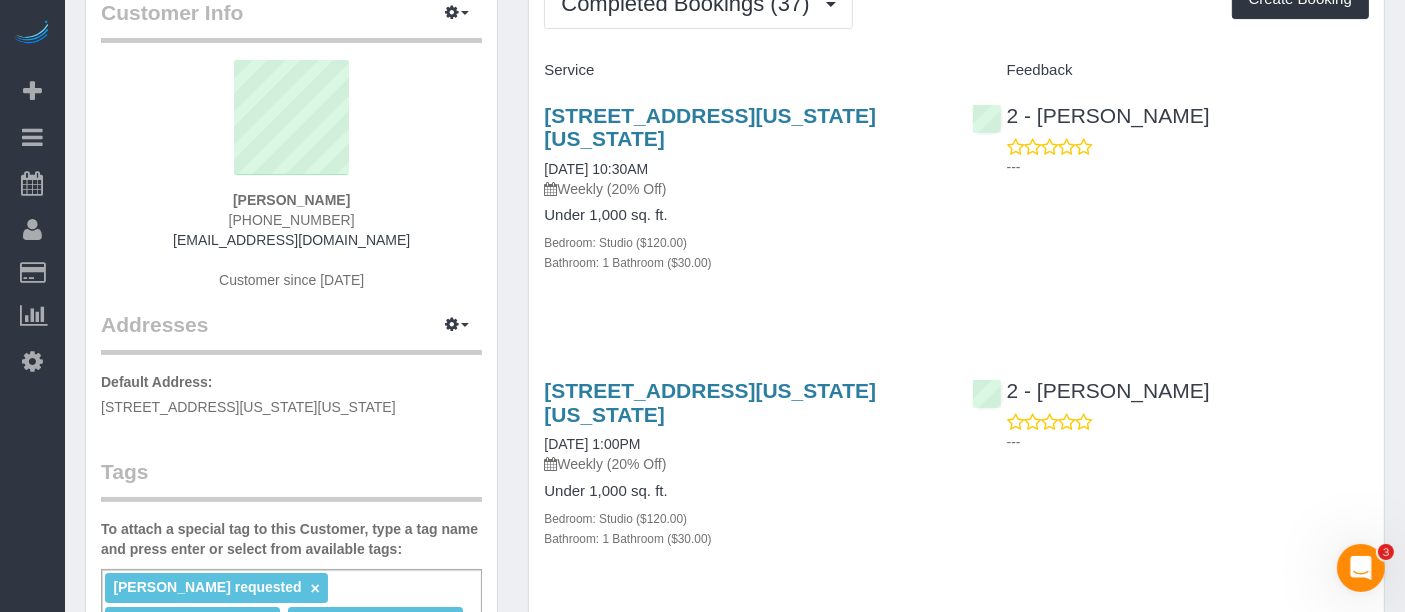 scroll, scrollTop: 0, scrollLeft: 0, axis: both 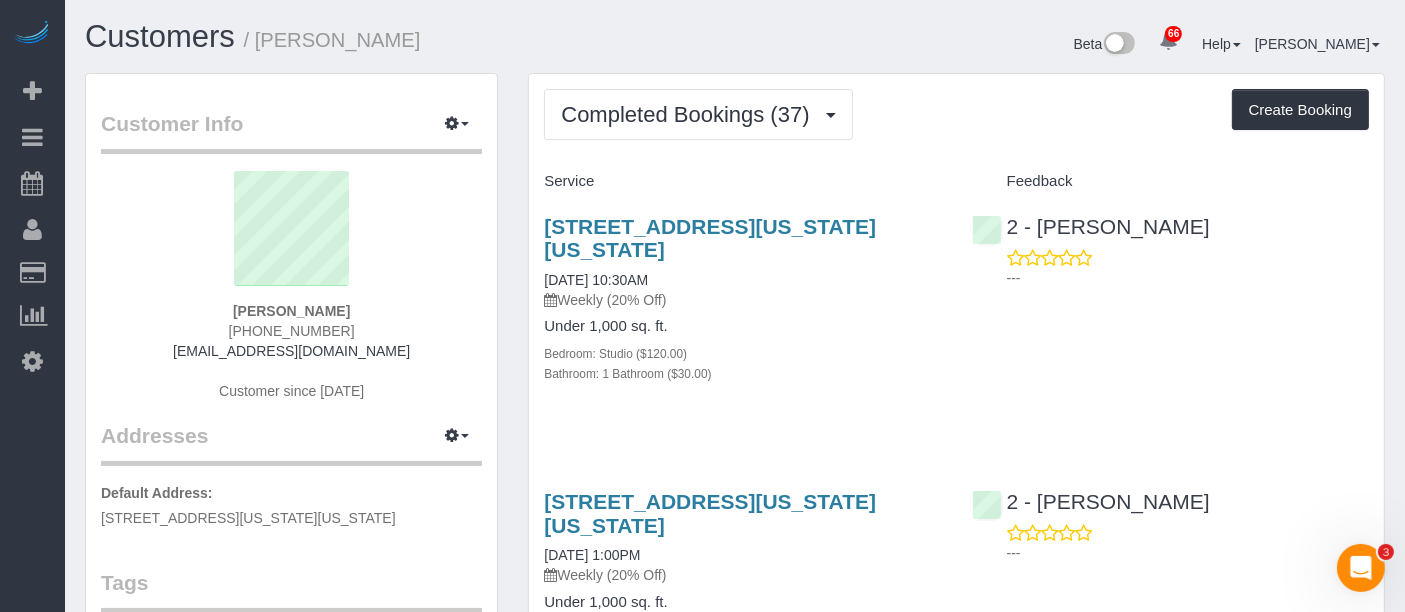 click on "Completed Bookings (37)
Completed Bookings (37)
Upcoming Bookings (6)
Cancelled Bookings (4)
Charges (38)
Feedback (1)
Create Booking" at bounding box center (956, 114) 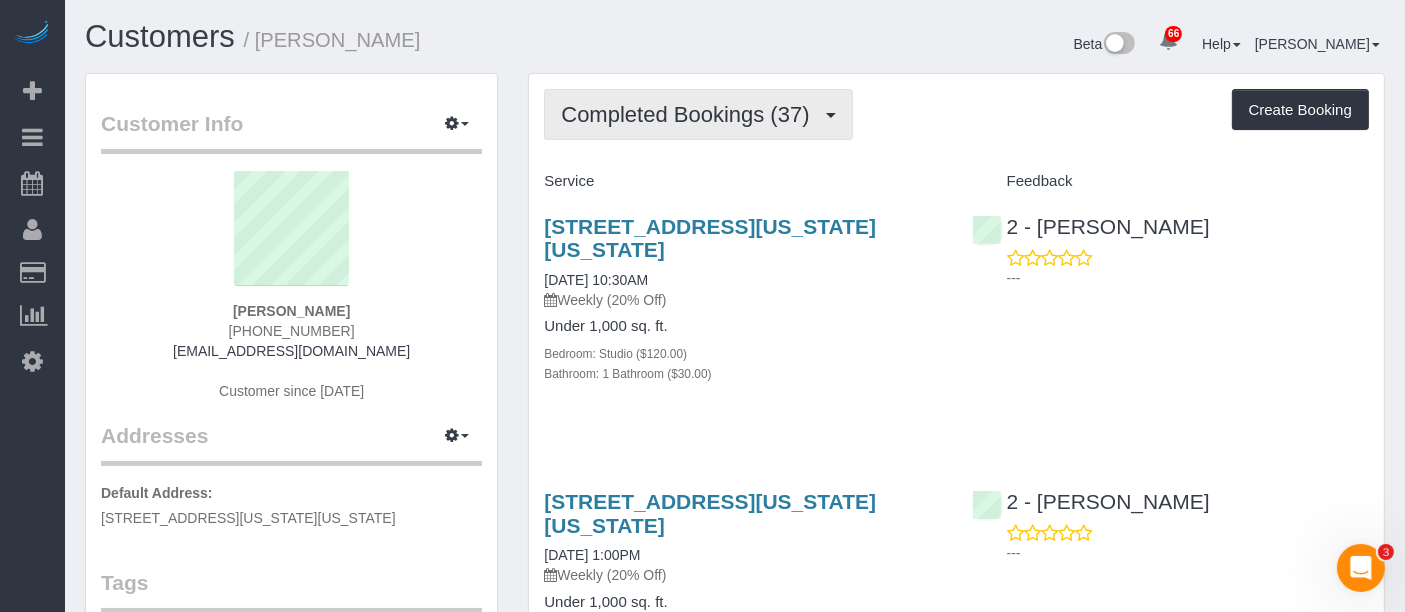 click on "Completed Bookings (37)" at bounding box center [690, 114] 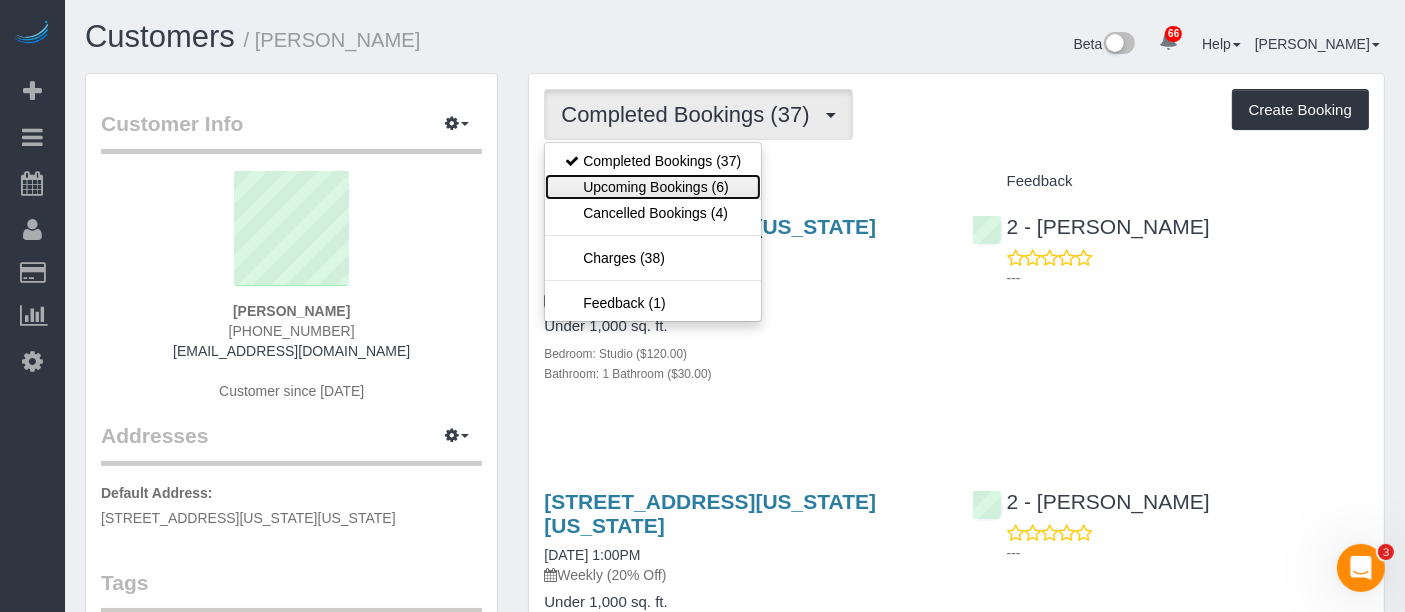 click on "Upcoming Bookings (6)" at bounding box center [653, 187] 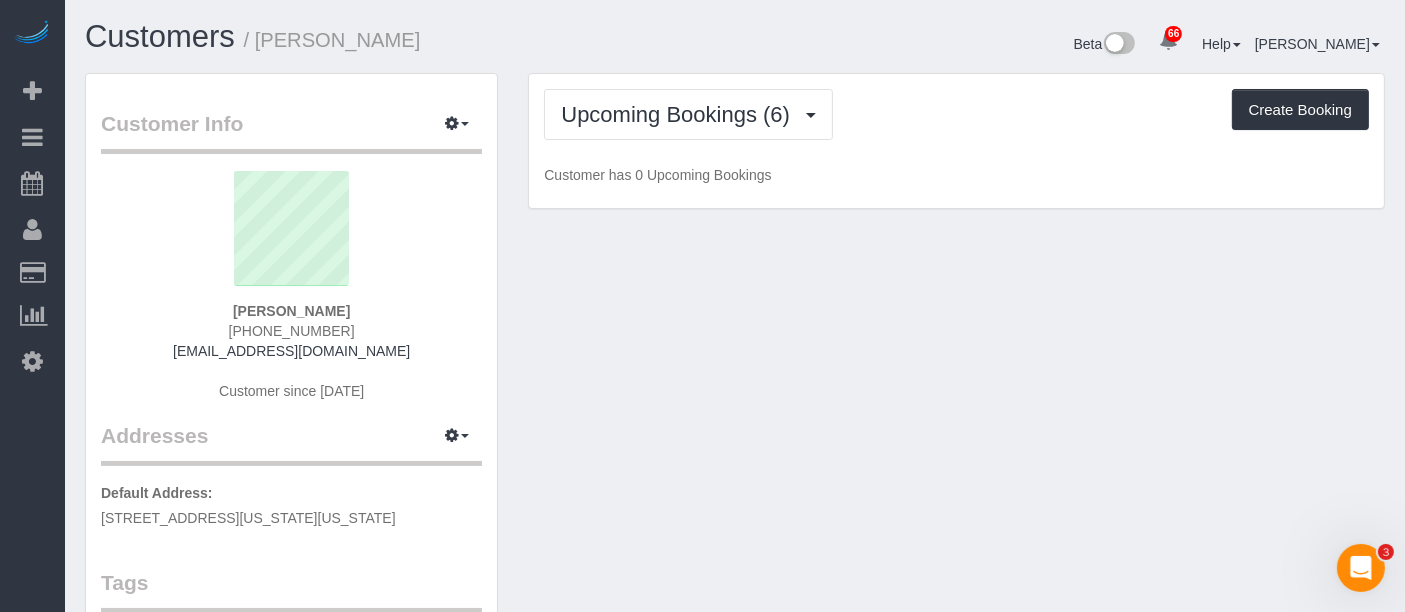 click on "Upcoming Bookings (6)
Completed Bookings (37)
Upcoming Bookings (6)
Cancelled Bookings (4)
Charges (38)
Feedback (1)
Create Booking
Customer has 0 Upcoming Bookings" at bounding box center [956, 141] 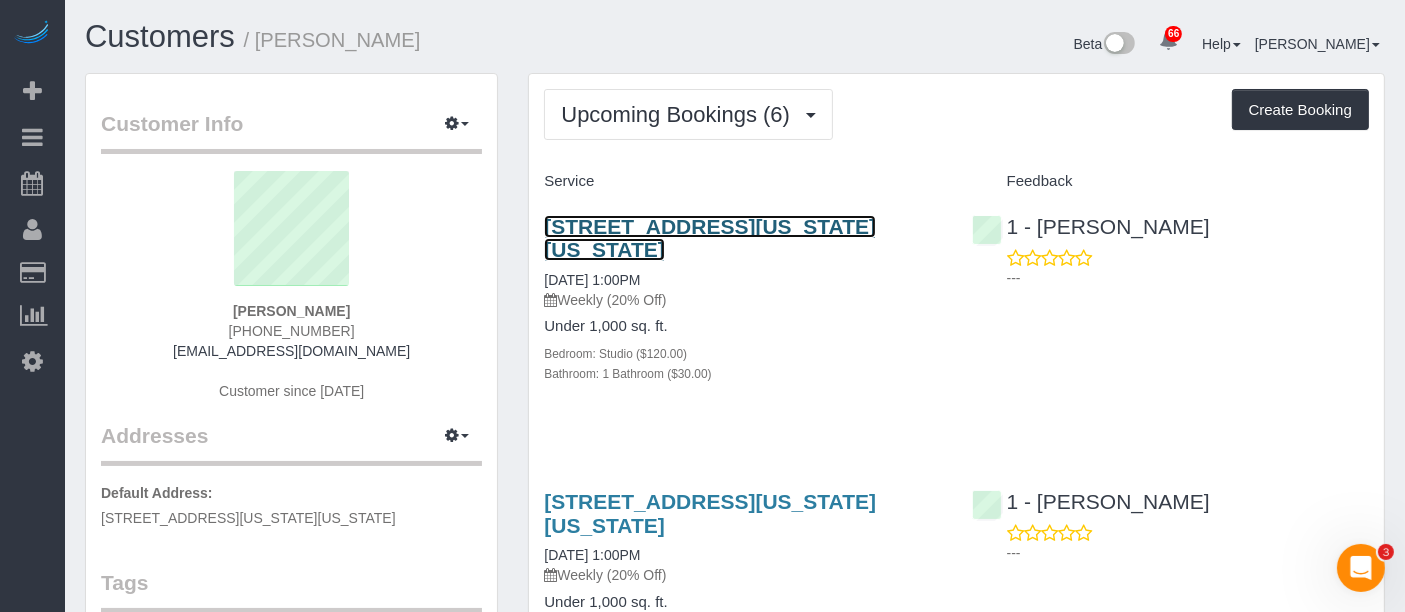 click on "600 Washington Street, Apt.708, New York, NY 10014" at bounding box center [710, 238] 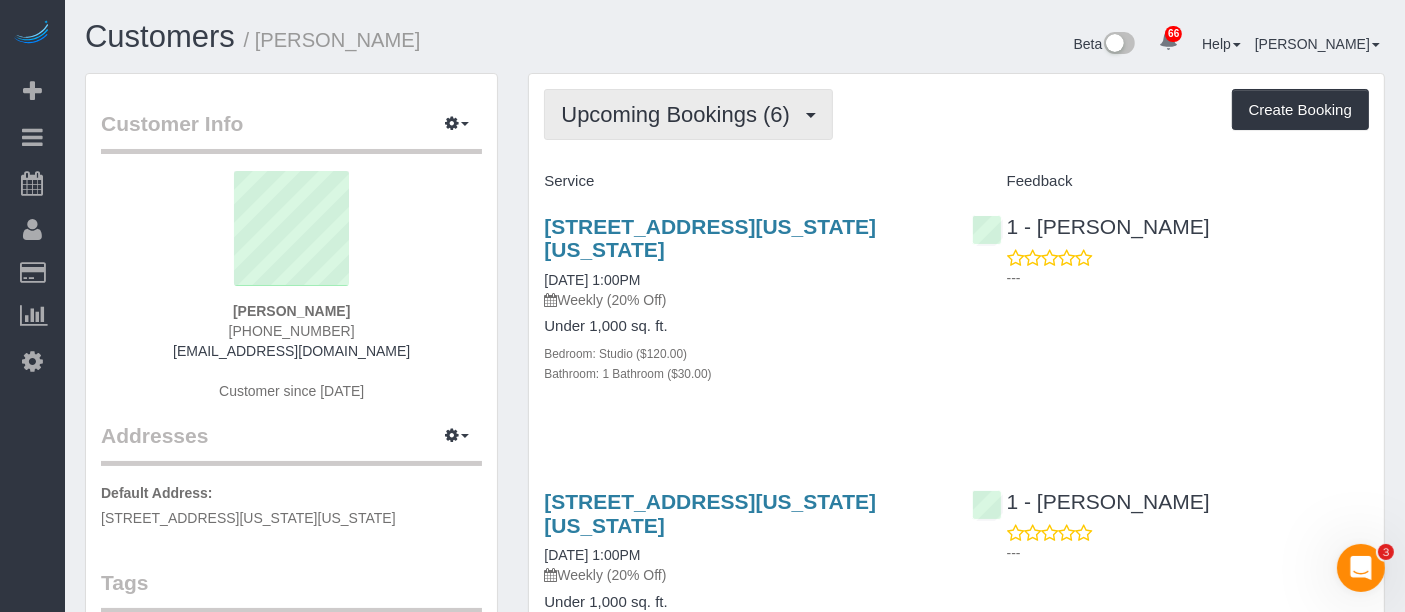 drag, startPoint x: 676, startPoint y: 107, endPoint x: 672, endPoint y: 187, distance: 80.09994 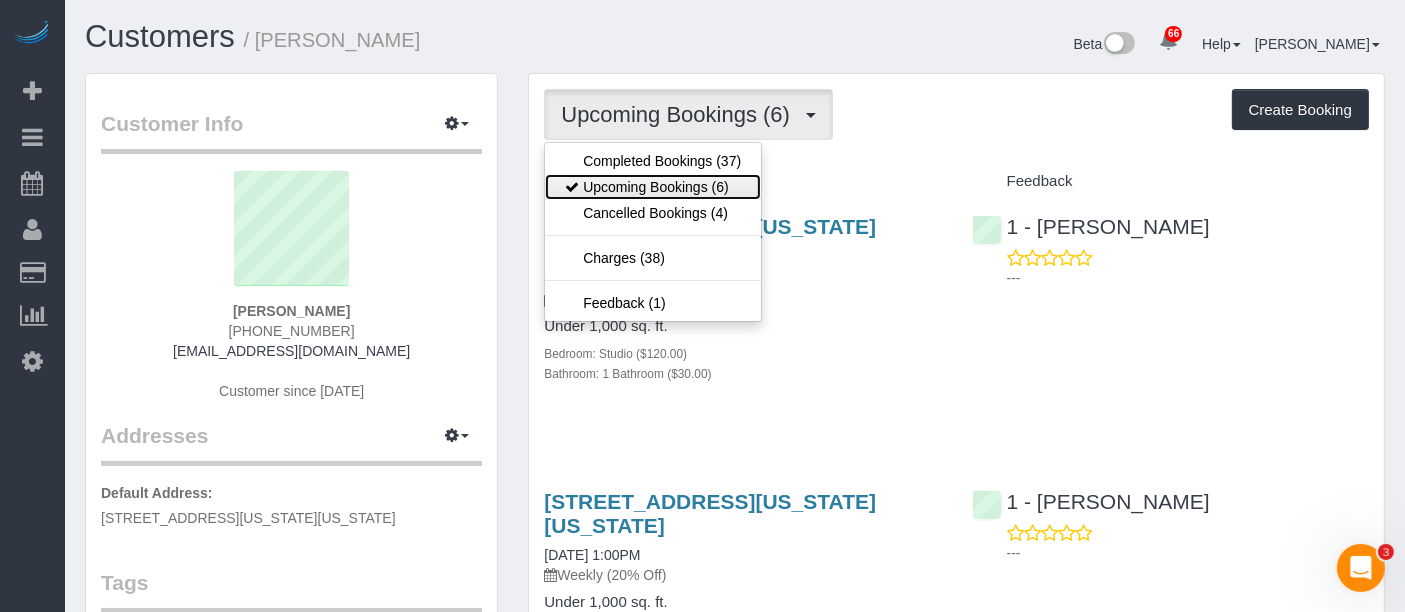 click on "Upcoming Bookings (6)" at bounding box center (653, 187) 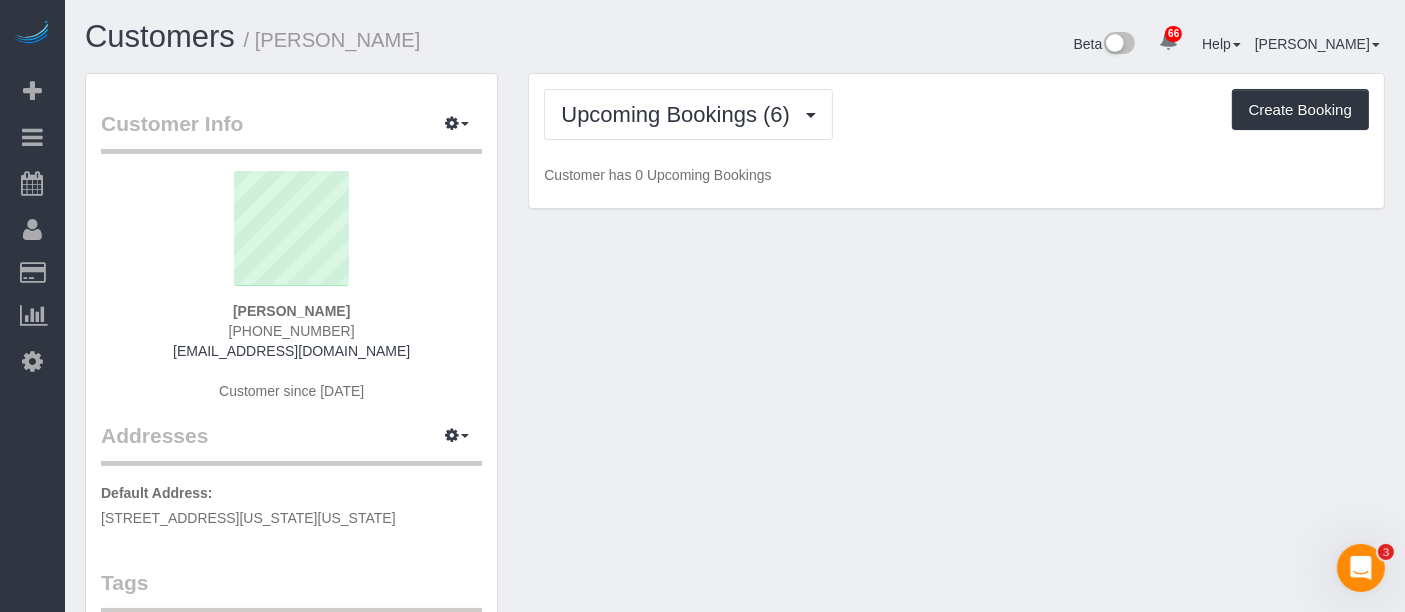 click on "Upcoming Bookings (6)
Completed Bookings (37)
Upcoming Bookings (6)
Cancelled Bookings (4)
Charges (38)
Feedback (1)
Create Booking" at bounding box center (956, 114) 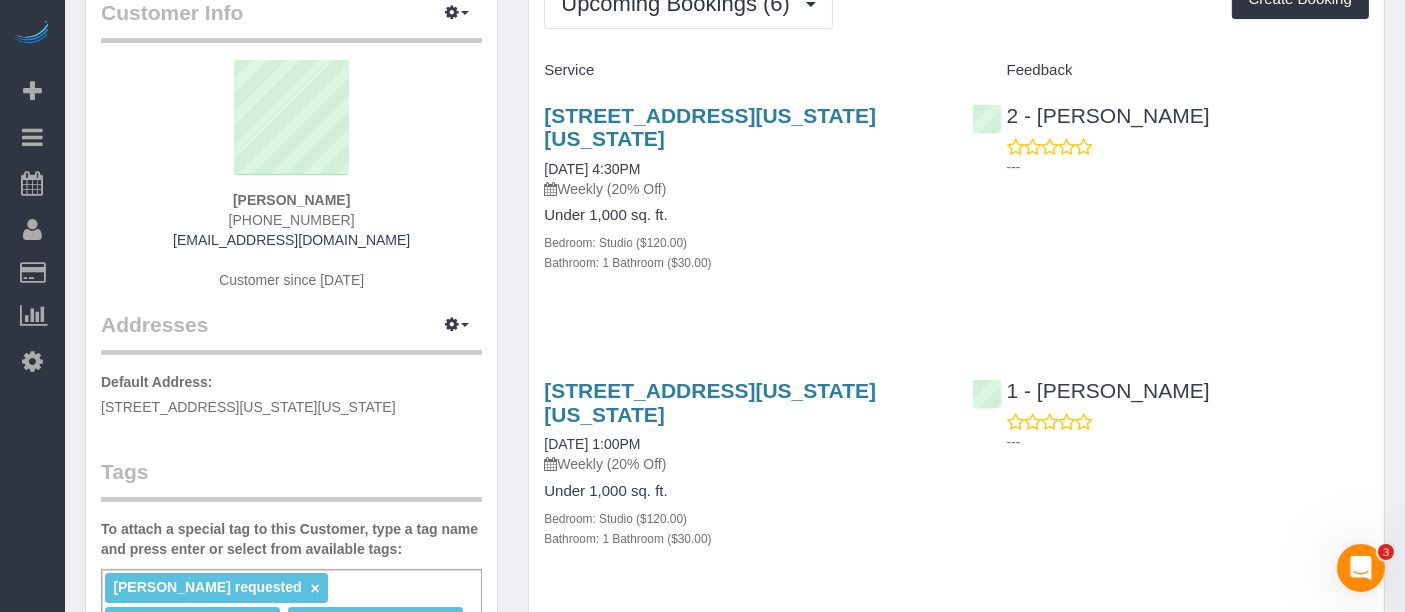 scroll, scrollTop: 0, scrollLeft: 0, axis: both 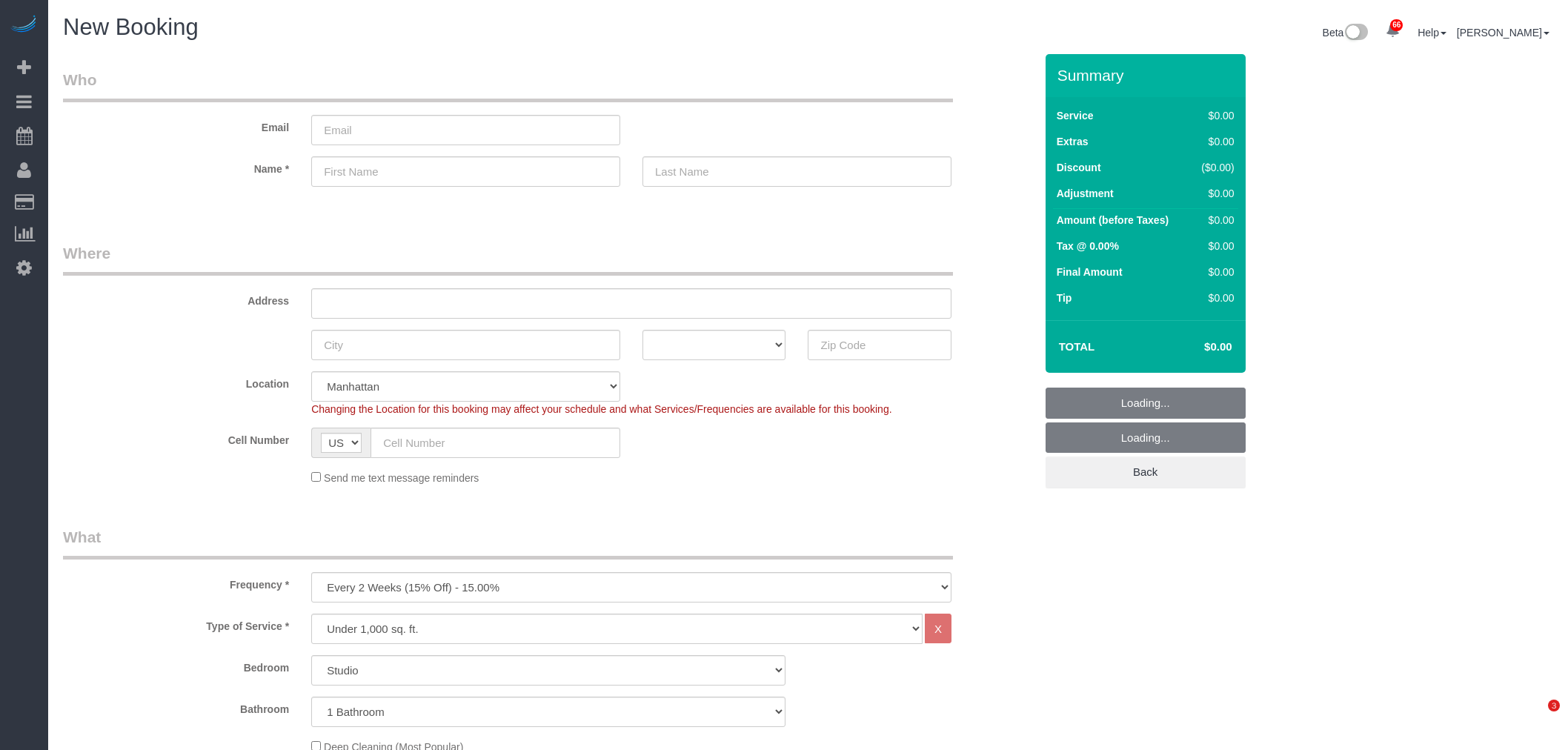 select on "number:89" 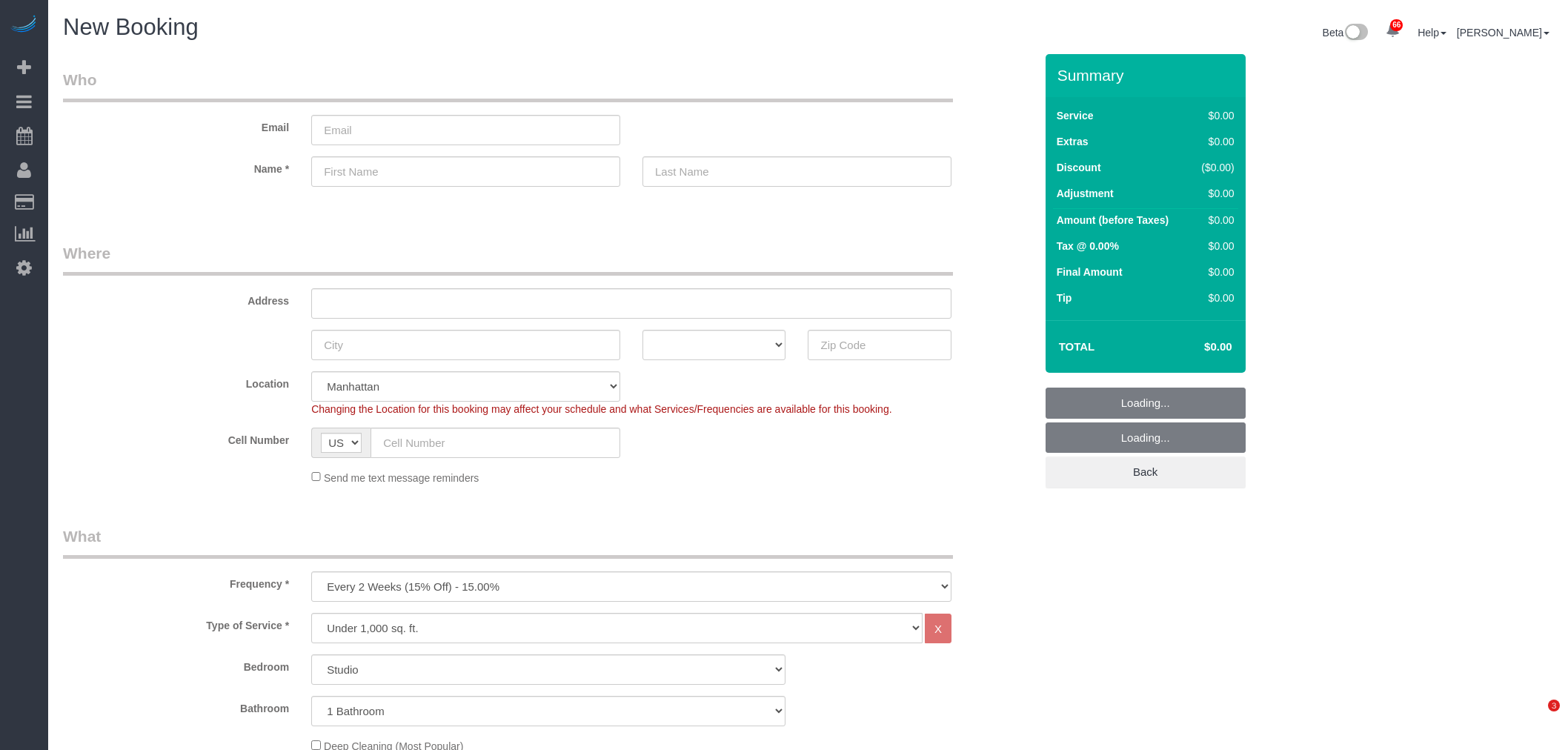 scroll, scrollTop: 0, scrollLeft: 0, axis: both 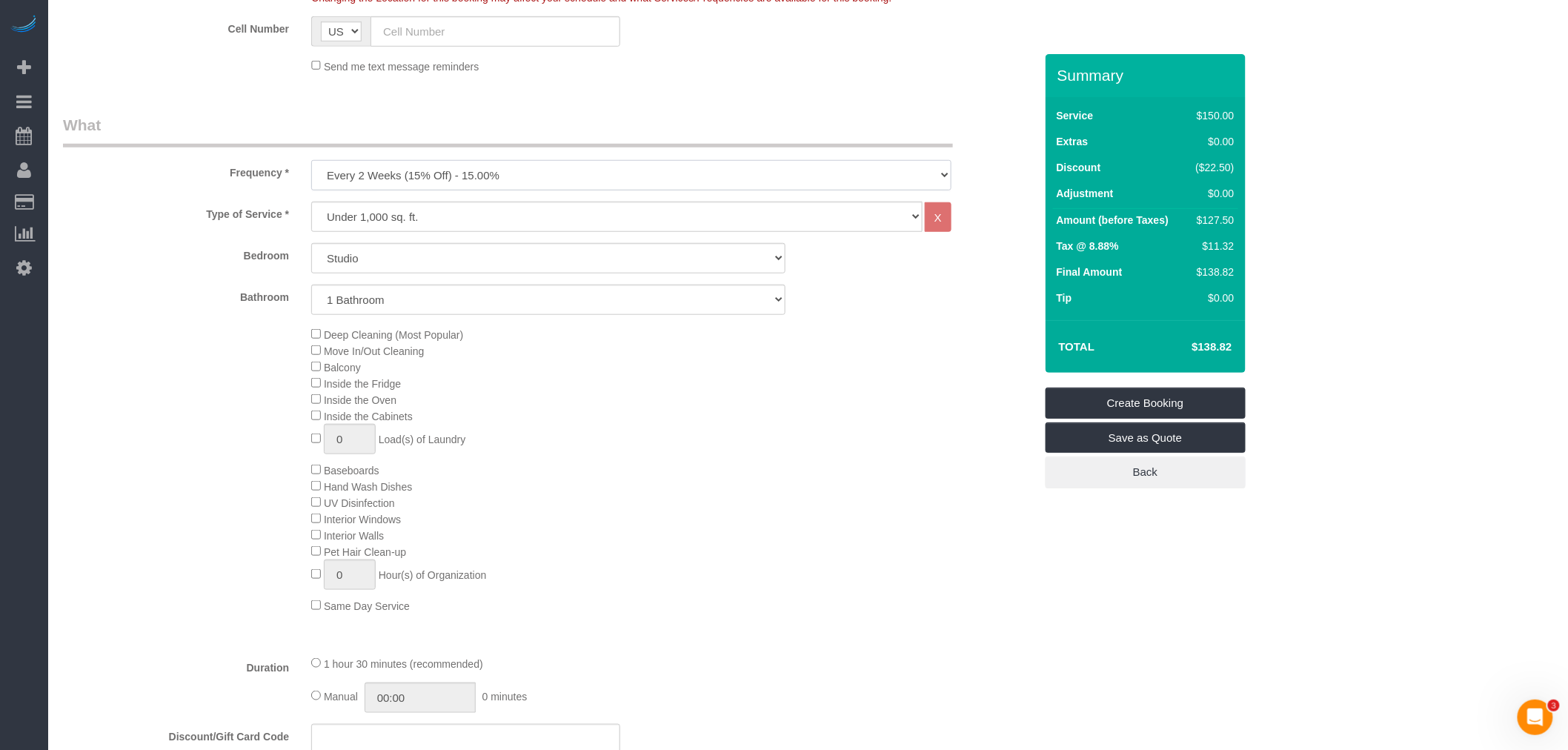click on "One Time Weekly (20% Off) - 20.00% Every 2 Weeks (15% Off) - 15.00% Every 4 Weeks (10% Off) - 10.00%" at bounding box center (631, 175) 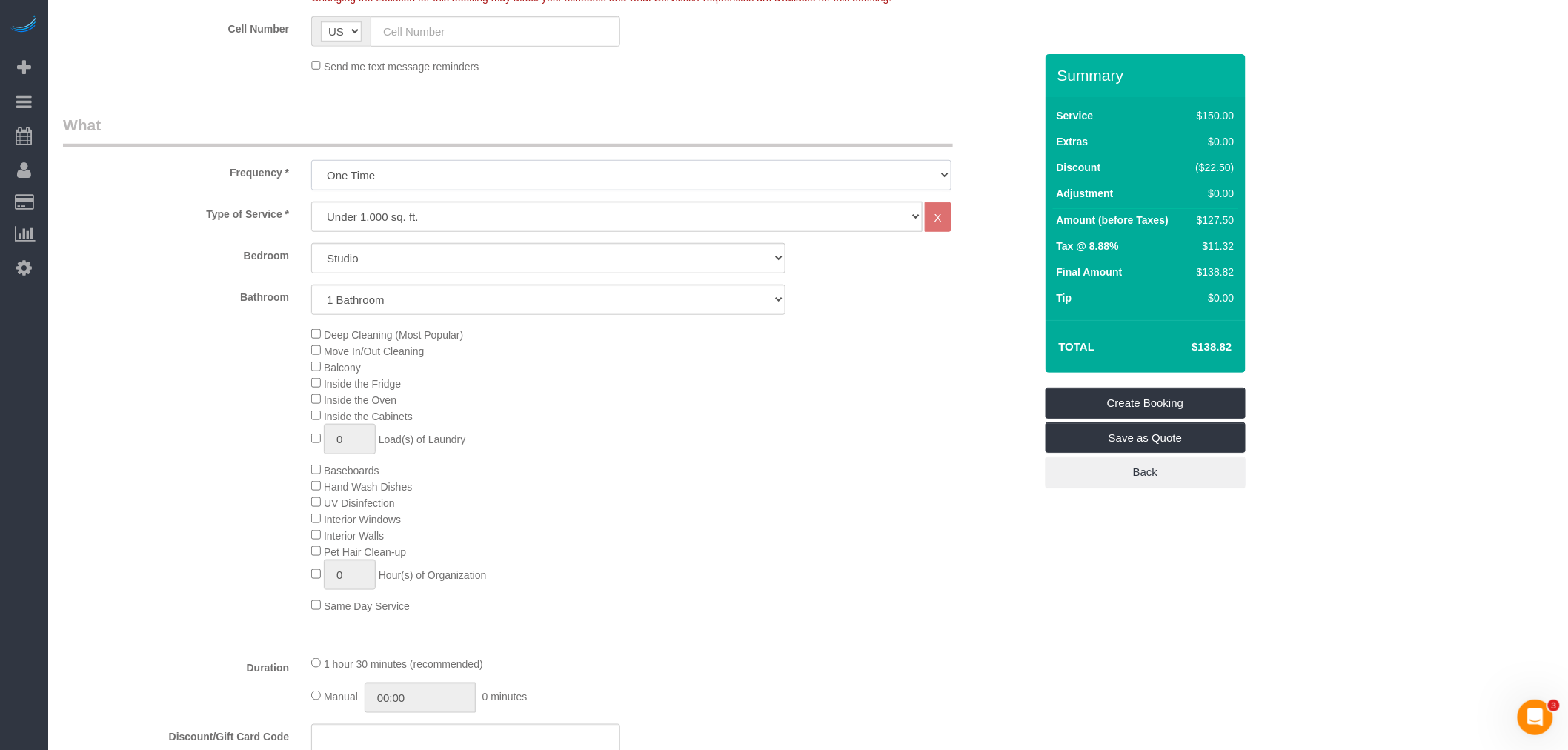 click on "One Time Weekly (20% Off) - 20.00% Every 2 Weeks (15% Off) - 15.00% Every 4 Weeks (10% Off) - 10.00%" at bounding box center [631, 175] 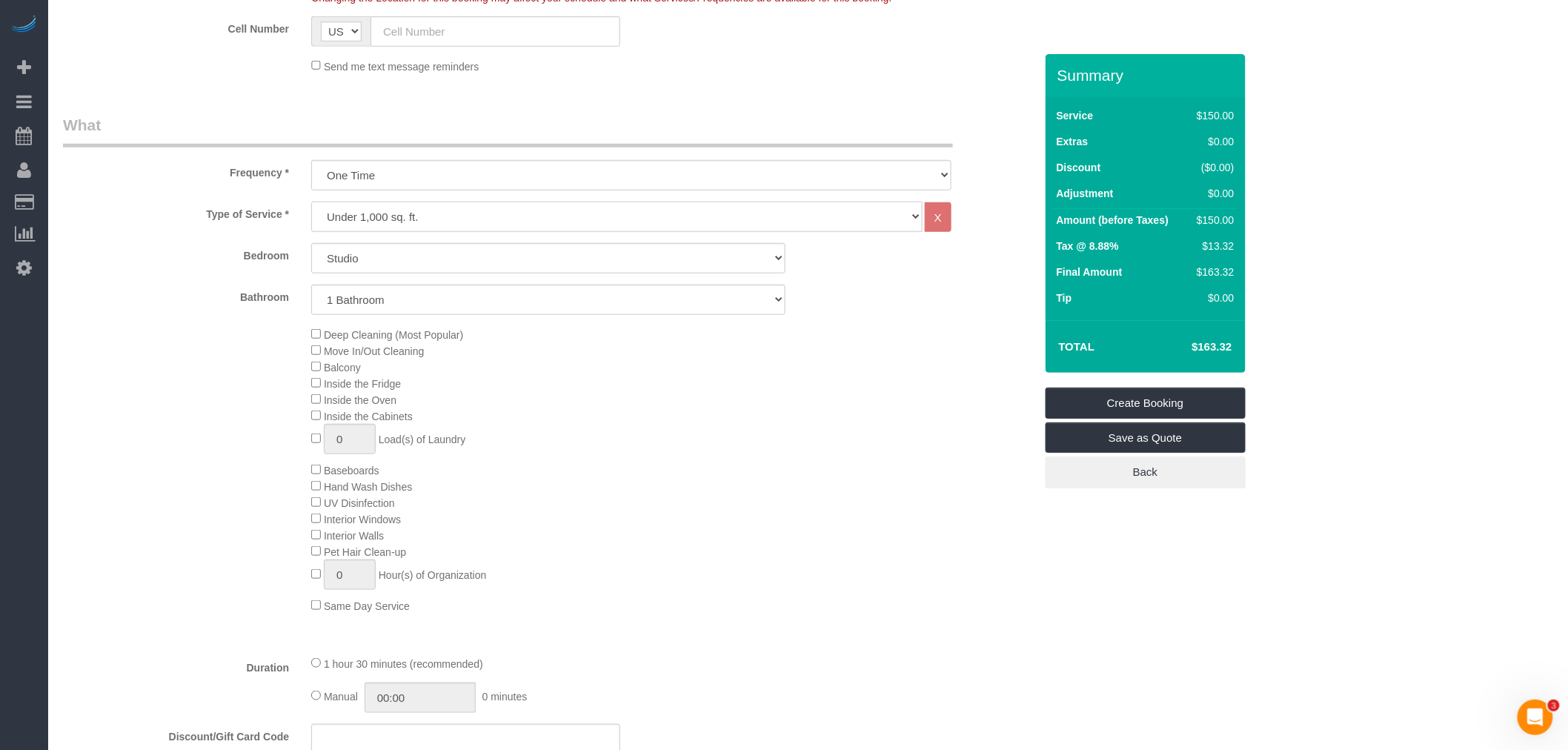 click on "Under 1,000 sq. ft. 1,001 - 1,500 sq. ft. 1,500+ sq. ft. Custom Cleaning Office Cleaning Airbnb Cleaning Post Construction Cleaning RE-CLEAN Hourly Rate - 8.0 Hourly Rate - 7.5 Late Cancellation - Invoice Purposes Hourly Rate (30% OFF) Bungalow Living Hello Alfred - Standard Cleaning Hello Alfred - Hourly Rate TULU - Standard Cleaning TULU - Hourly Rate Hourly Rate (15% OFF) Hourly Rate (20% OFF) Hourly Rate (25% OFF) Hourly Rate (22.5% OFF) Charity Clean Outsite - Hourly Rate Floor Cleaning 100/hr 140/hr Upholstery Cleaning Hourly Rate (Comped Cleaning) Power Washing Carpet/Rug Cleaning Floor Cleaning - 25% OFF Couch Cleaning Partnership Pricing" 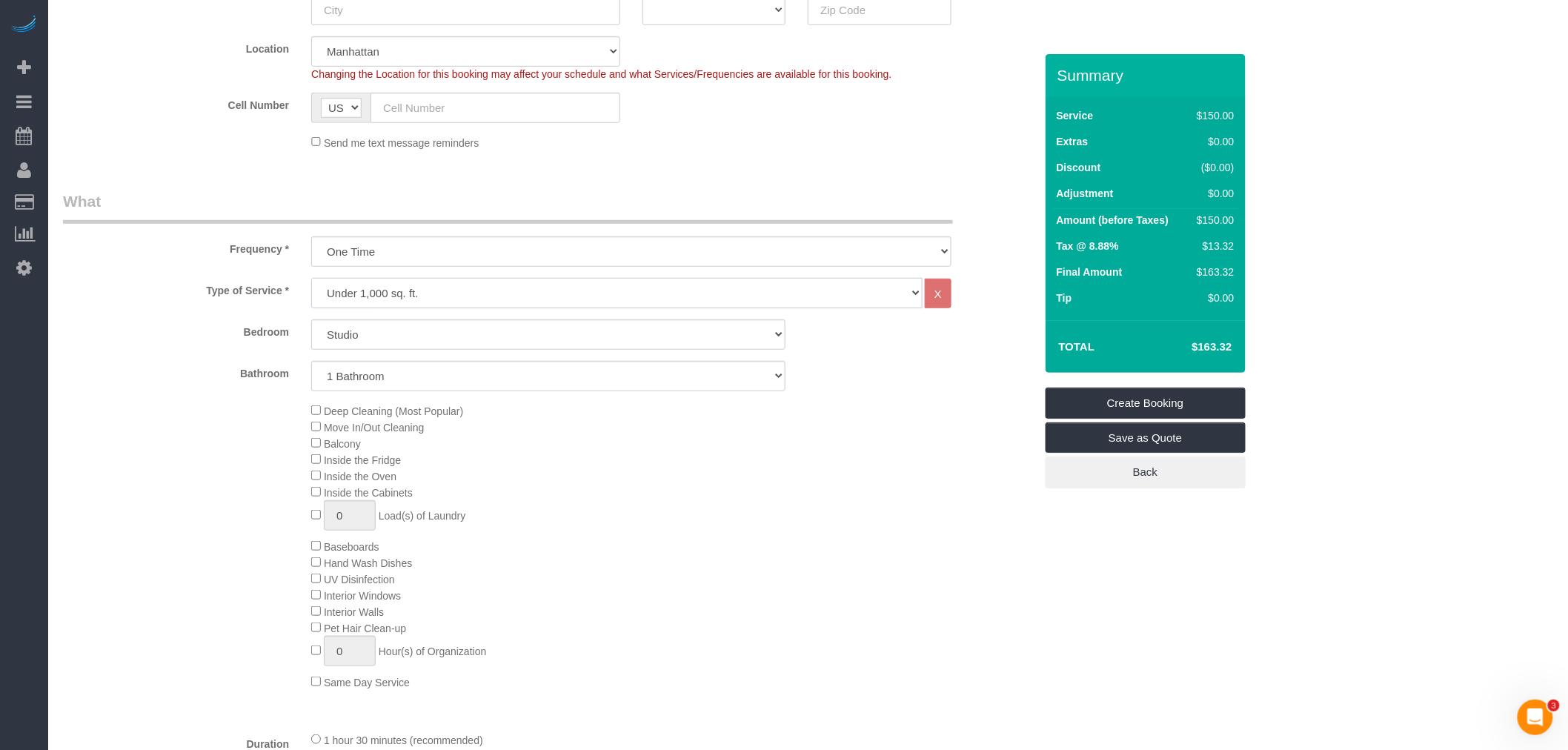 scroll, scrollTop: 329, scrollLeft: 0, axis: vertical 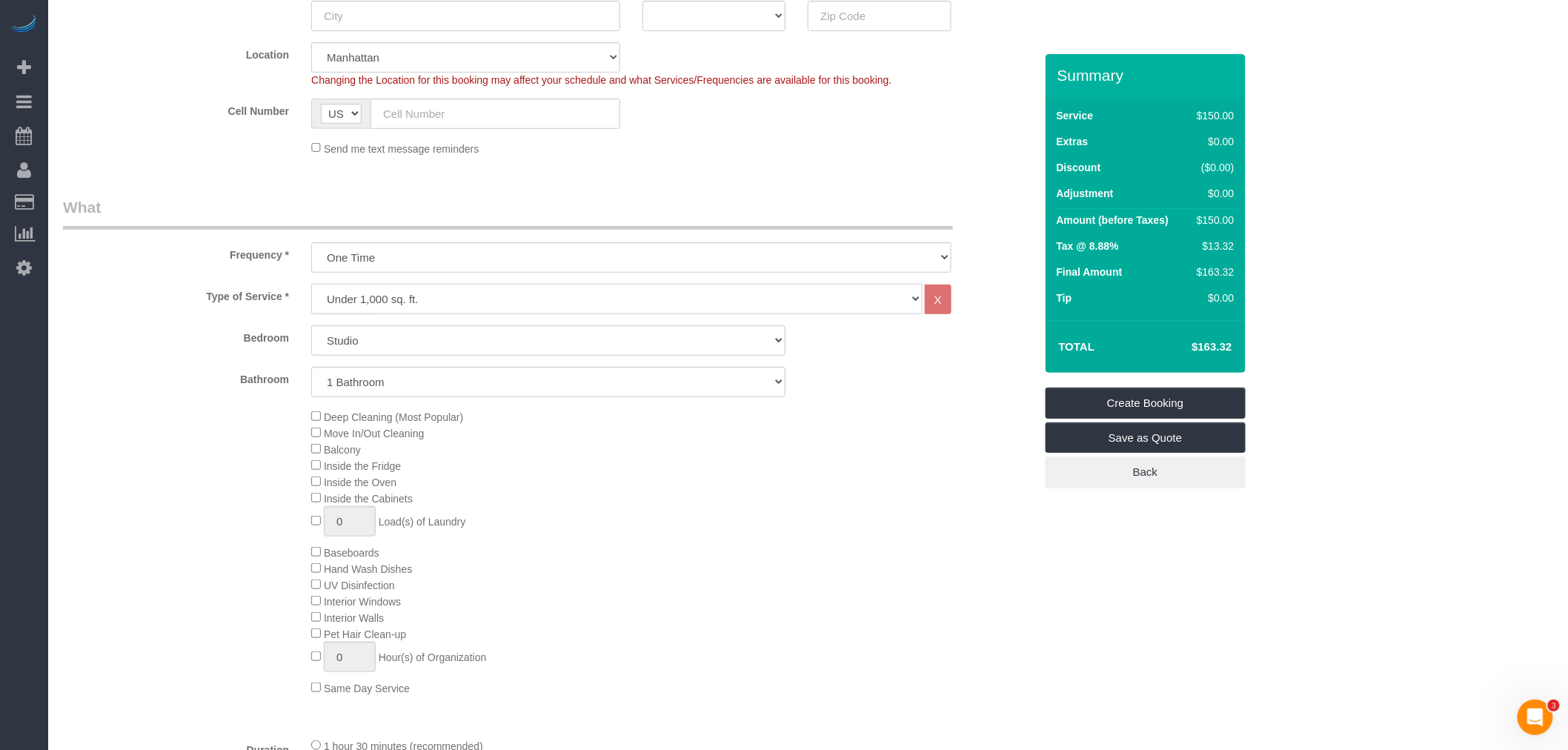 click on "Under 1,000 sq. ft. 1,001 - 1,500 sq. ft. 1,500+ sq. ft. Custom Cleaning Office Cleaning Airbnb Cleaning Post Construction Cleaning RE-CLEAN Hourly Rate - 8.0 Hourly Rate - 7.5 Late Cancellation - Invoice Purposes Hourly Rate (30% OFF) Bungalow Living Hello Alfred - Standard Cleaning Hello Alfred - Hourly Rate TULU - Standard Cleaning TULU - Hourly Rate Hourly Rate (15% OFF) Hourly Rate (20% OFF) Hourly Rate (25% OFF) Hourly Rate (22.5% OFF) Charity Clean Outsite - Hourly Rate Floor Cleaning 100/hr 140/hr Upholstery Cleaning Hourly Rate (Comped Cleaning) Power Washing Carpet/Rug Cleaning Floor Cleaning - 25% OFF Couch Cleaning Partnership Pricing" 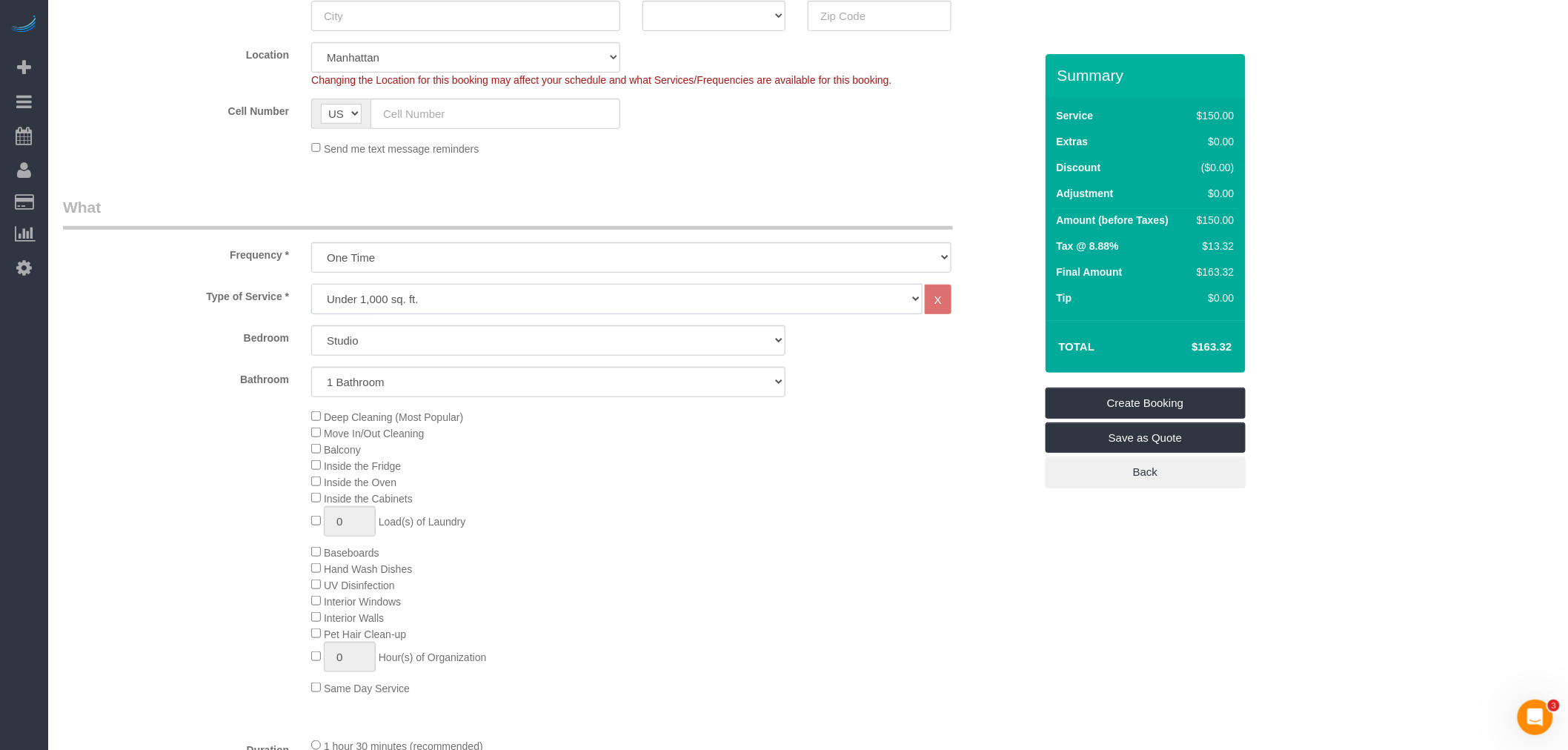 click on "Under 1,000 sq. ft. 1,001 - 1,500 sq. ft. 1,500+ sq. ft. Custom Cleaning Office Cleaning Airbnb Cleaning Post Construction Cleaning RE-CLEAN Hourly Rate - 8.0 Hourly Rate - 7.5 Late Cancellation - Invoice Purposes Hourly Rate (30% OFF) Bungalow Living Hello Alfred - Standard Cleaning Hello Alfred - Hourly Rate TULU - Standard Cleaning TULU - Hourly Rate Hourly Rate (15% OFF) Hourly Rate (20% OFF) Hourly Rate (25% OFF) Hourly Rate (22.5% OFF) Charity Clean Outsite - Hourly Rate Floor Cleaning 100/hr 140/hr Upholstery Cleaning Hourly Rate (Comped Cleaning) Power Washing Carpet/Rug Cleaning Floor Cleaning - 25% OFF Couch Cleaning Partnership Pricing" 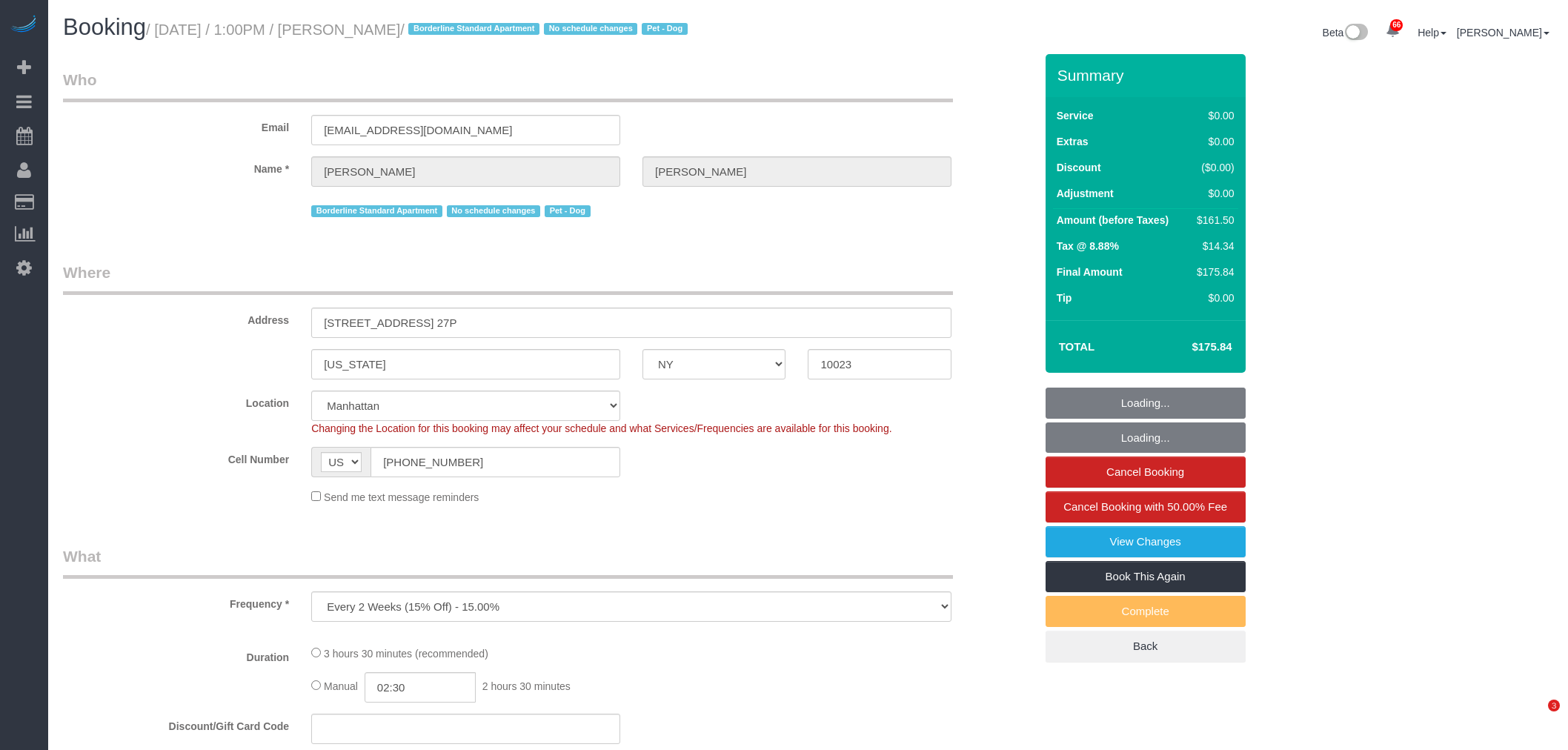 select on "NY" 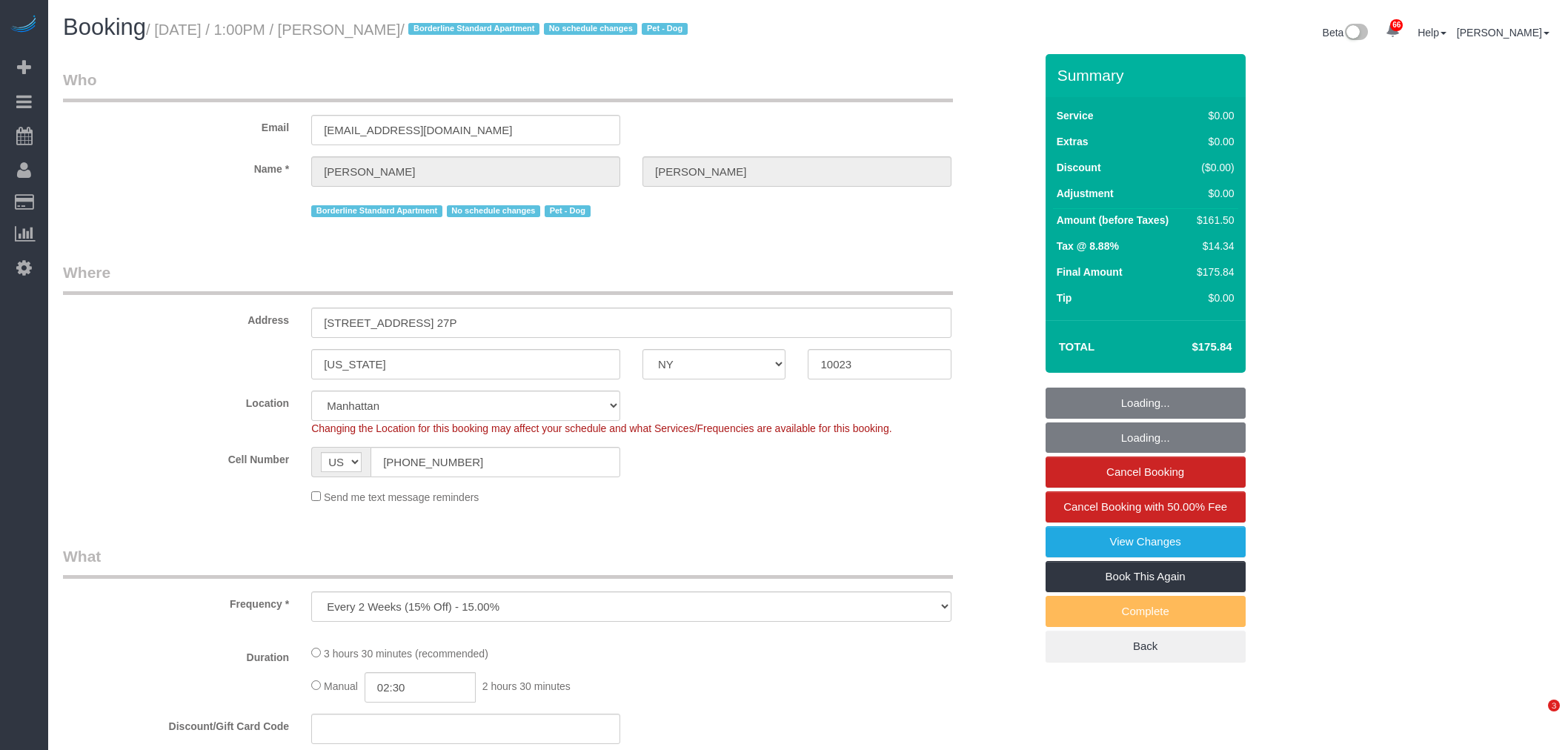 select on "string:stripe-pm_1PQ7RM4VGloSiKo7cVSLgmTg" 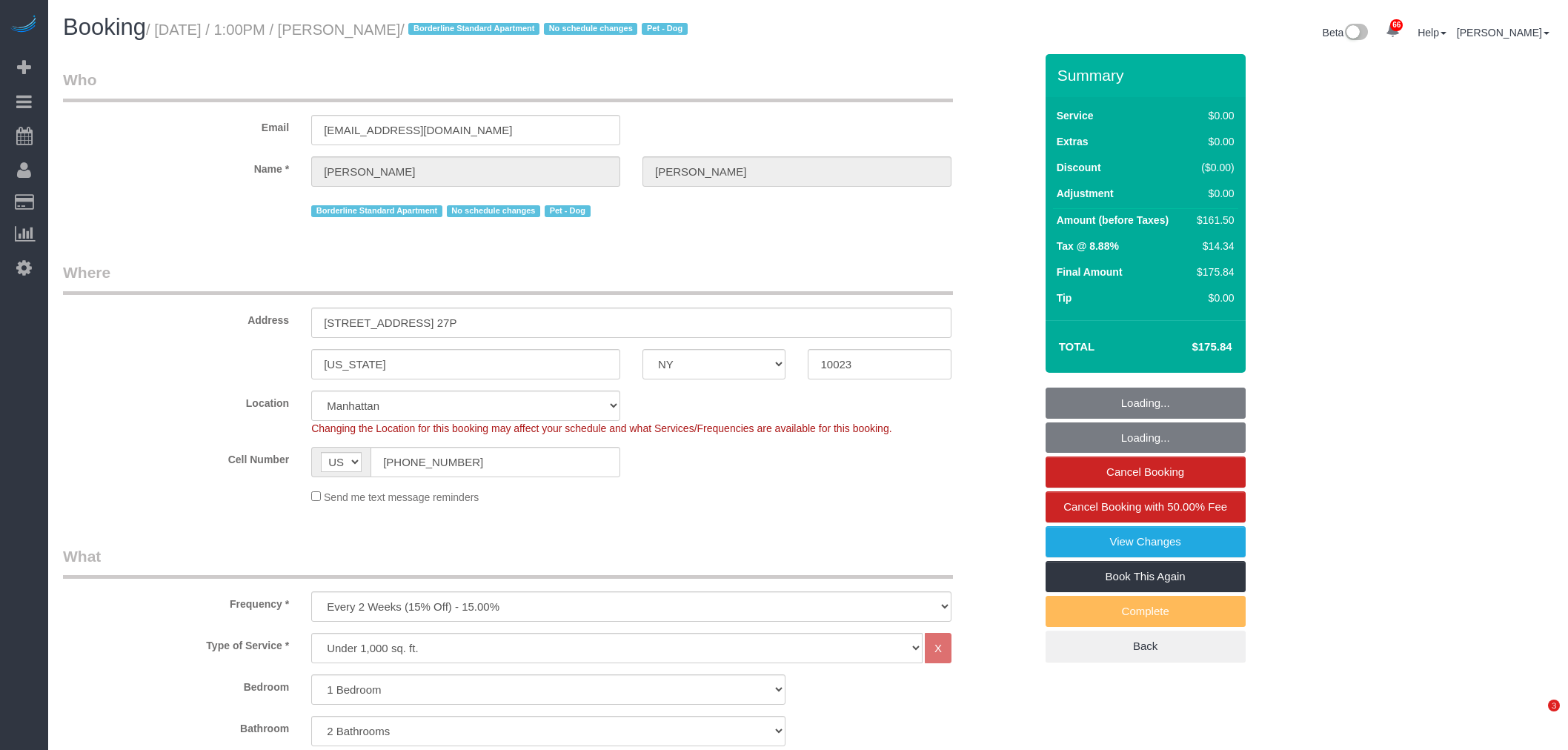 scroll, scrollTop: 0, scrollLeft: 0, axis: both 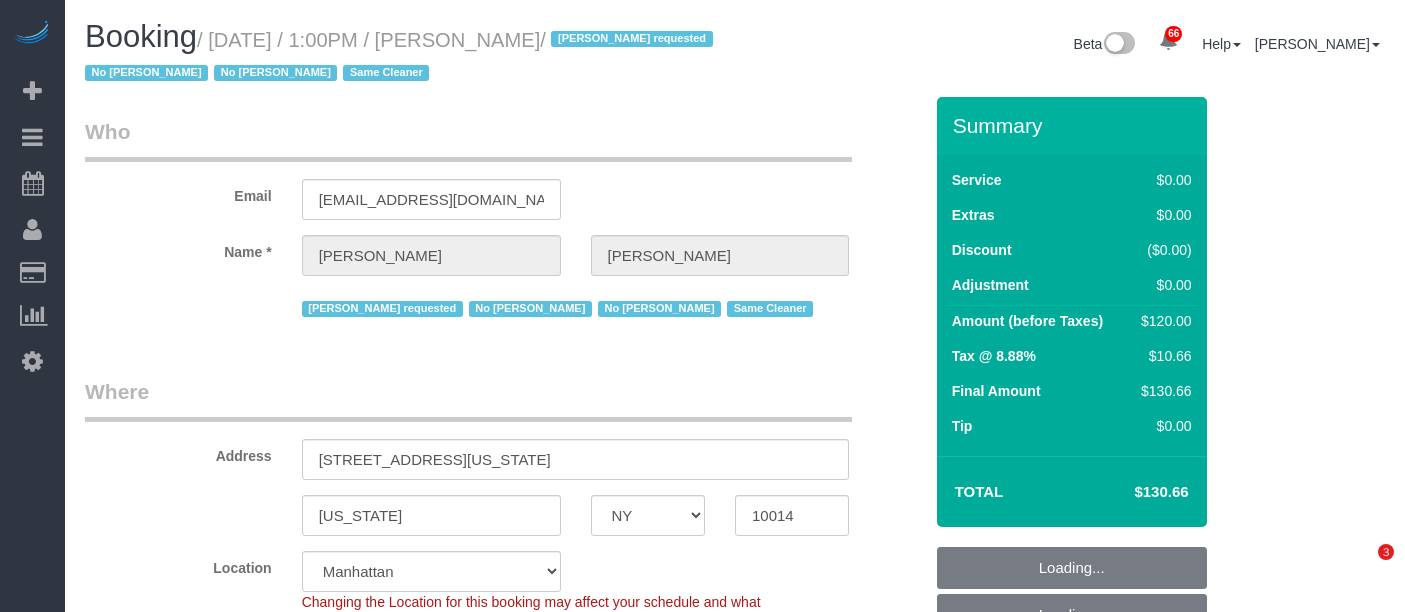 select on "NY" 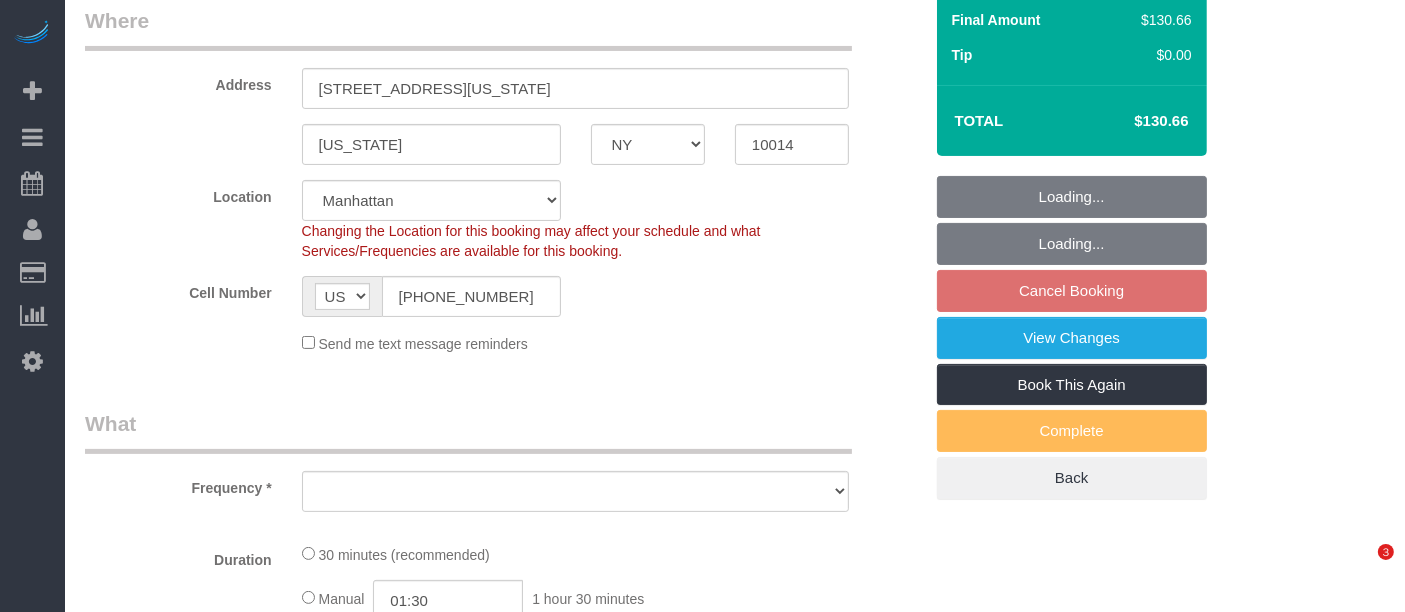 select on "string:stripe-pm_1RlZe34VGloSiKo7V0Y4Tepe" 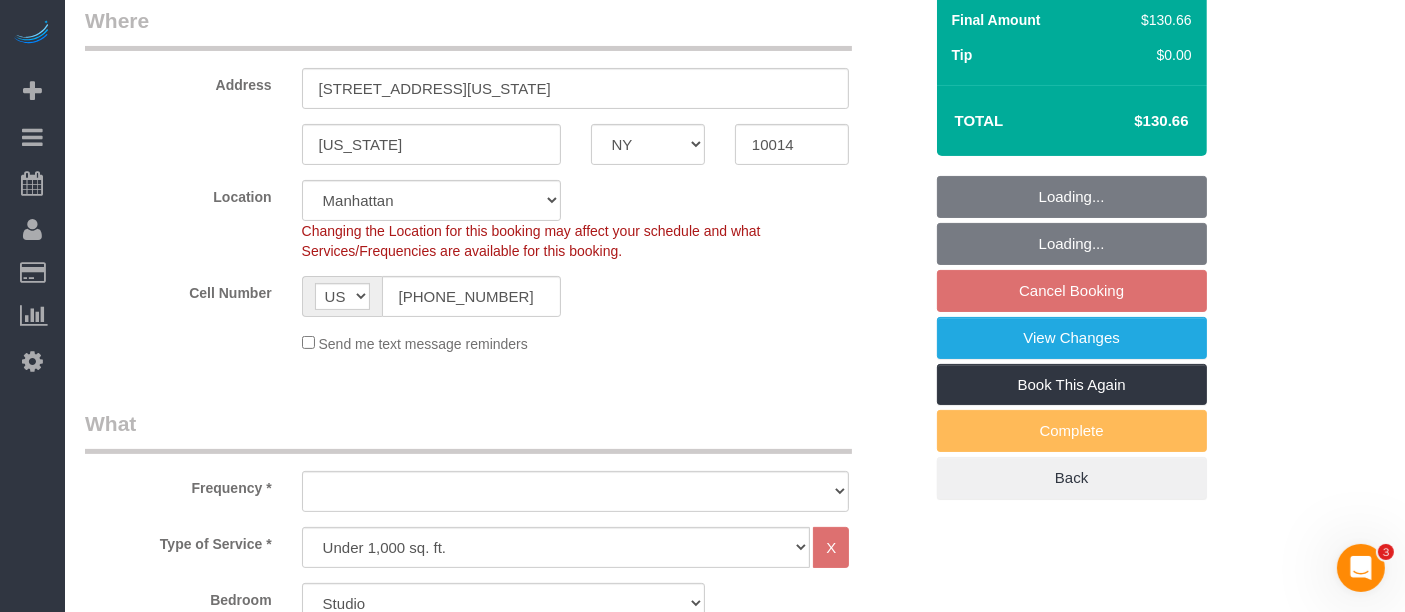 scroll, scrollTop: 1425, scrollLeft: 0, axis: vertical 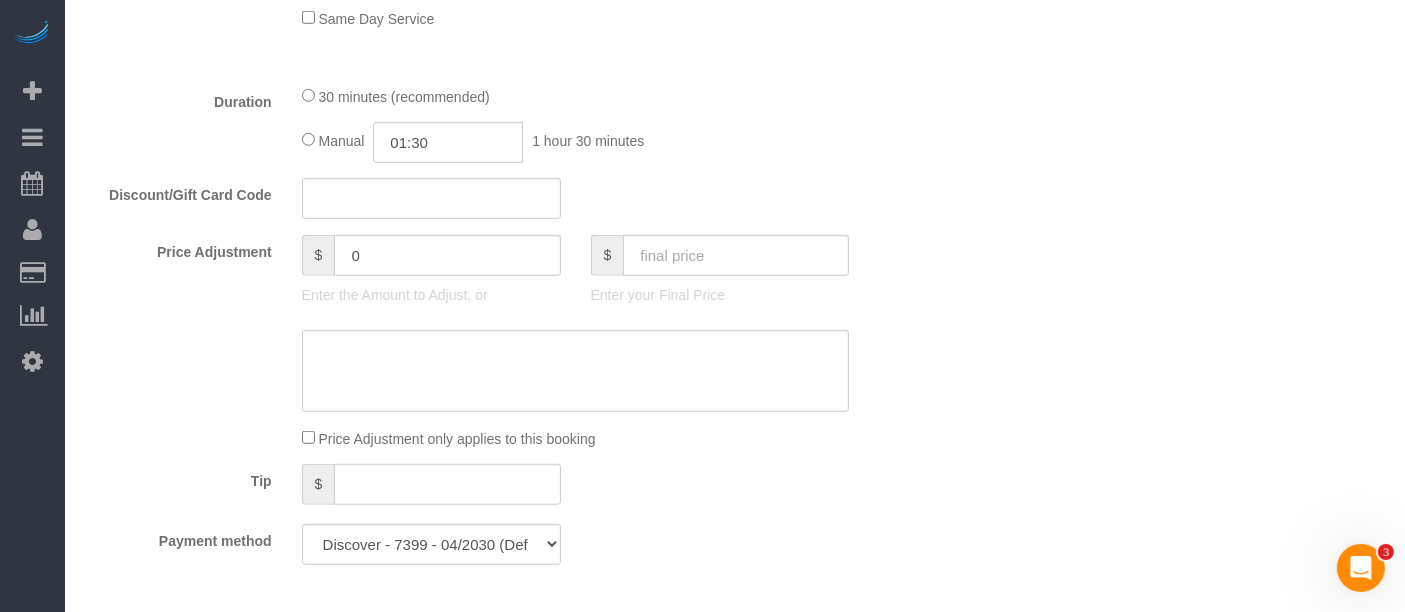 select on "object:1077" 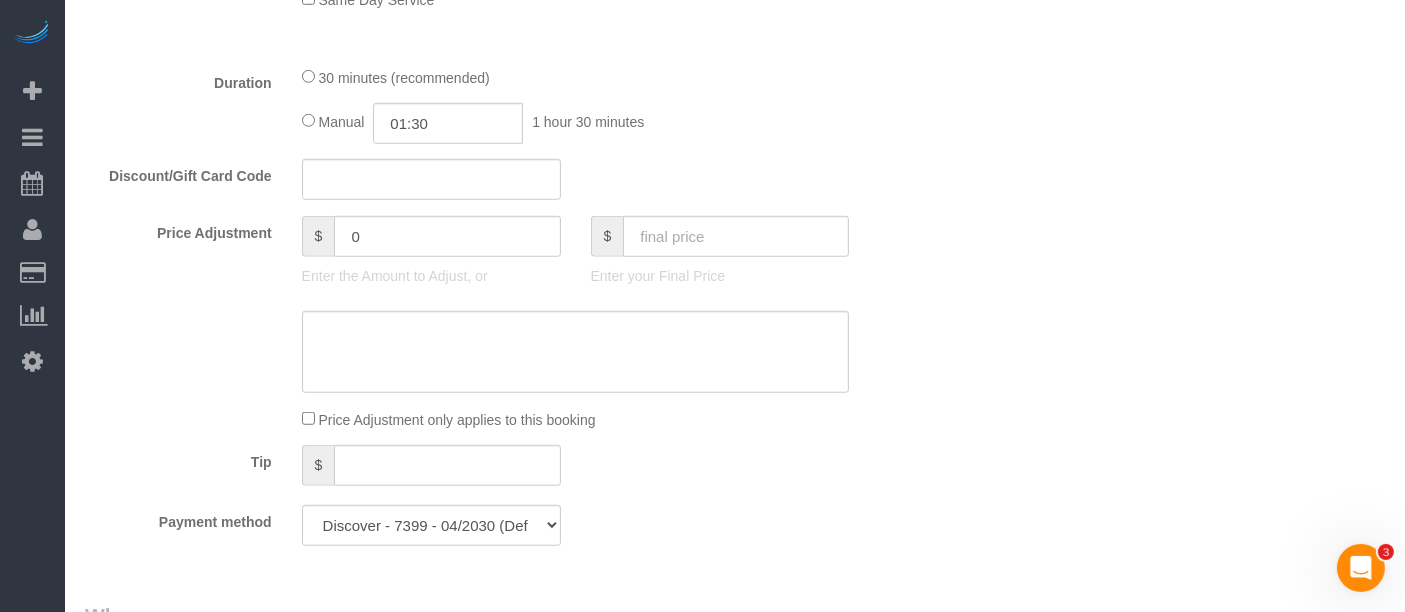 select on "object:1485" 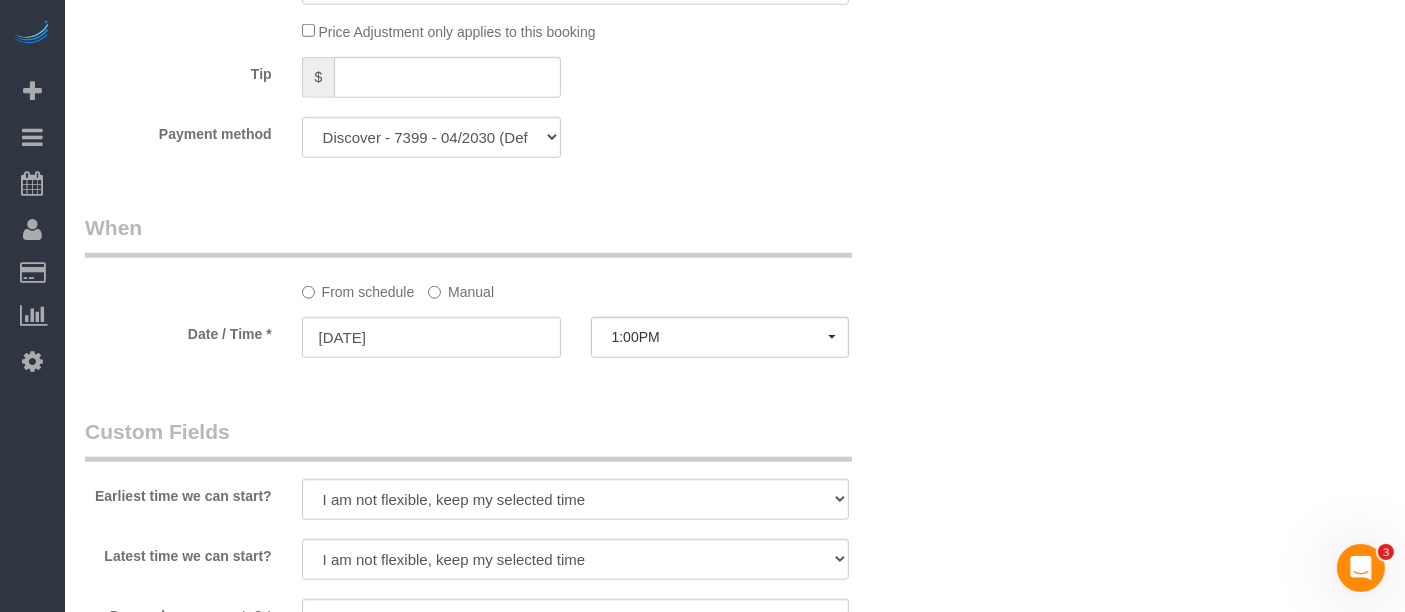 scroll, scrollTop: 1777, scrollLeft: 0, axis: vertical 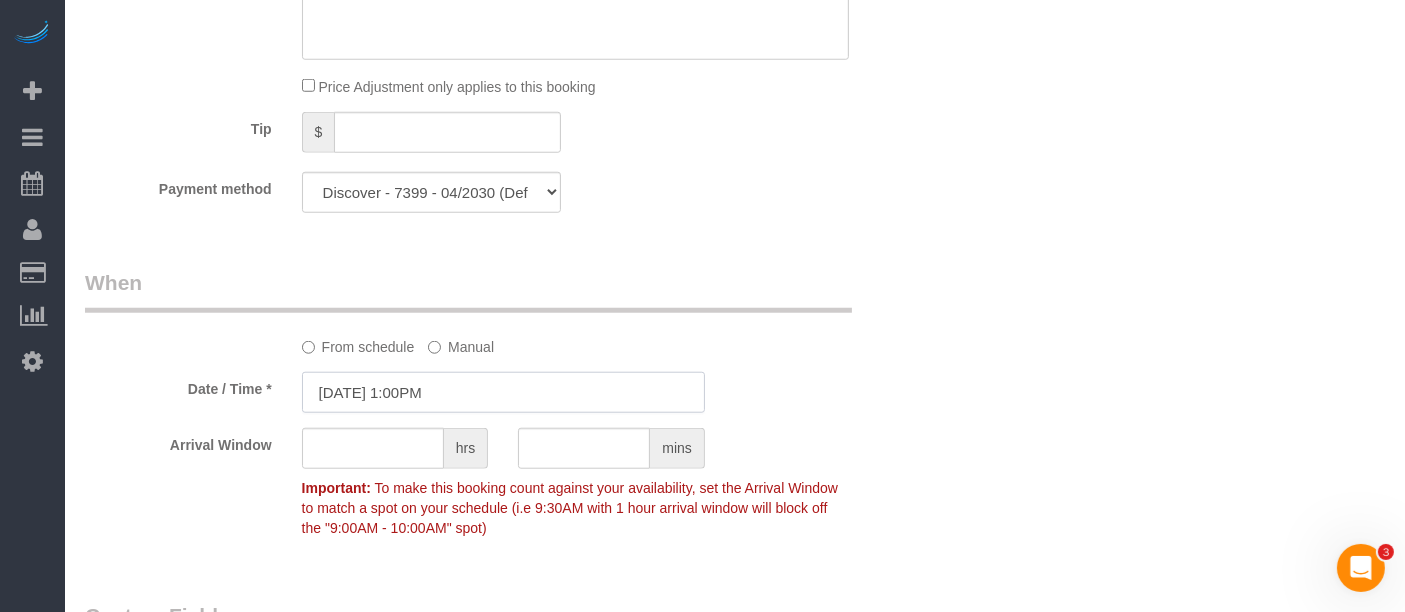 click on "07/31/2025 1:00PM" at bounding box center [503, 392] 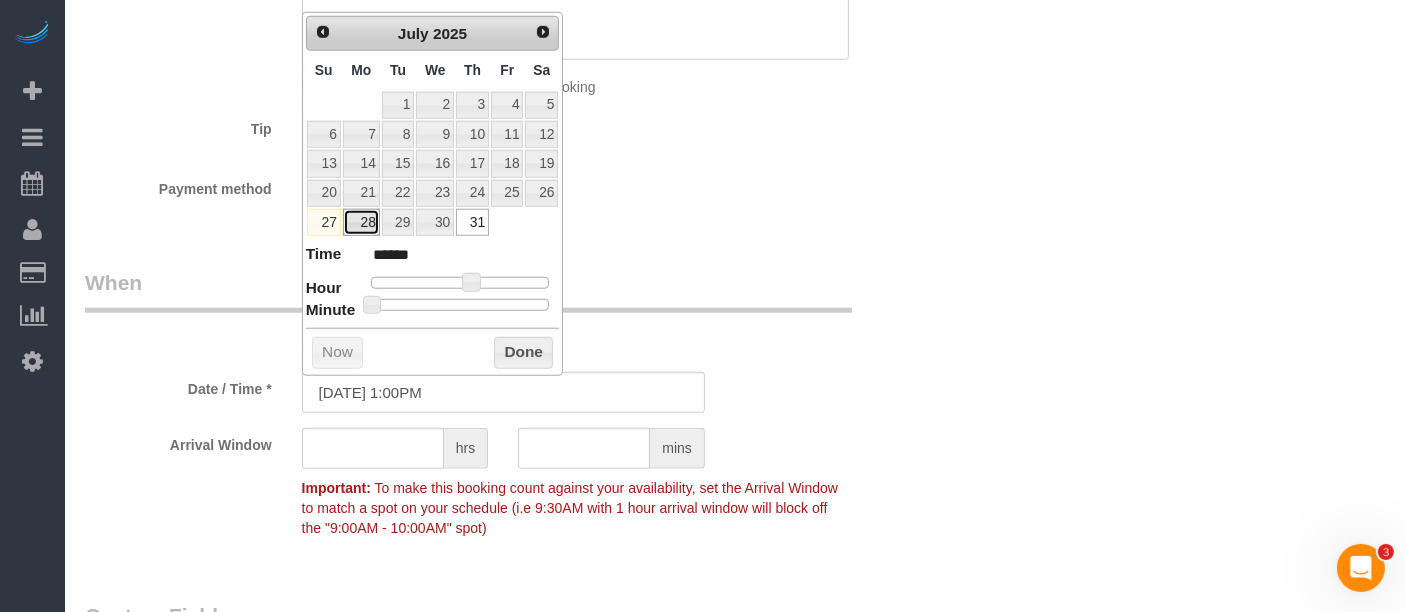click on "28" at bounding box center (361, 222) 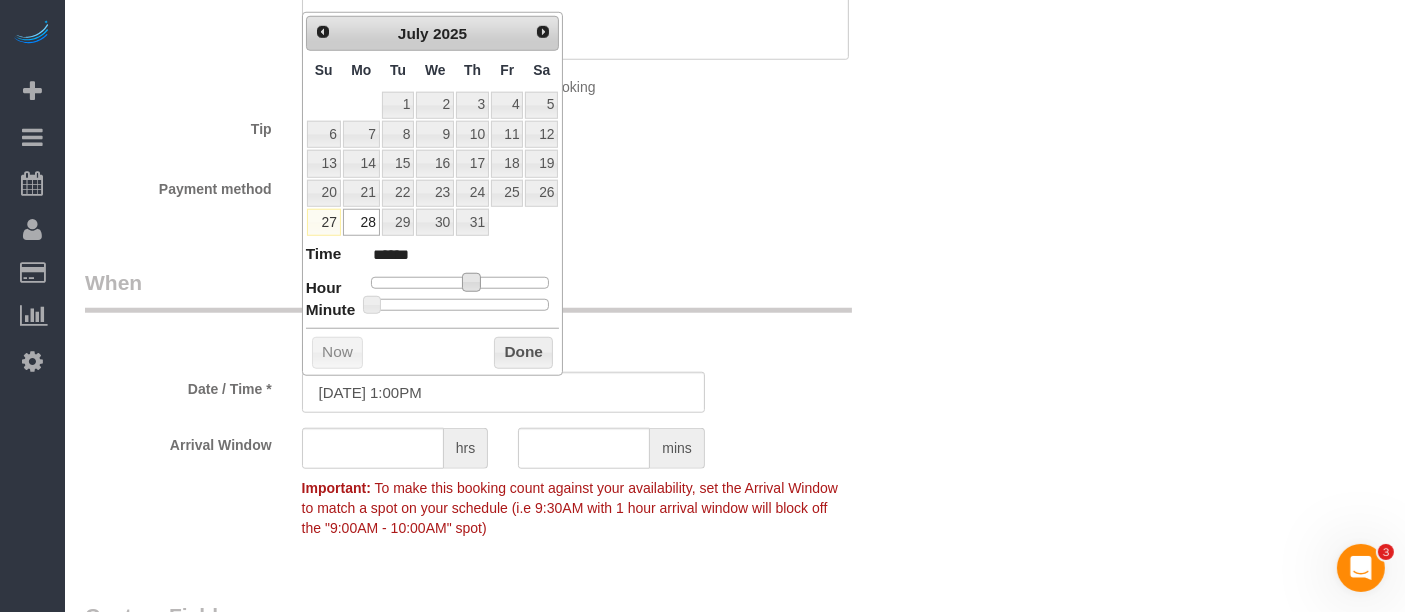 click at bounding box center [471, 282] 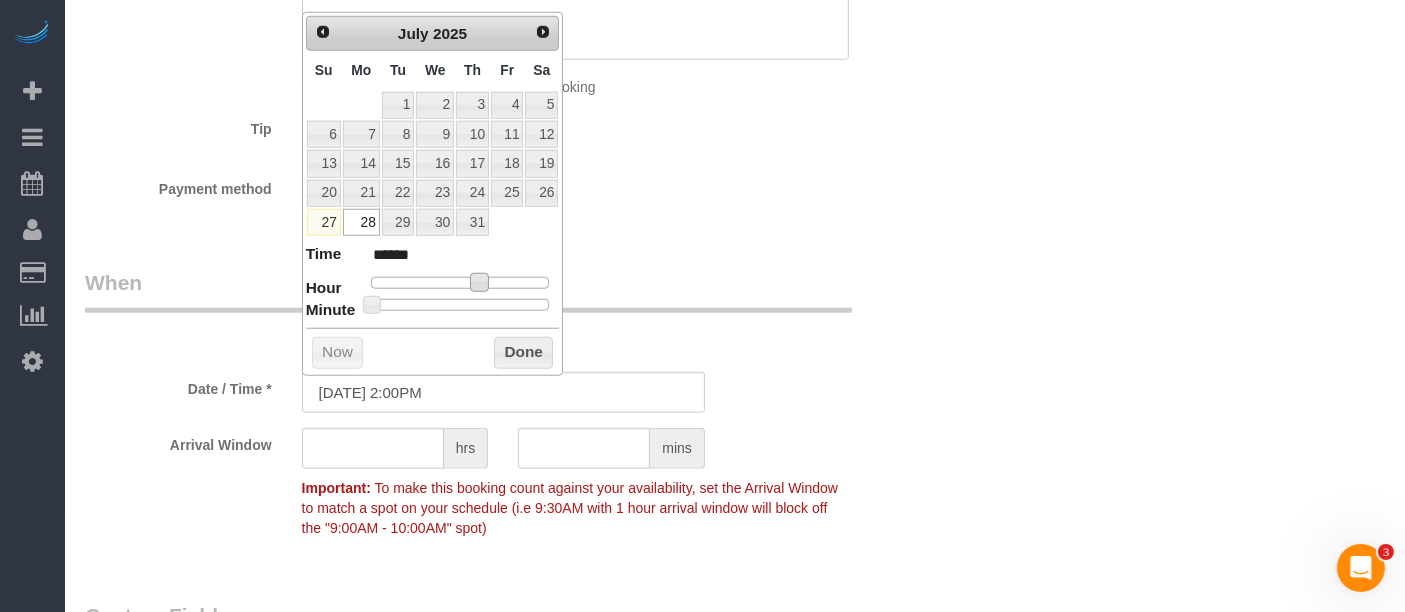 type on "07/28/2025 3:00PM" 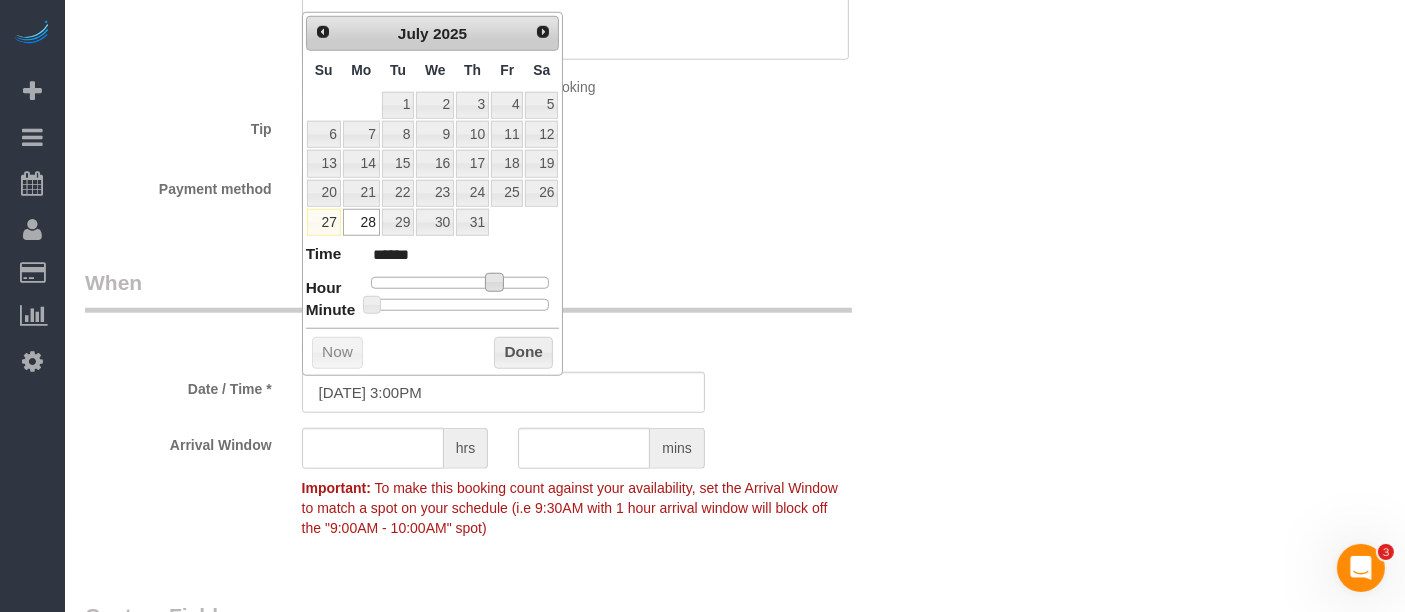 type on "07/28/2025 5:00PM" 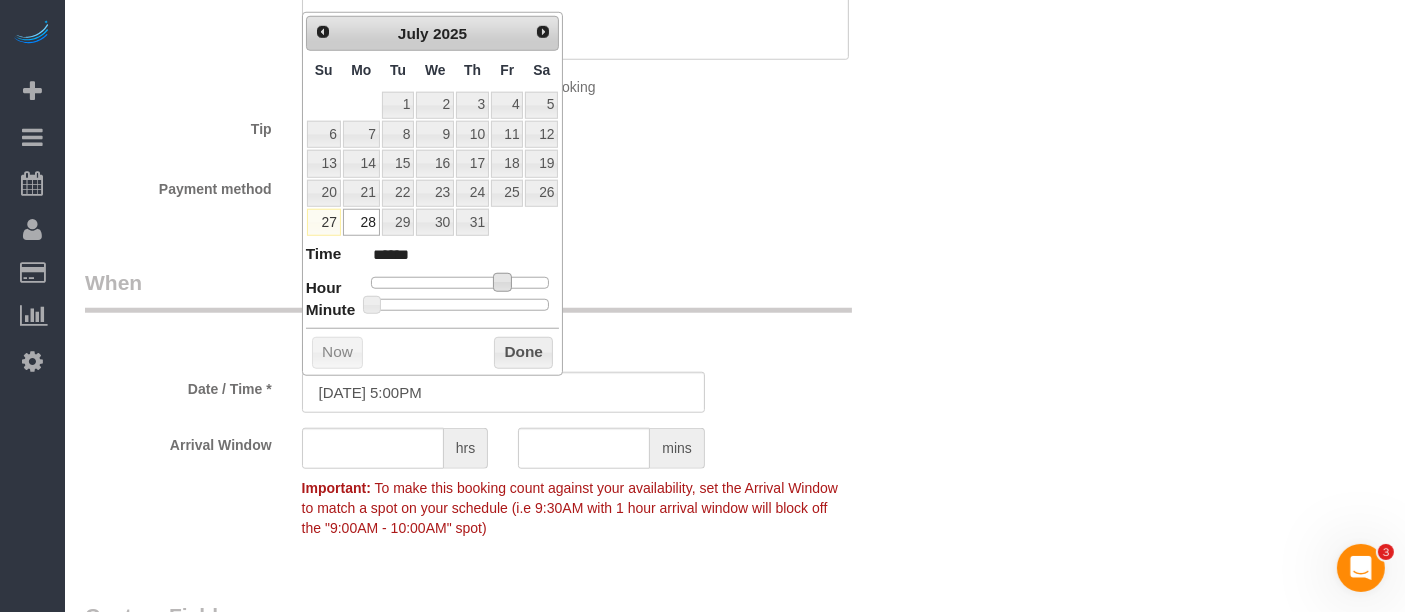 type on "[DATE] 4:00PM" 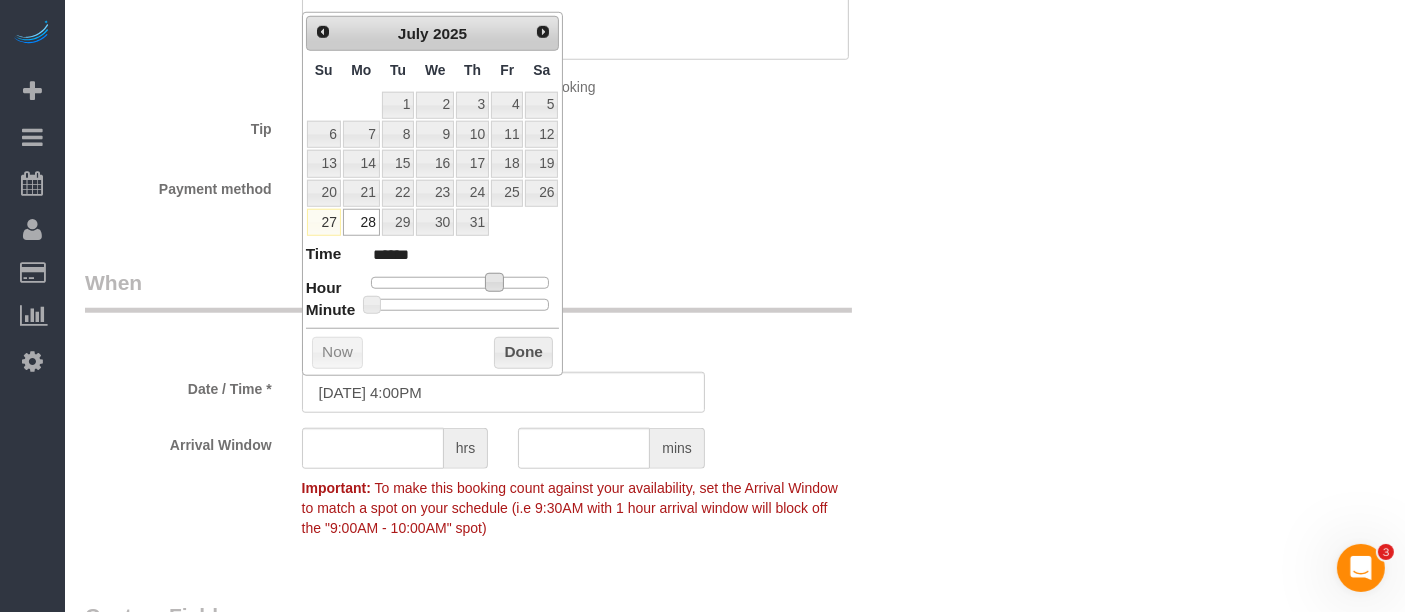type on "07/28/2025 4:30PM" 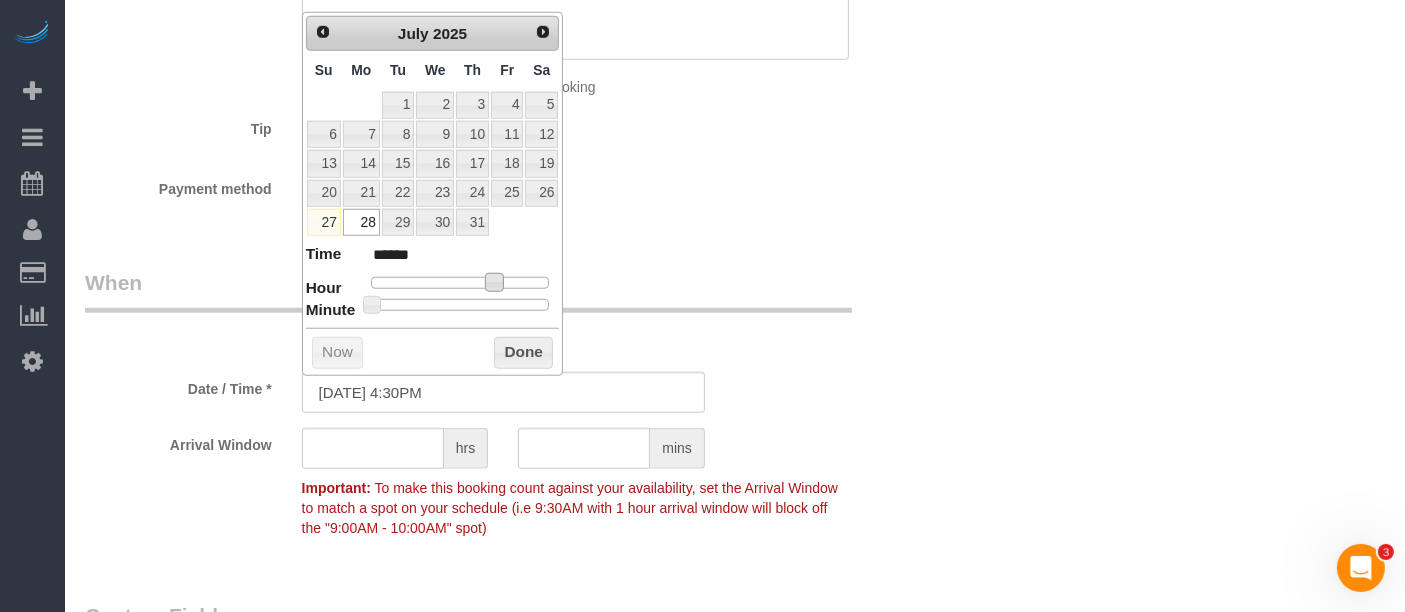 click at bounding box center [460, 305] 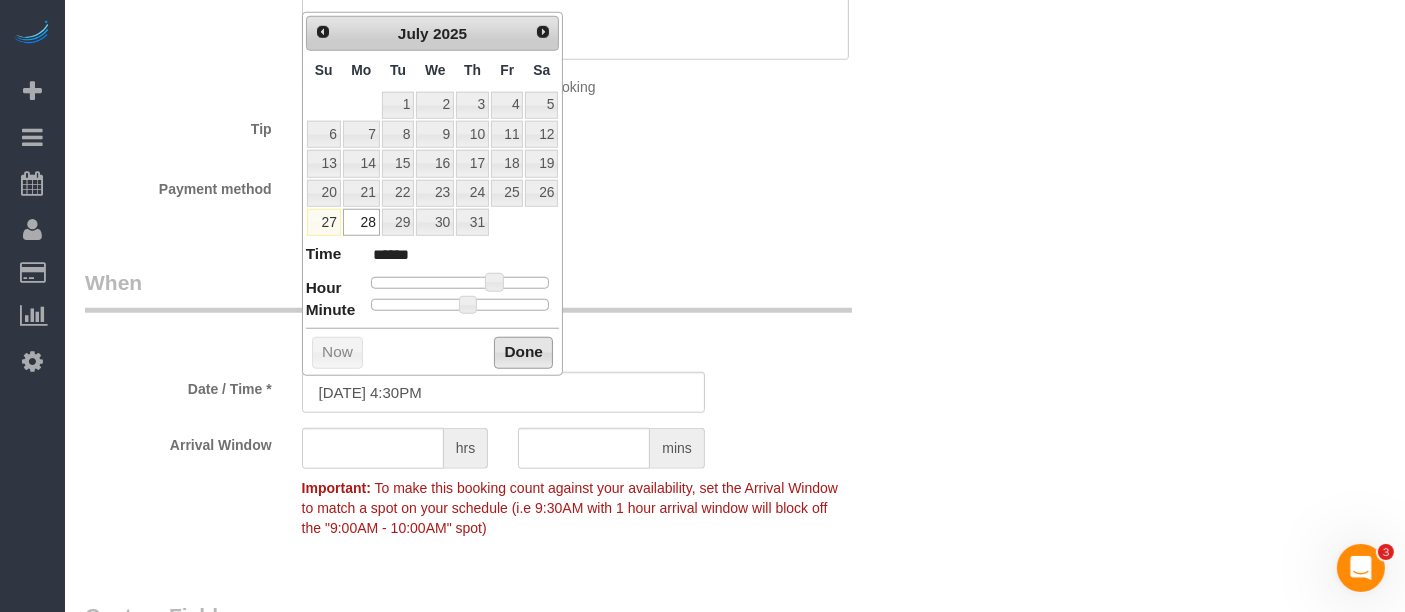 drag, startPoint x: 520, startPoint y: 343, endPoint x: 616, endPoint y: 329, distance: 97.015465 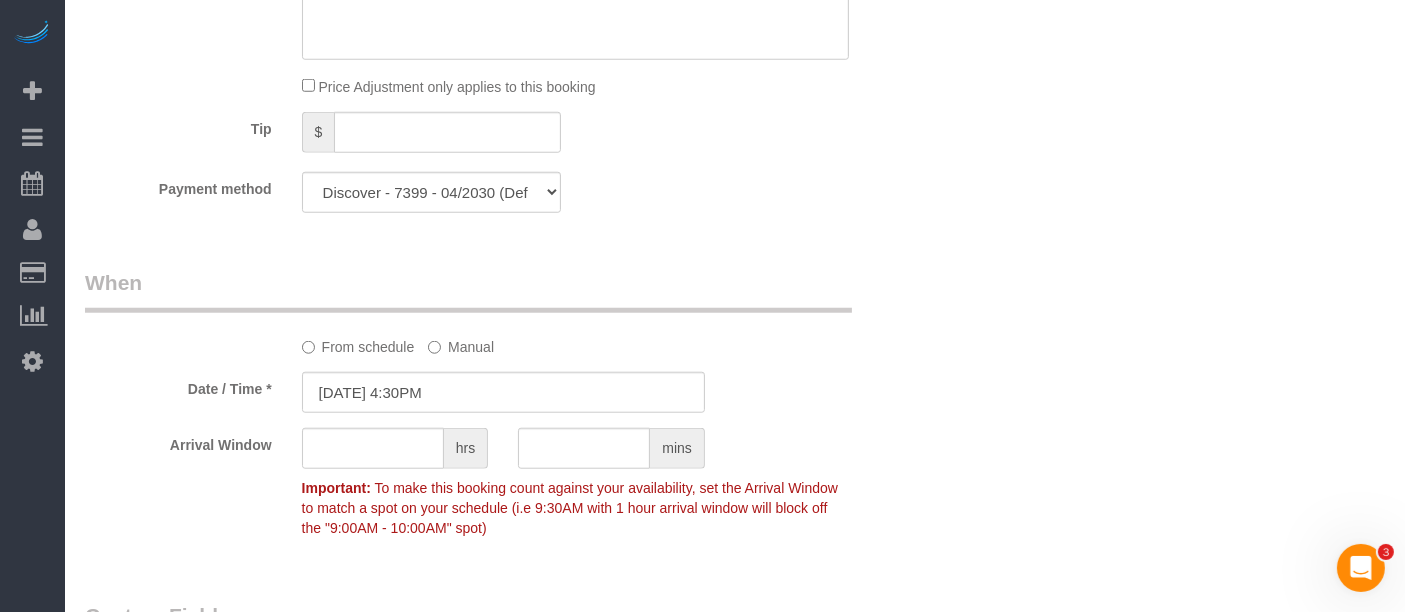 click on "When" at bounding box center (468, 290) 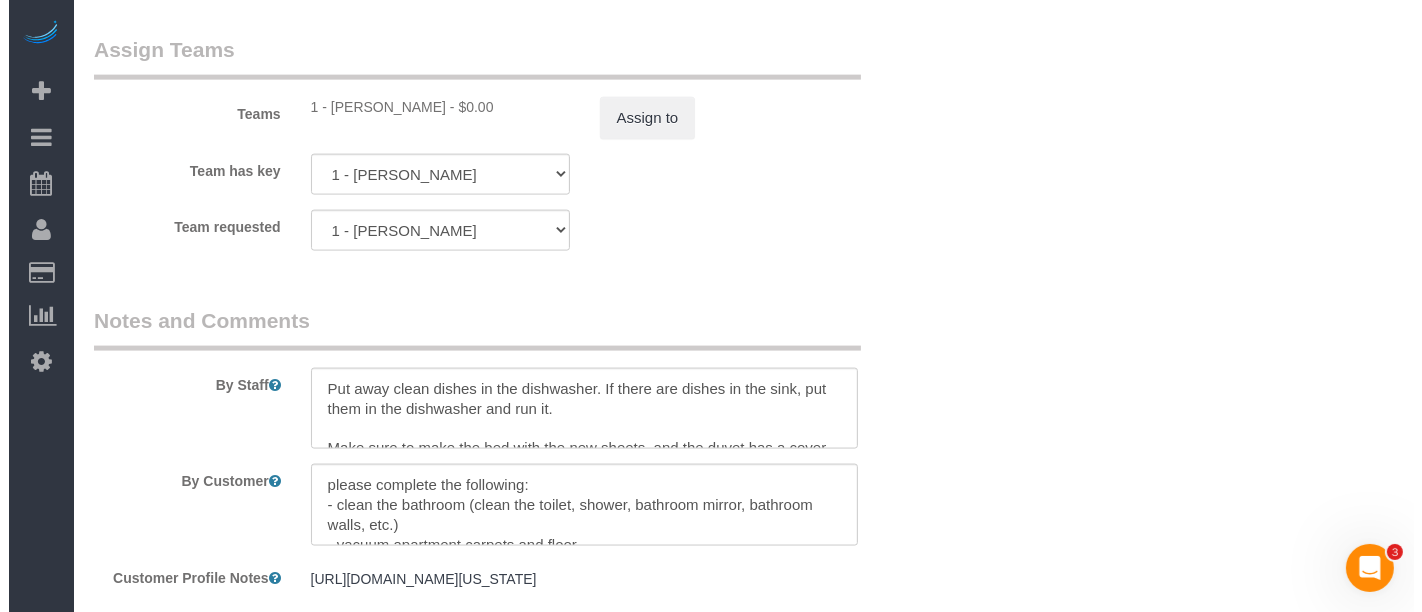 scroll, scrollTop: 2555, scrollLeft: 0, axis: vertical 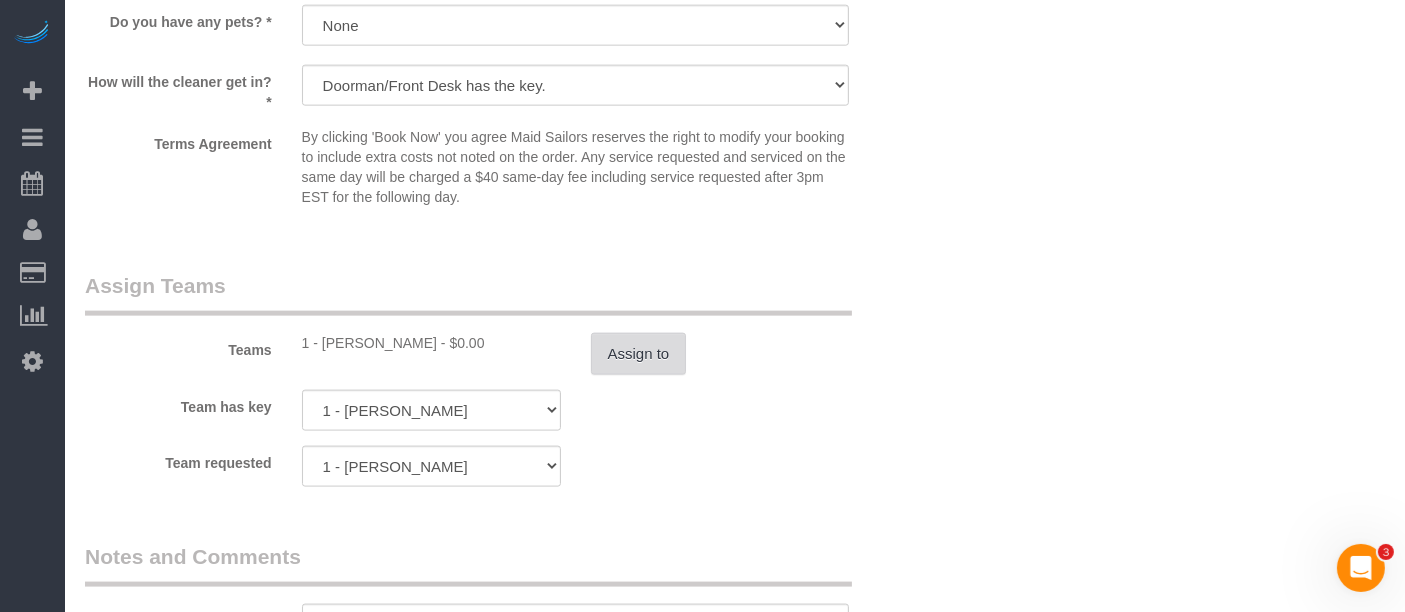 click on "Assign to" at bounding box center [639, 354] 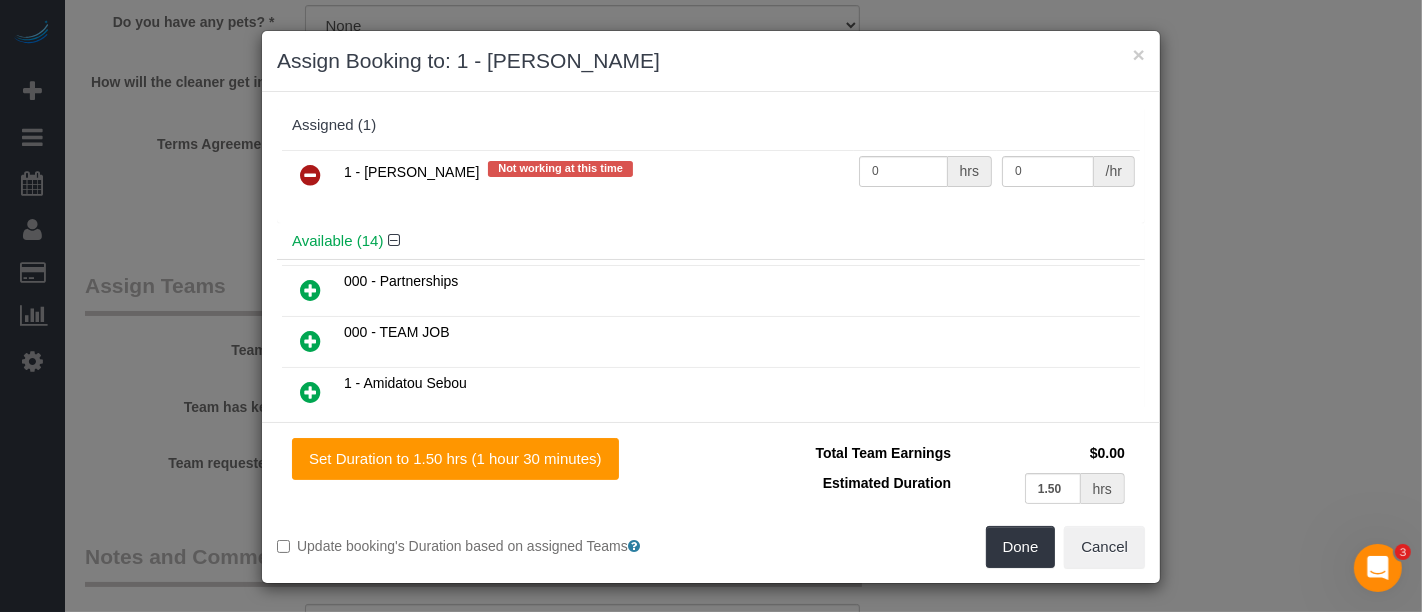click at bounding box center [310, 176] 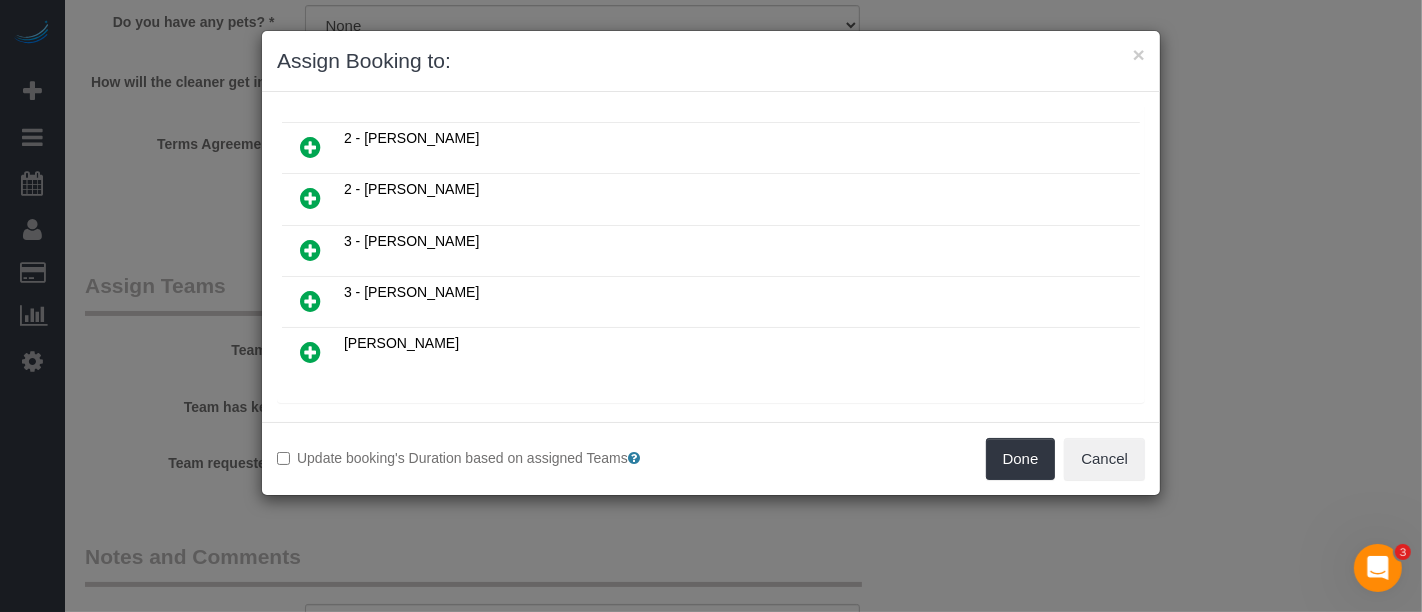 scroll, scrollTop: 444, scrollLeft: 0, axis: vertical 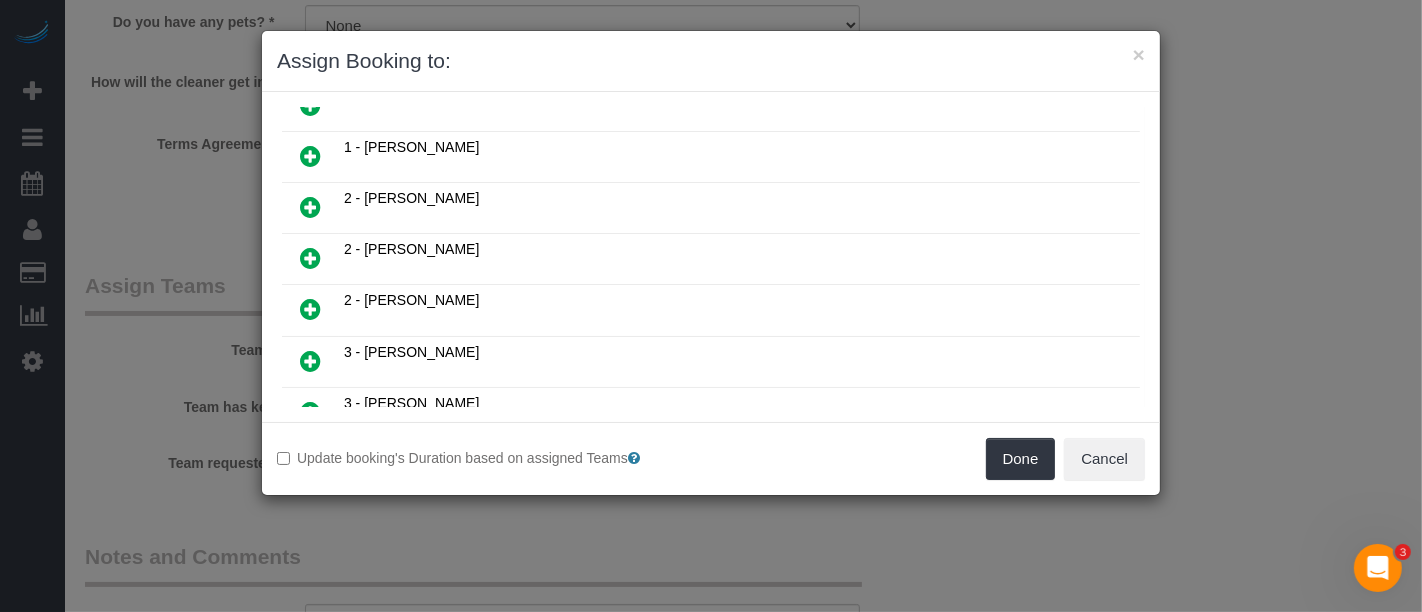 click at bounding box center [310, 207] 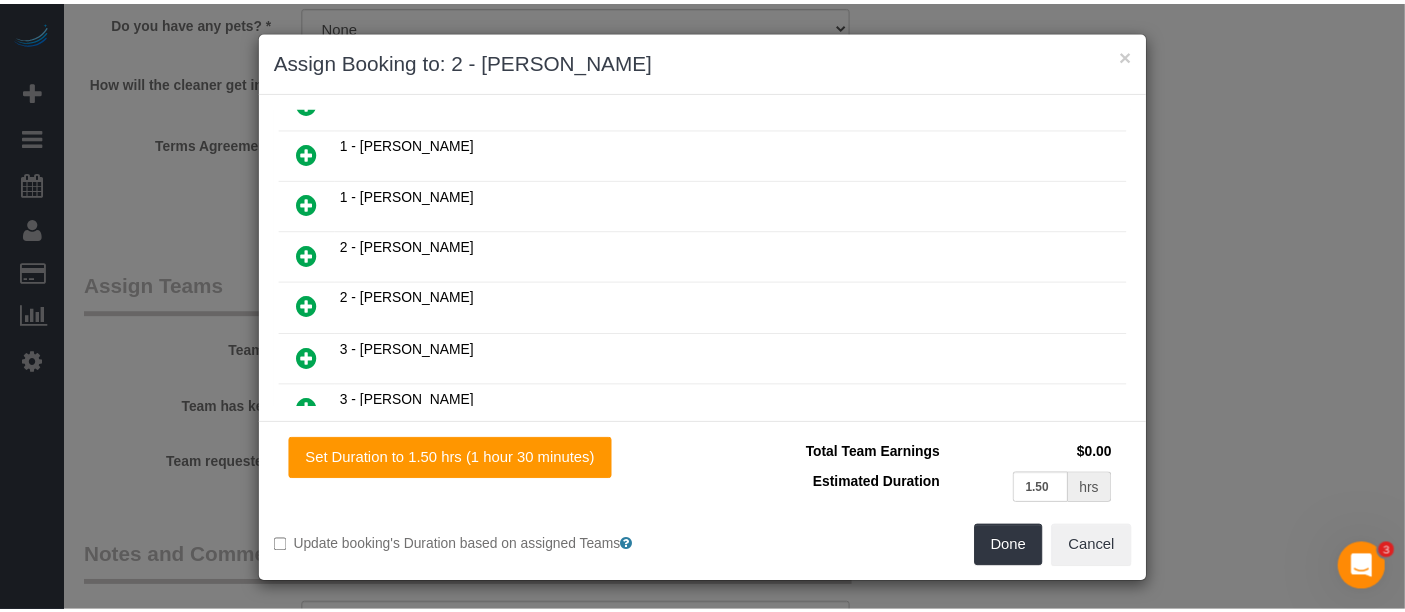 scroll, scrollTop: 490, scrollLeft: 0, axis: vertical 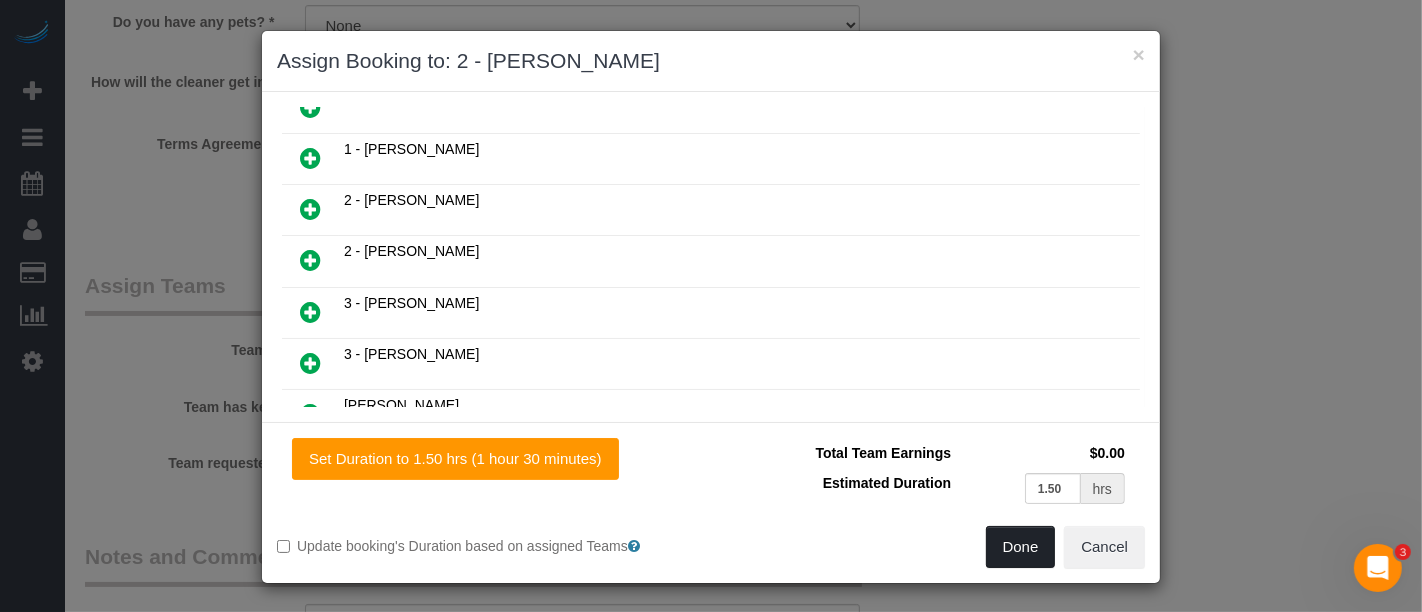 click on "Done" at bounding box center [1021, 547] 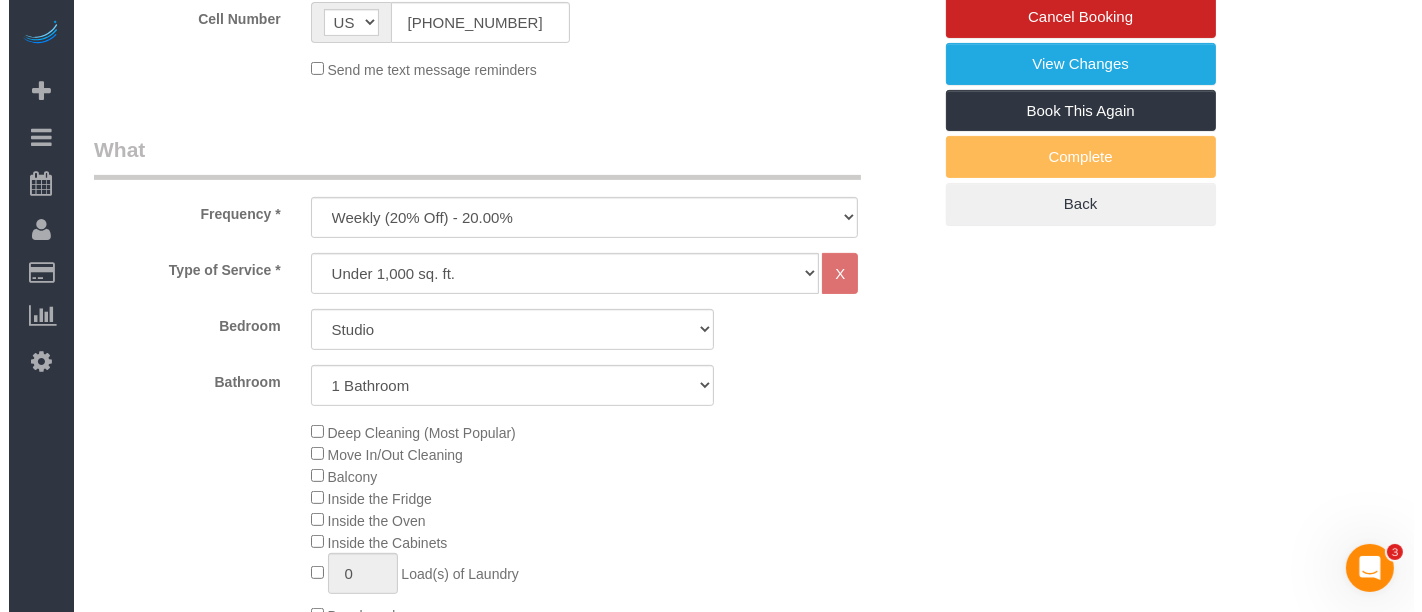 scroll, scrollTop: 333, scrollLeft: 0, axis: vertical 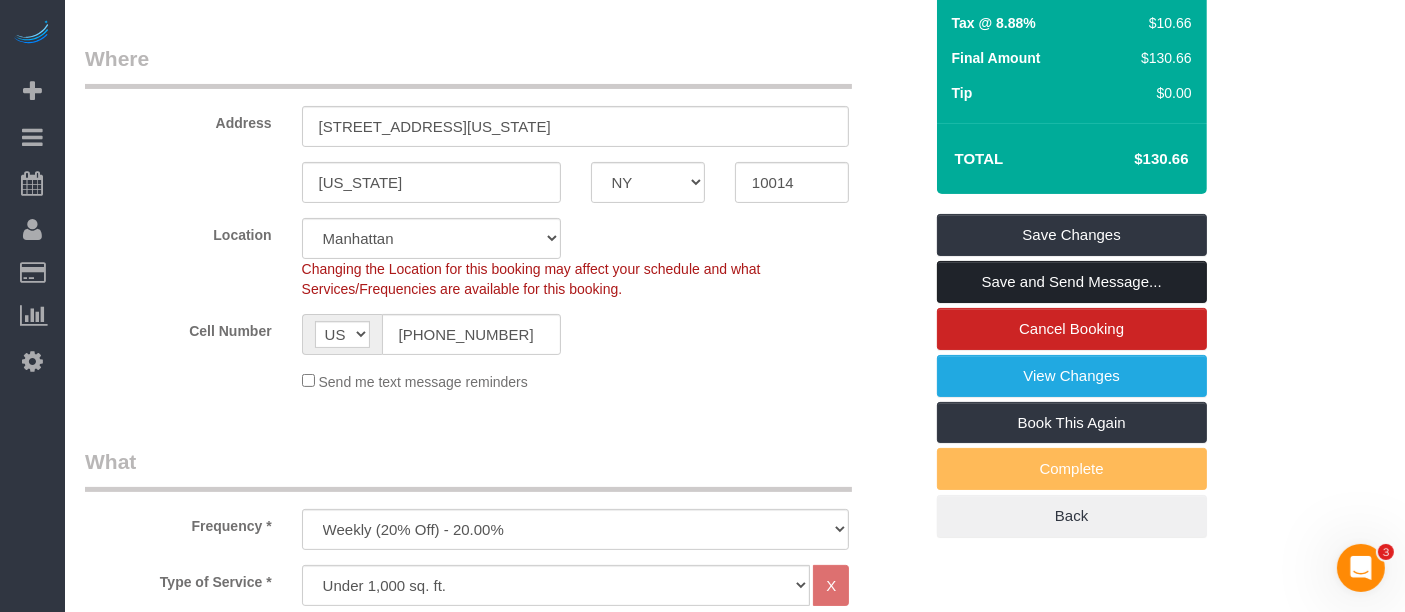 click on "Save and Send Message..." at bounding box center (1072, 282) 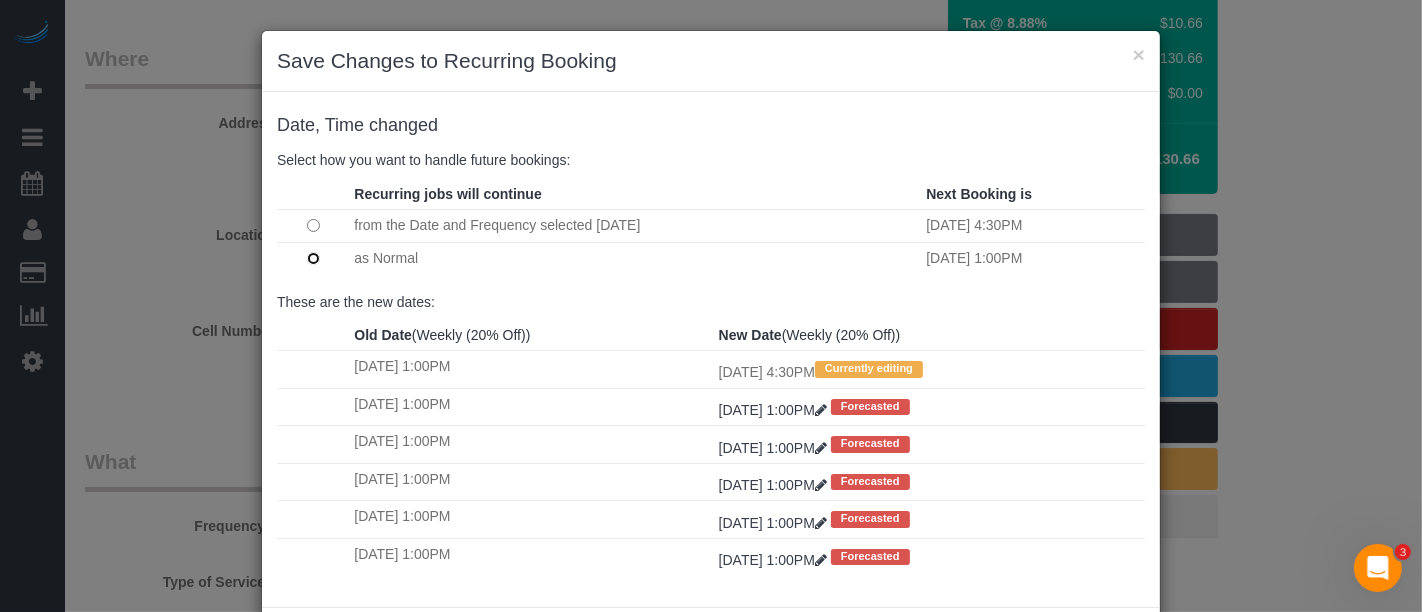 scroll, scrollTop: 96, scrollLeft: 0, axis: vertical 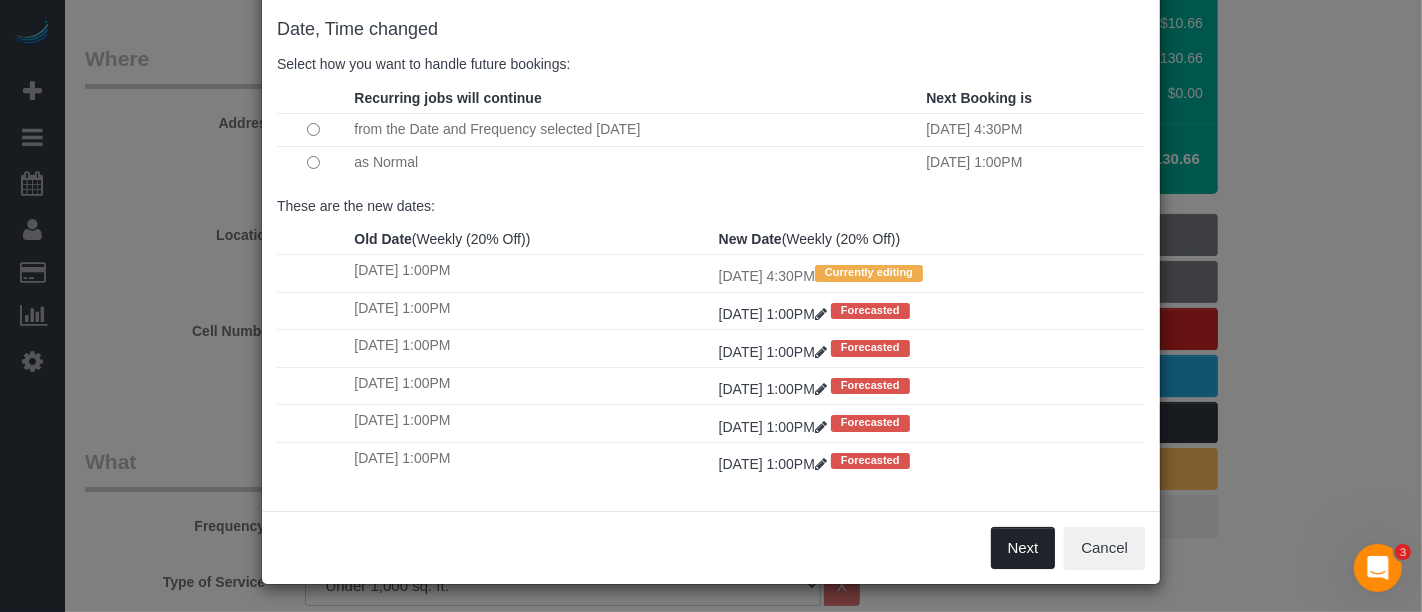 click on "Next" at bounding box center (1023, 548) 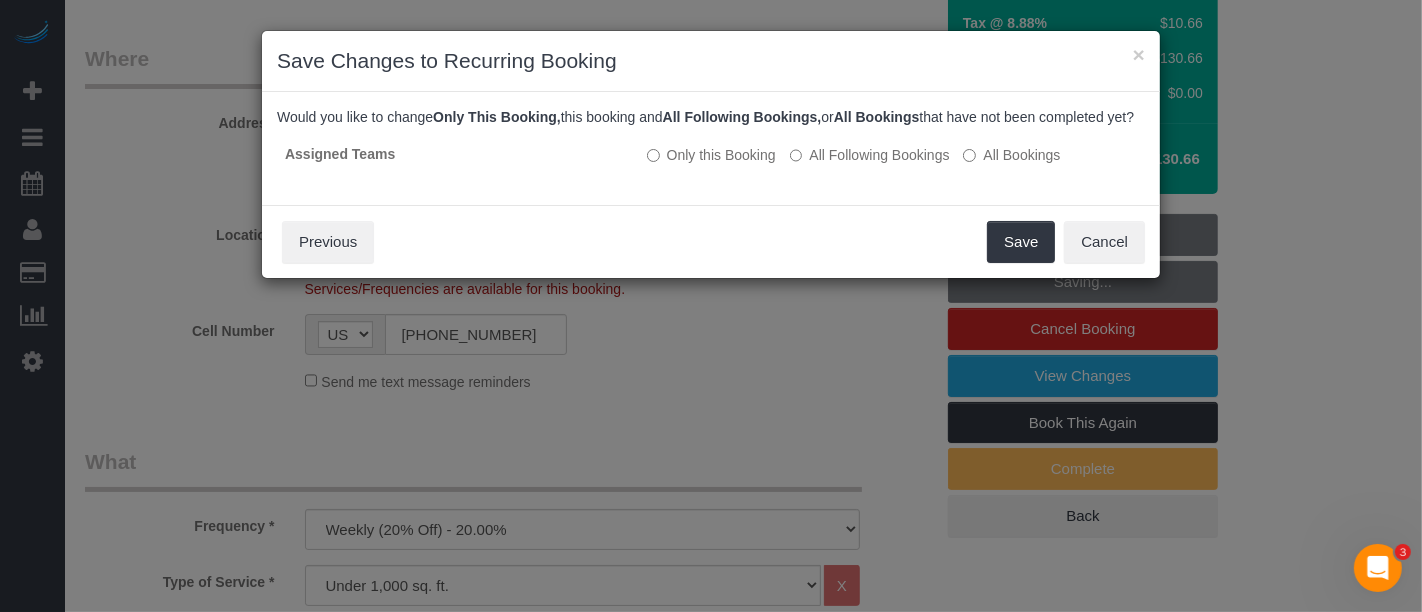 scroll, scrollTop: 0, scrollLeft: 0, axis: both 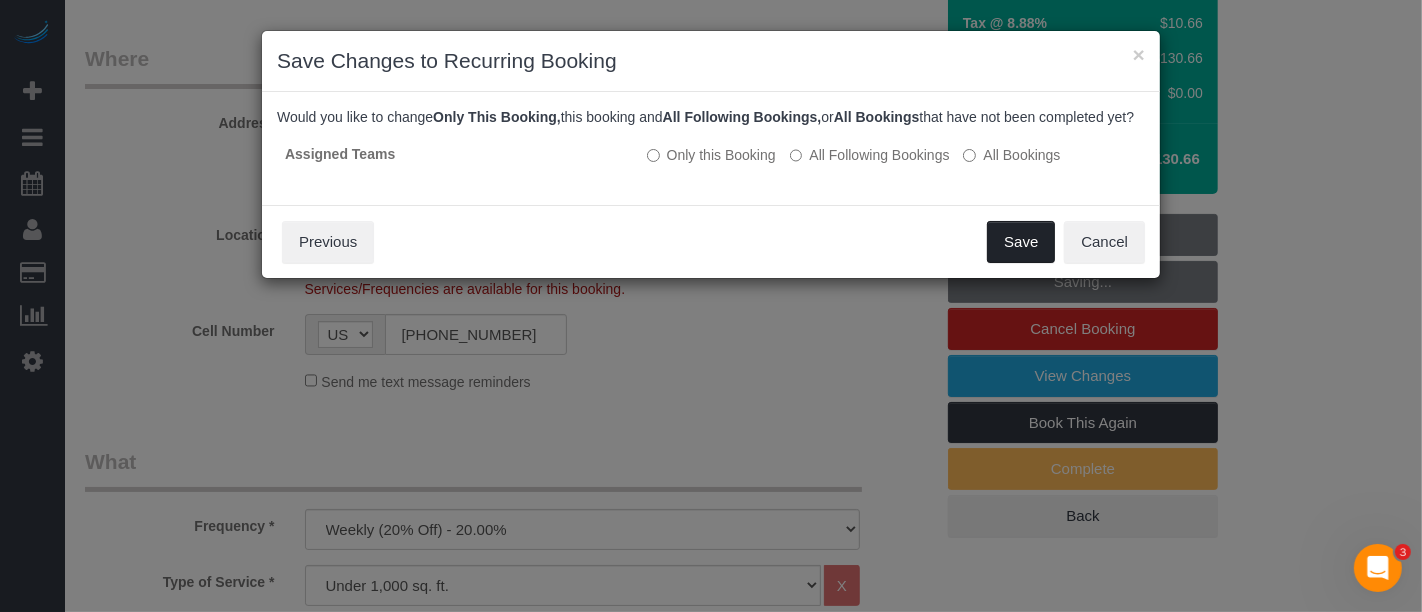 click on "Save" at bounding box center (1021, 242) 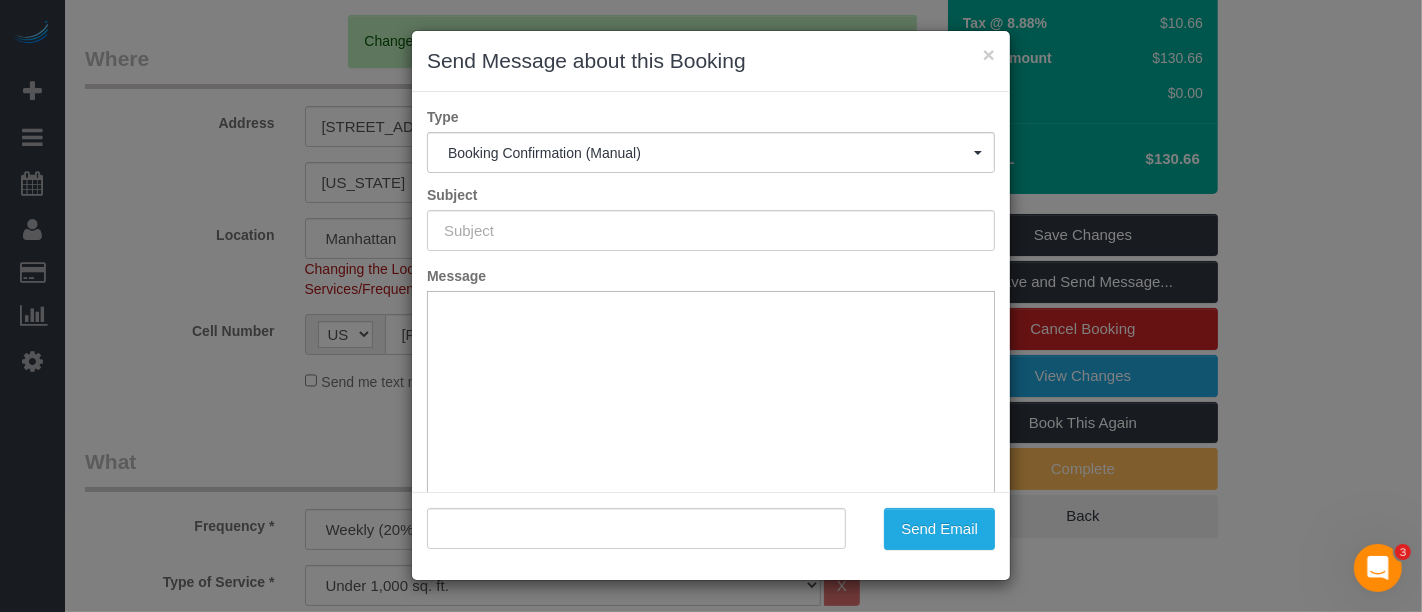 scroll, scrollTop: 0, scrollLeft: 0, axis: both 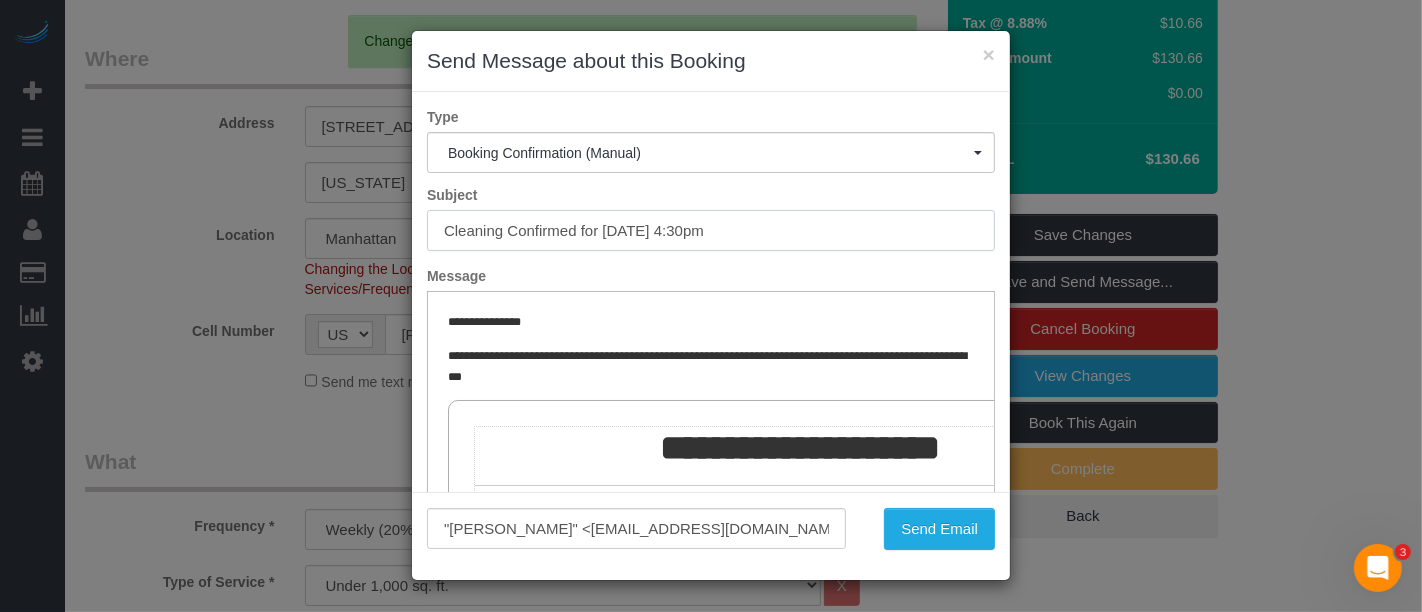 drag, startPoint x: 795, startPoint y: 230, endPoint x: 242, endPoint y: 244, distance: 553.1772 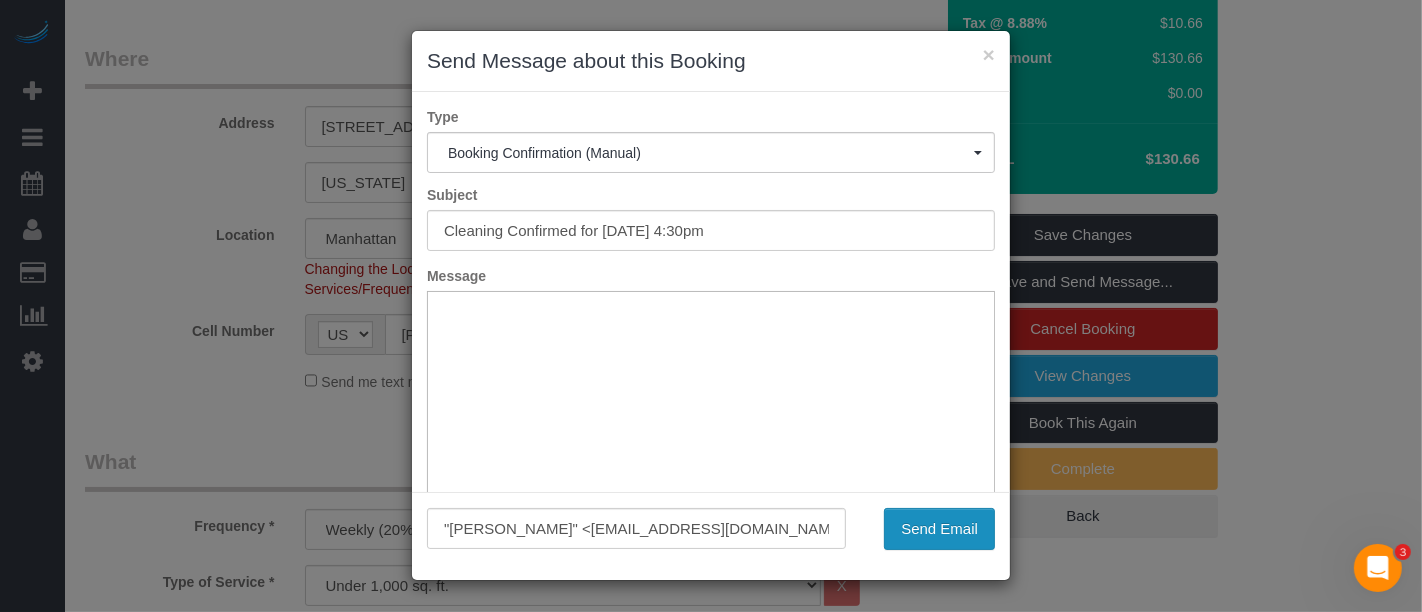 click on "Send Email" at bounding box center [939, 529] 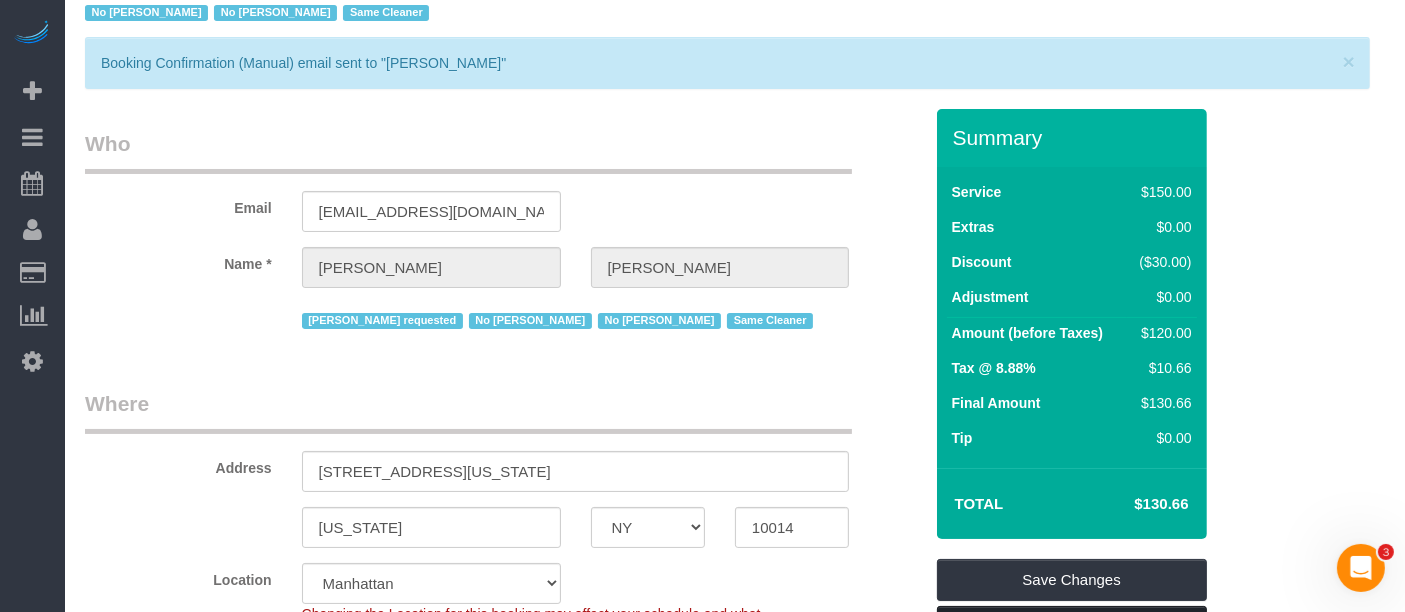 scroll, scrollTop: 0, scrollLeft: 0, axis: both 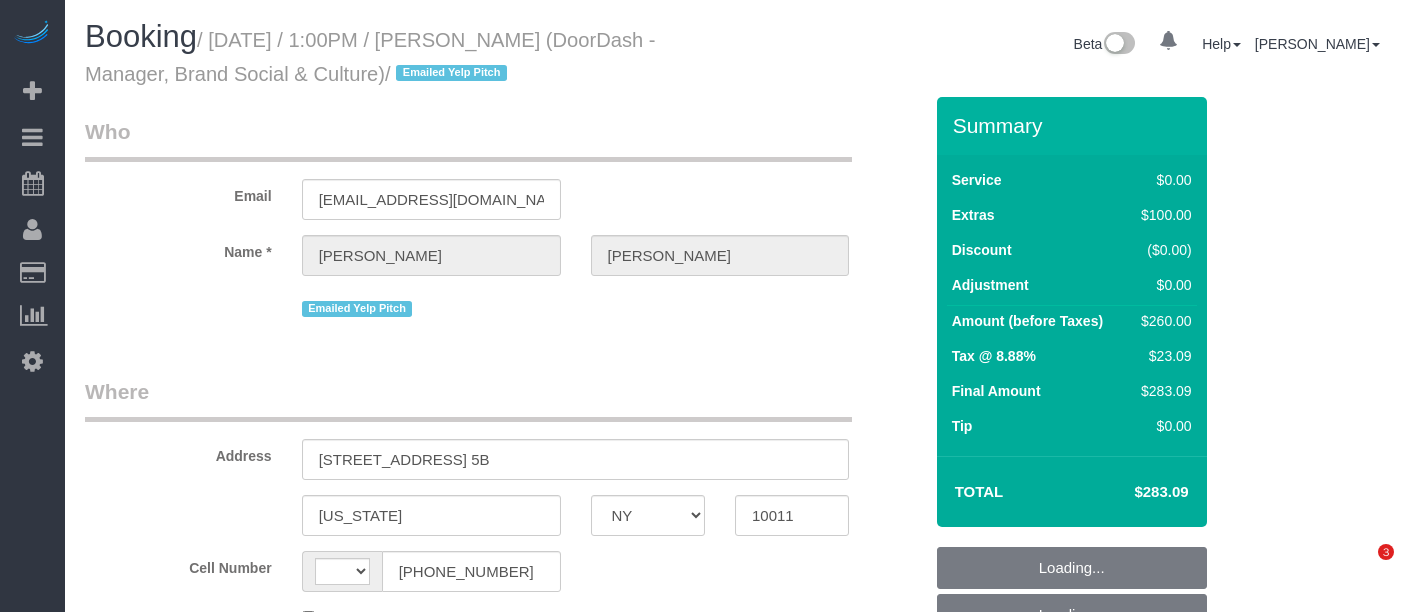 select on "NY" 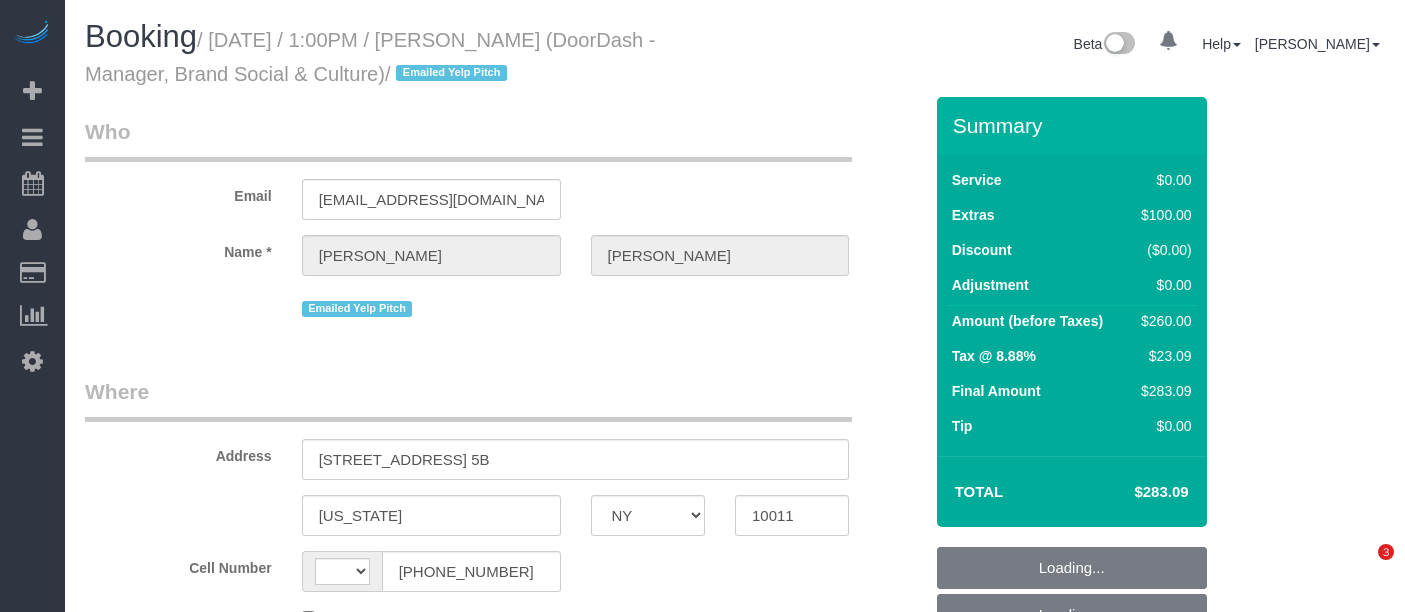 scroll, scrollTop: 0, scrollLeft: 0, axis: both 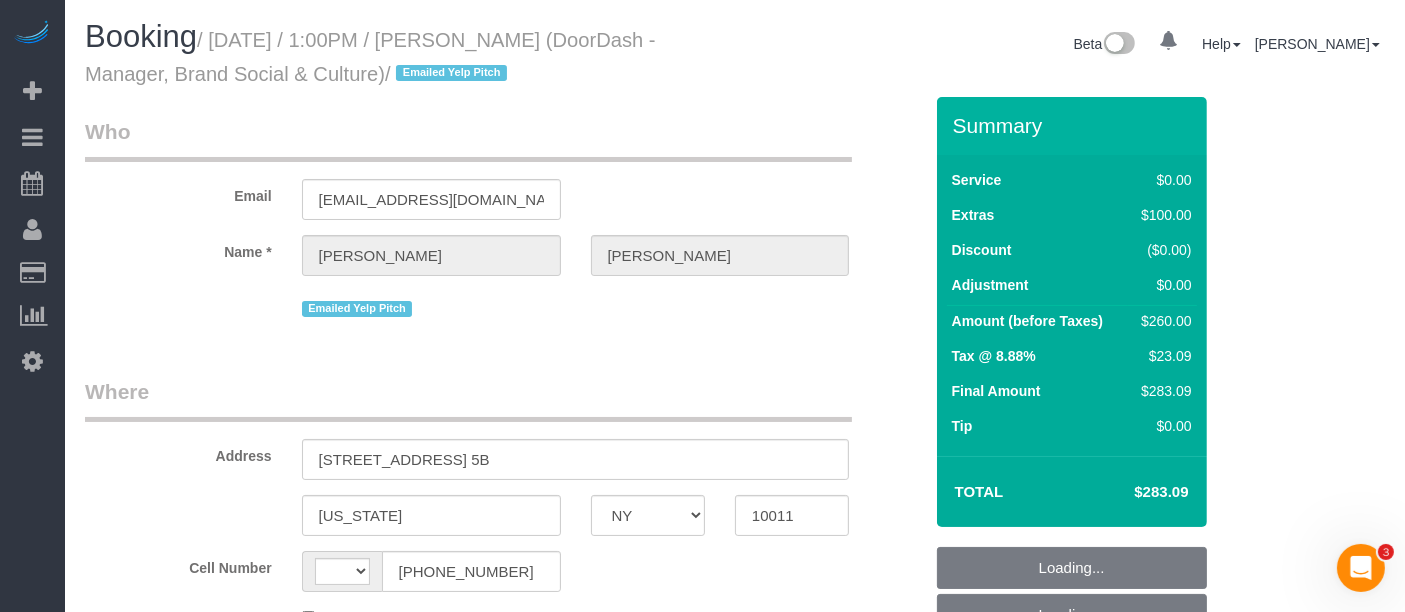 select on "string:US" 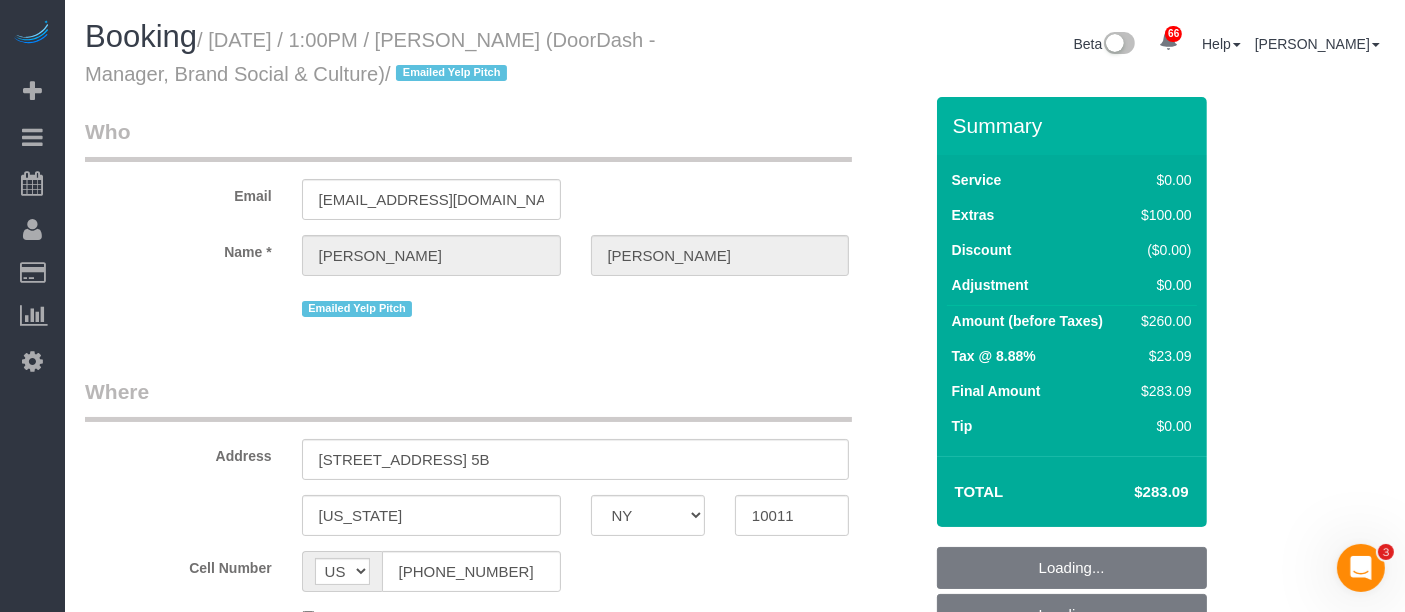 select on "object:968" 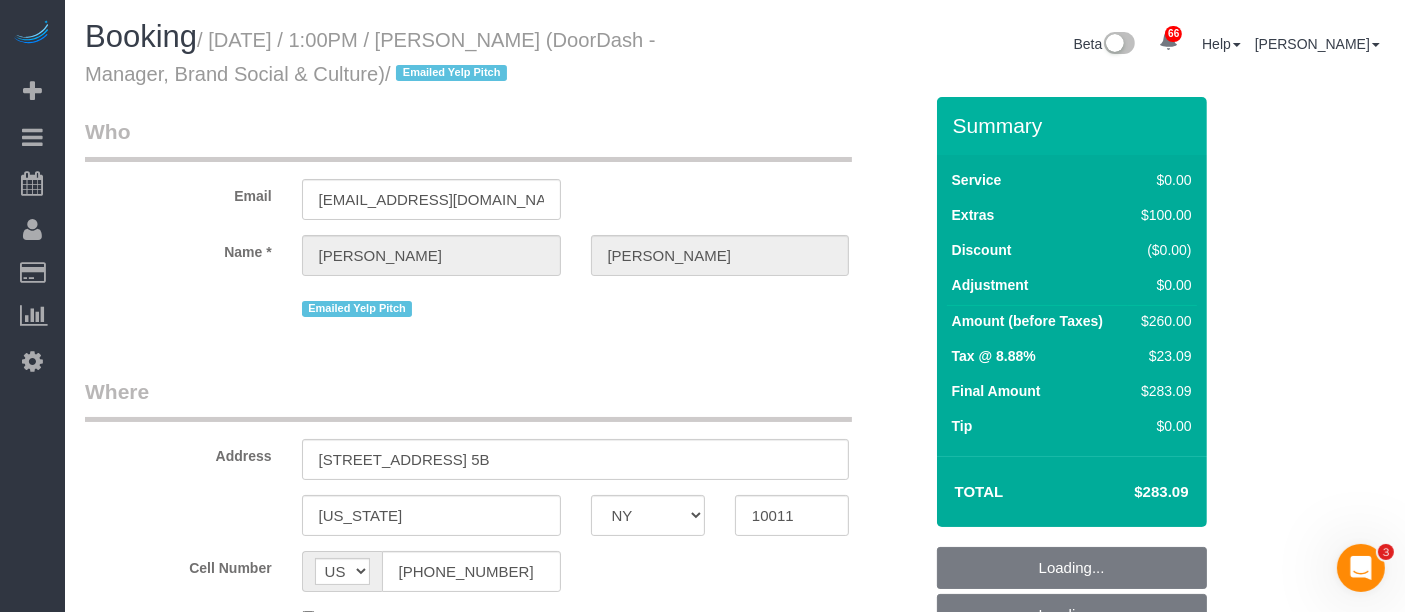 select on "1" 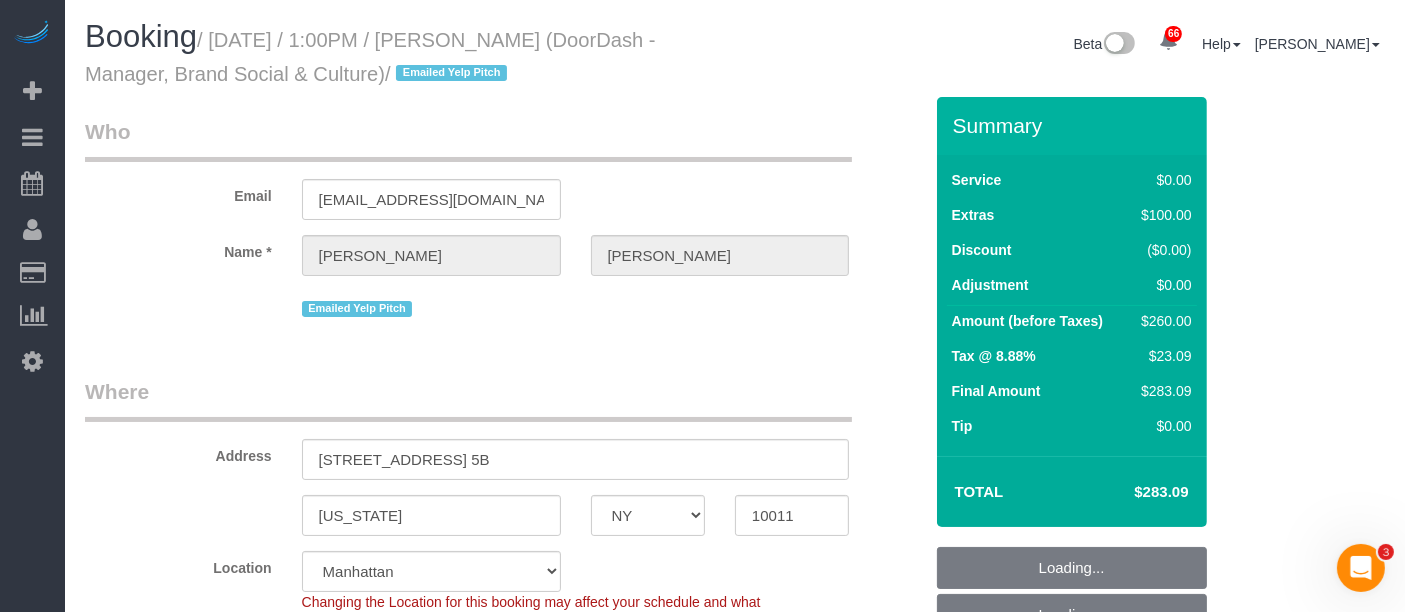 select on "spot1" 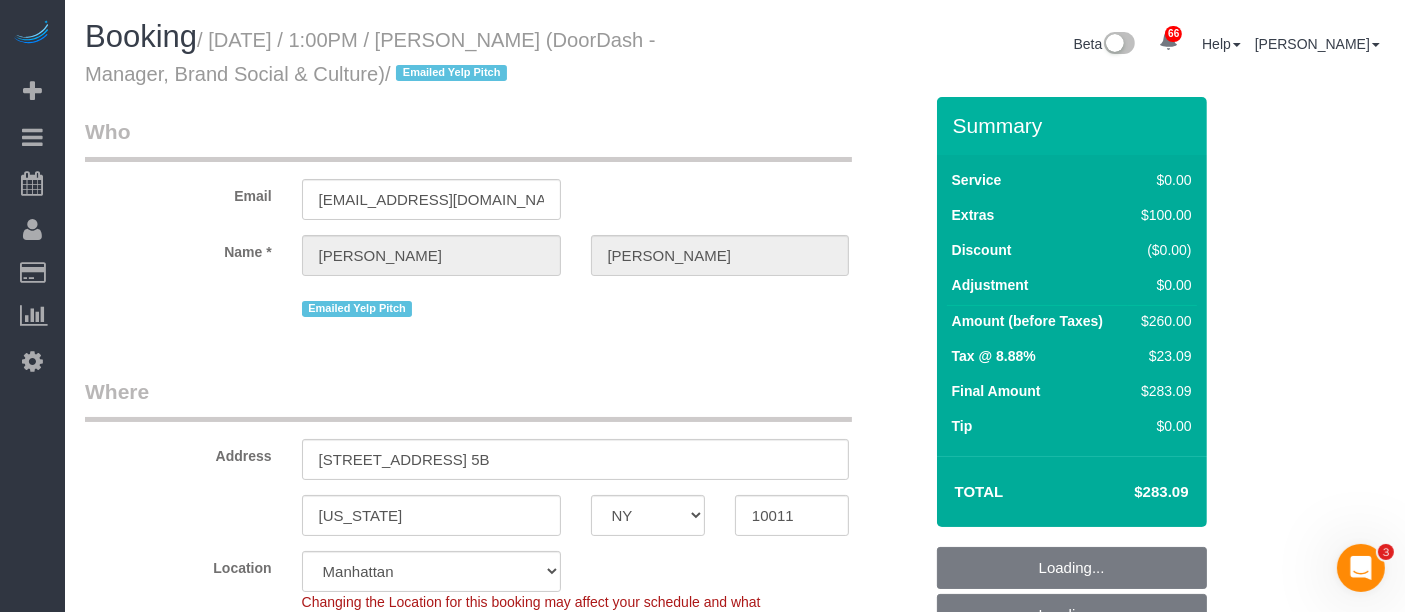 scroll, scrollTop: 555, scrollLeft: 0, axis: vertical 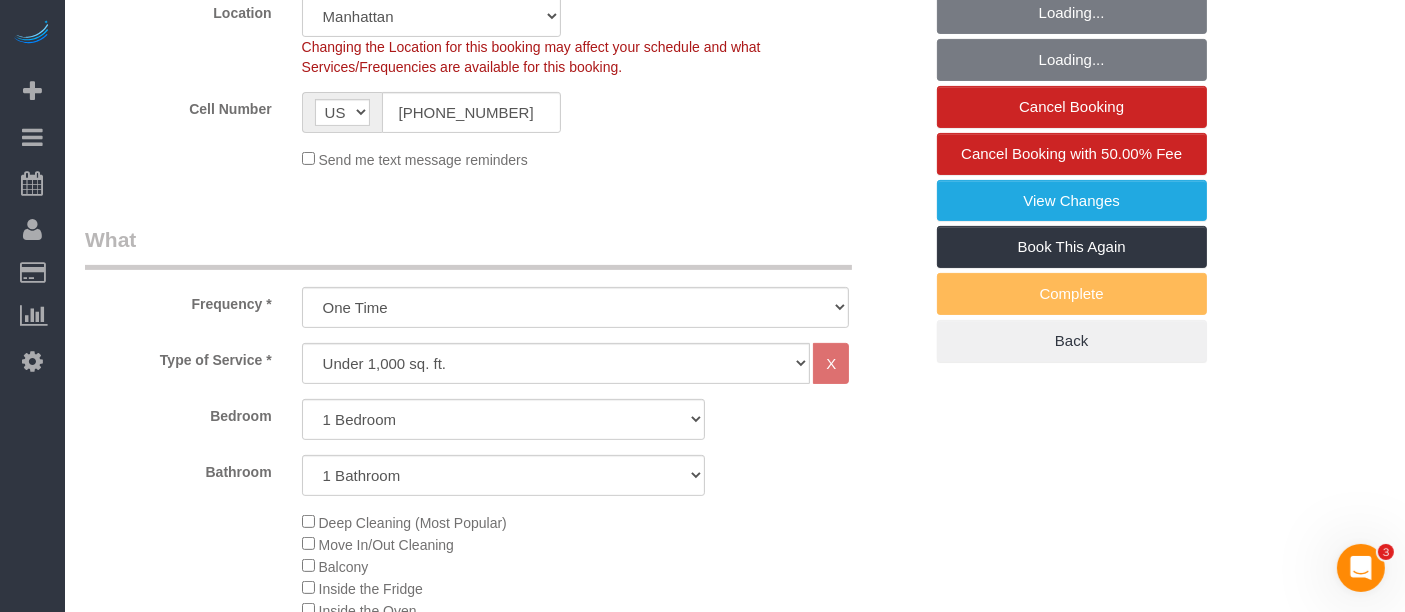 select on "1" 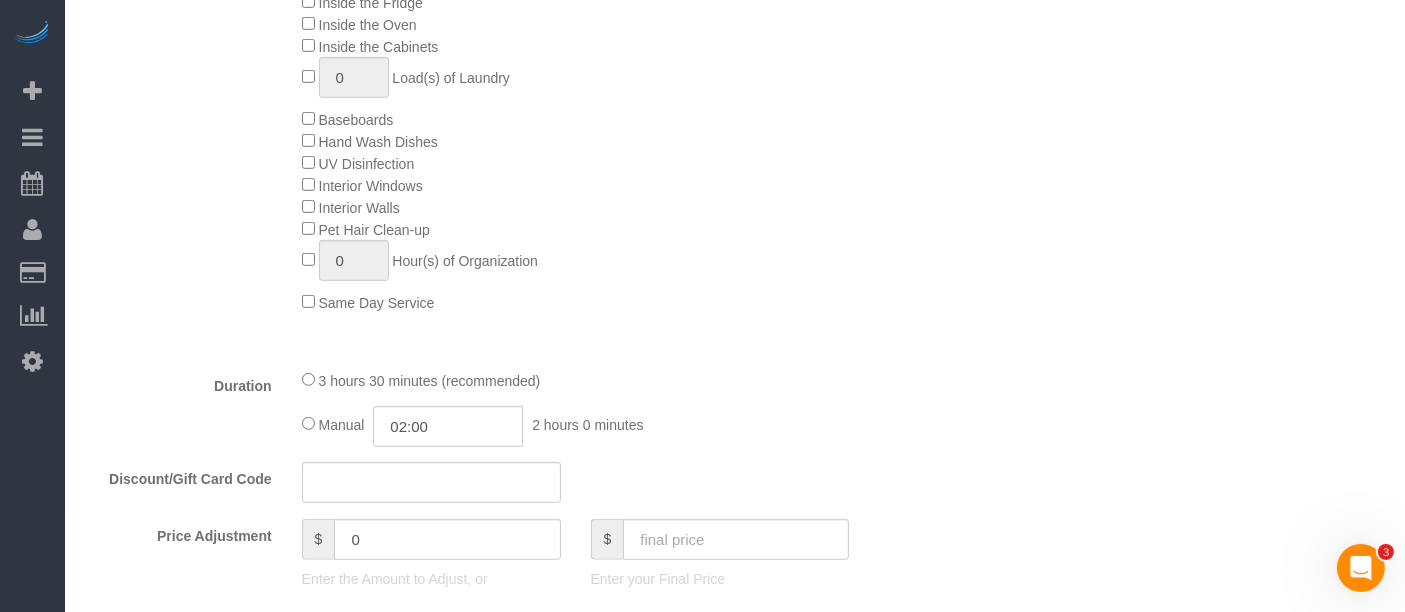 scroll, scrollTop: 1000, scrollLeft: 0, axis: vertical 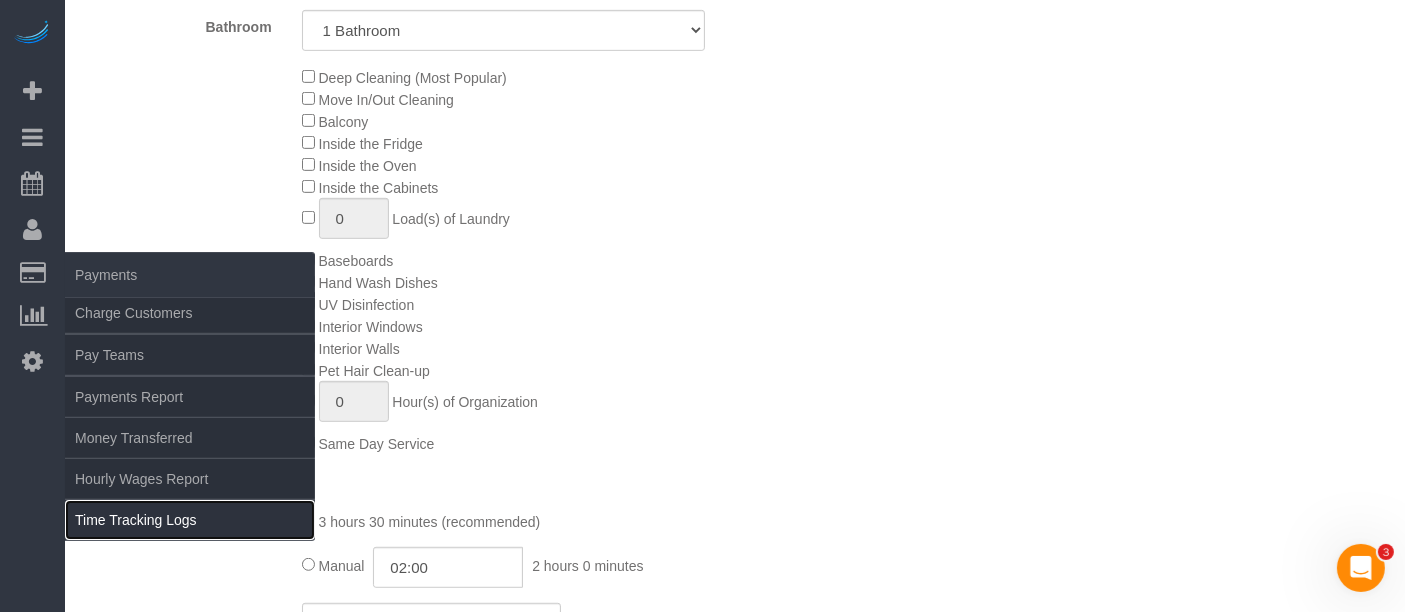 click on "Time Tracking Logs" at bounding box center (190, 520) 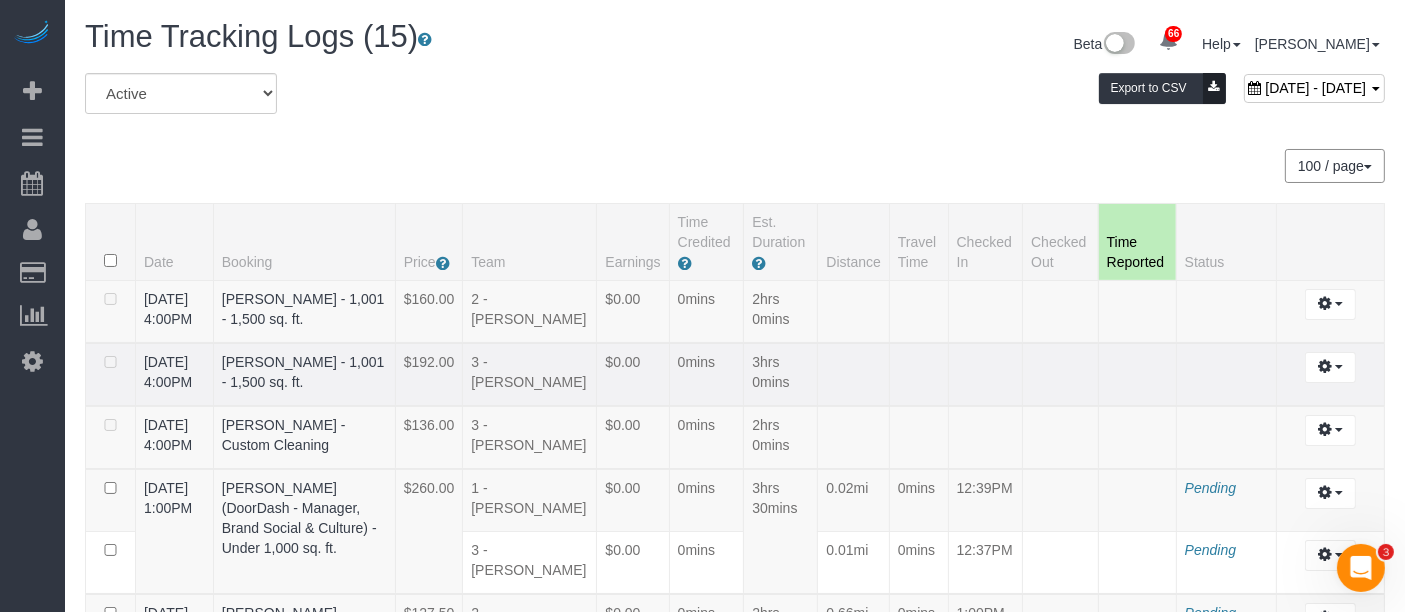 scroll, scrollTop: 555, scrollLeft: 0, axis: vertical 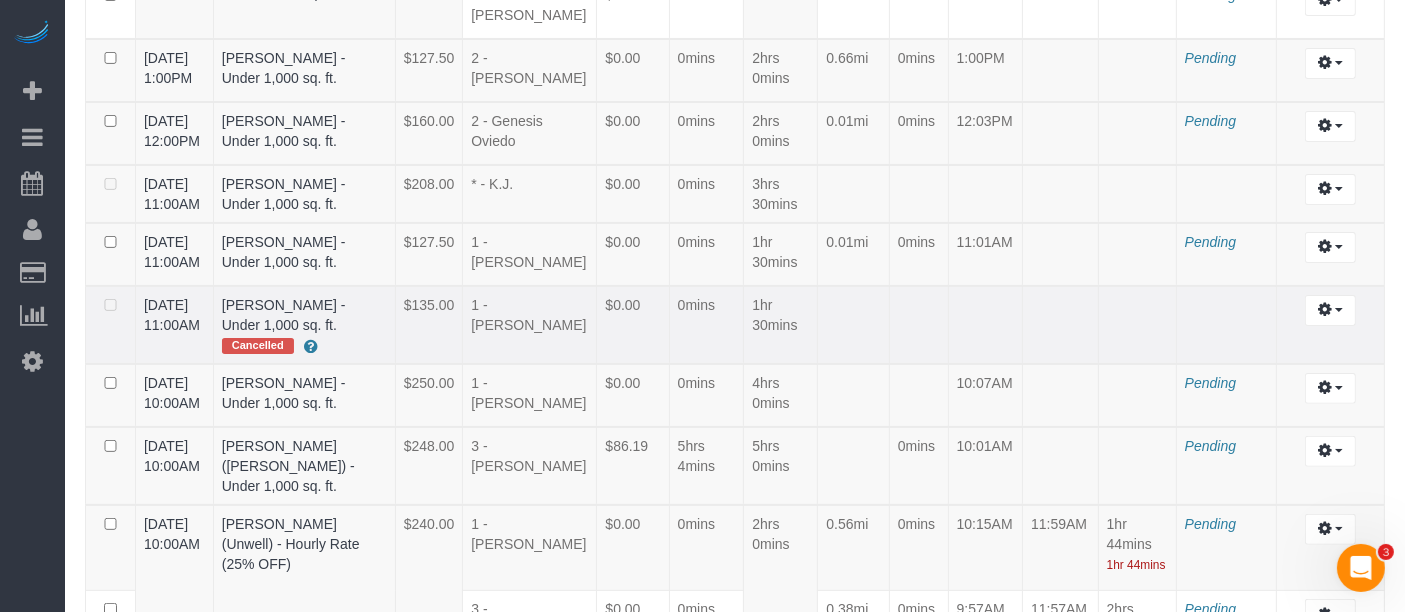 click on "1hr 30mins" at bounding box center [781, 325] 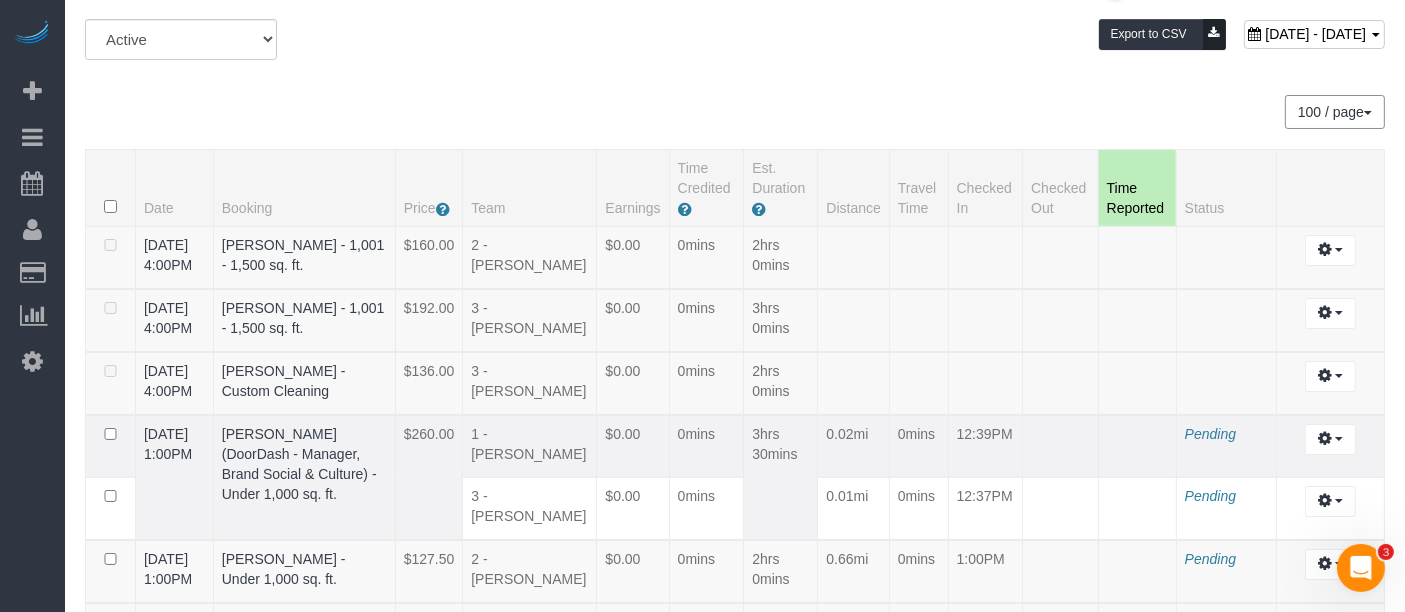click at bounding box center [1061, 446] 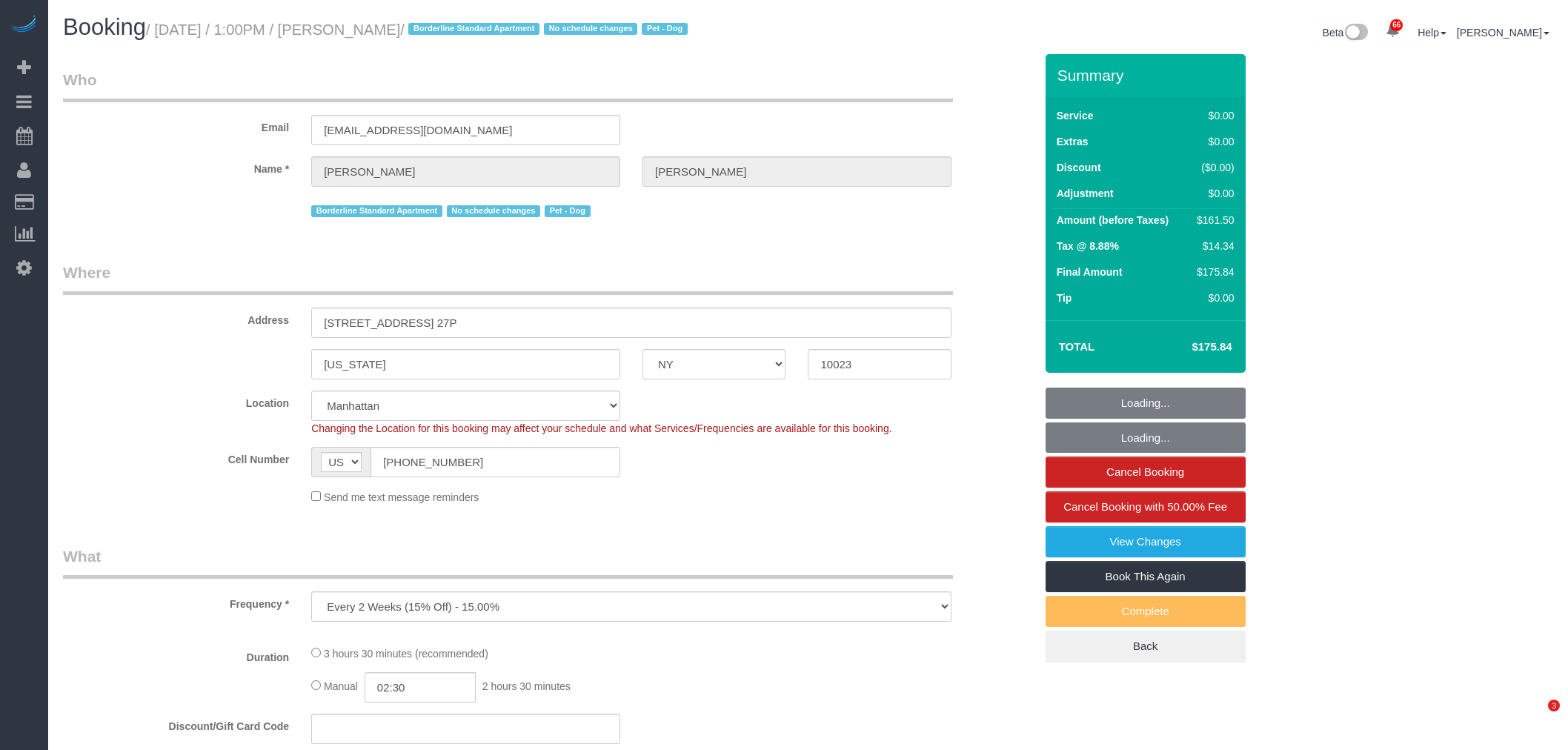 select on "NY" 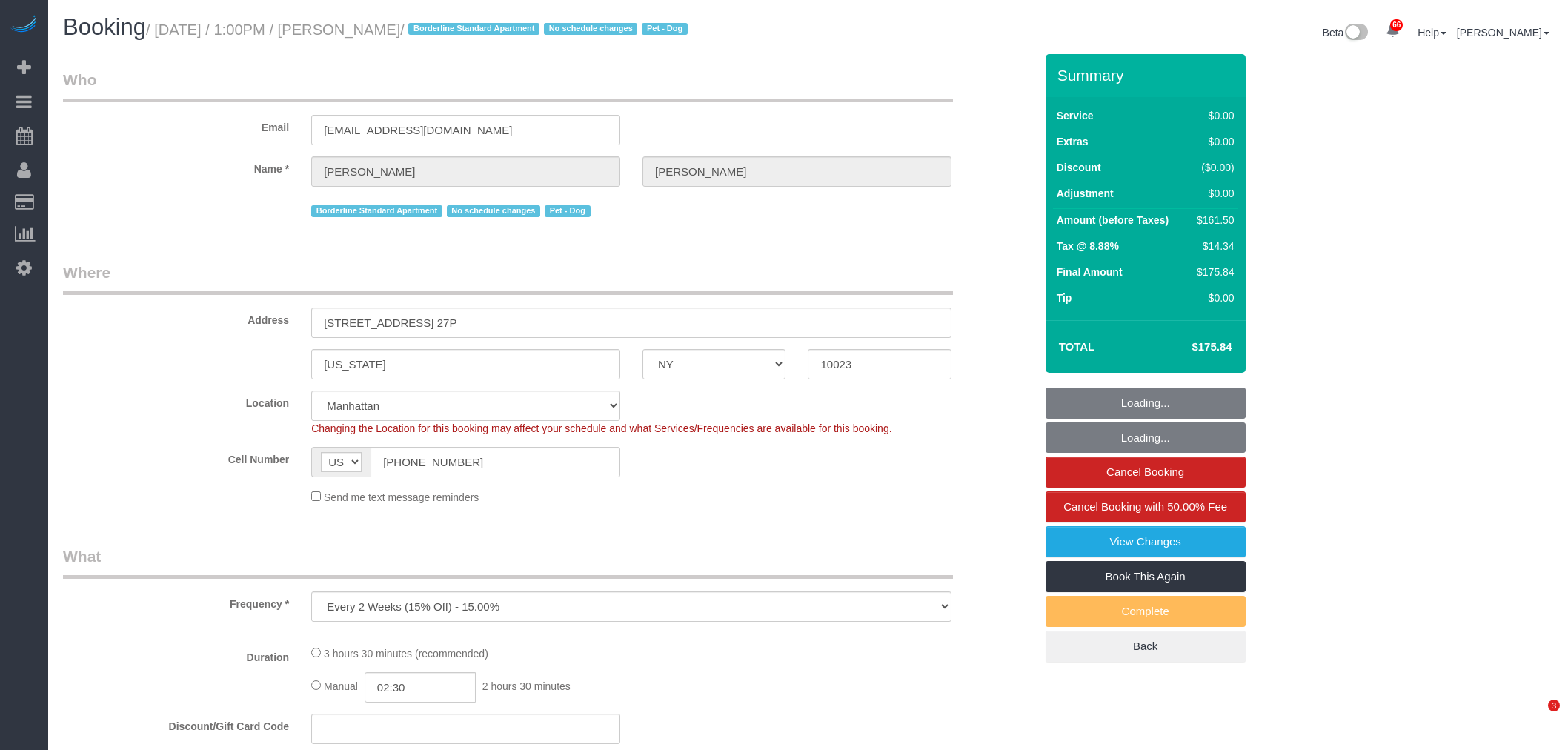 select on "object:986" 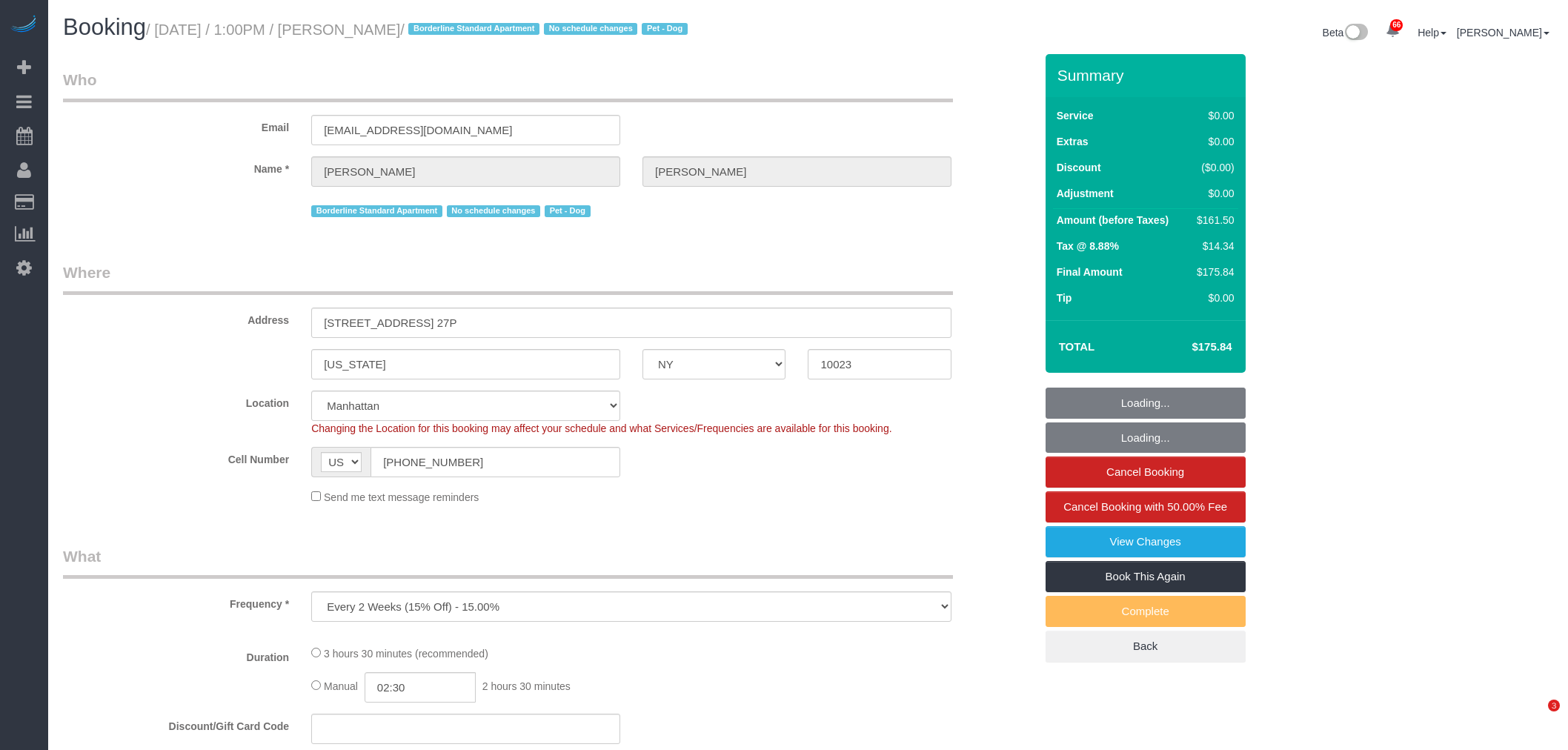 select on "spot1" 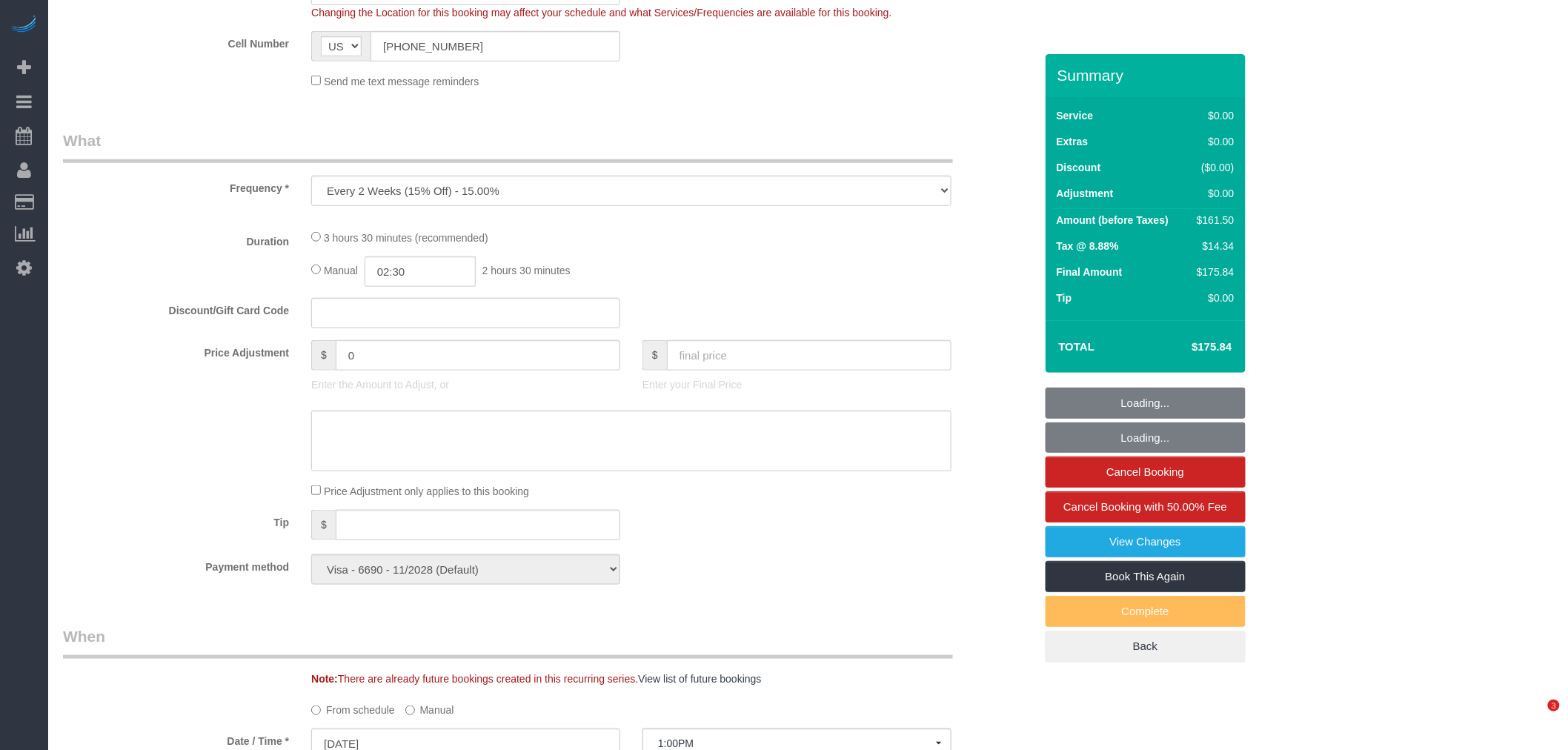 select on "1" 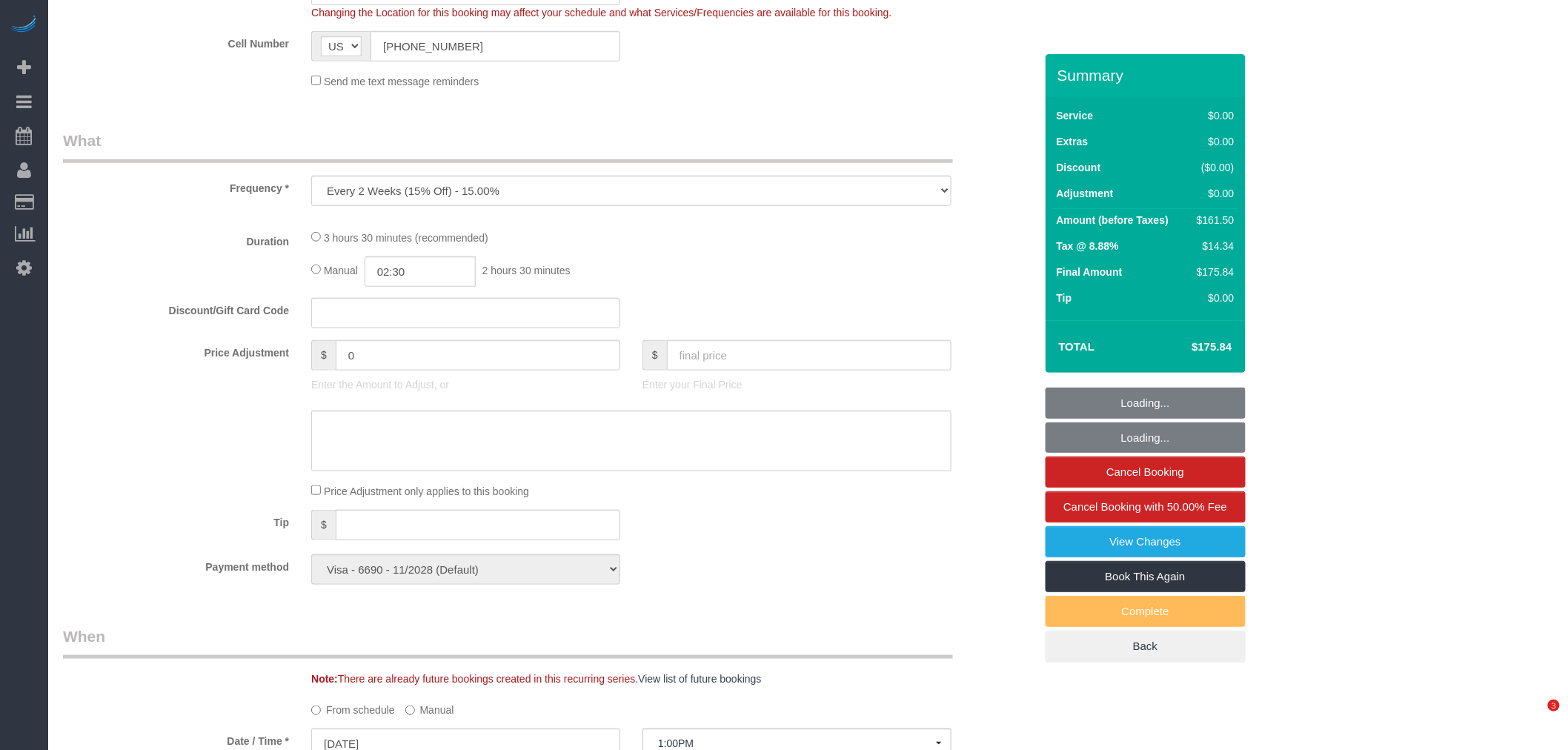 select on "2" 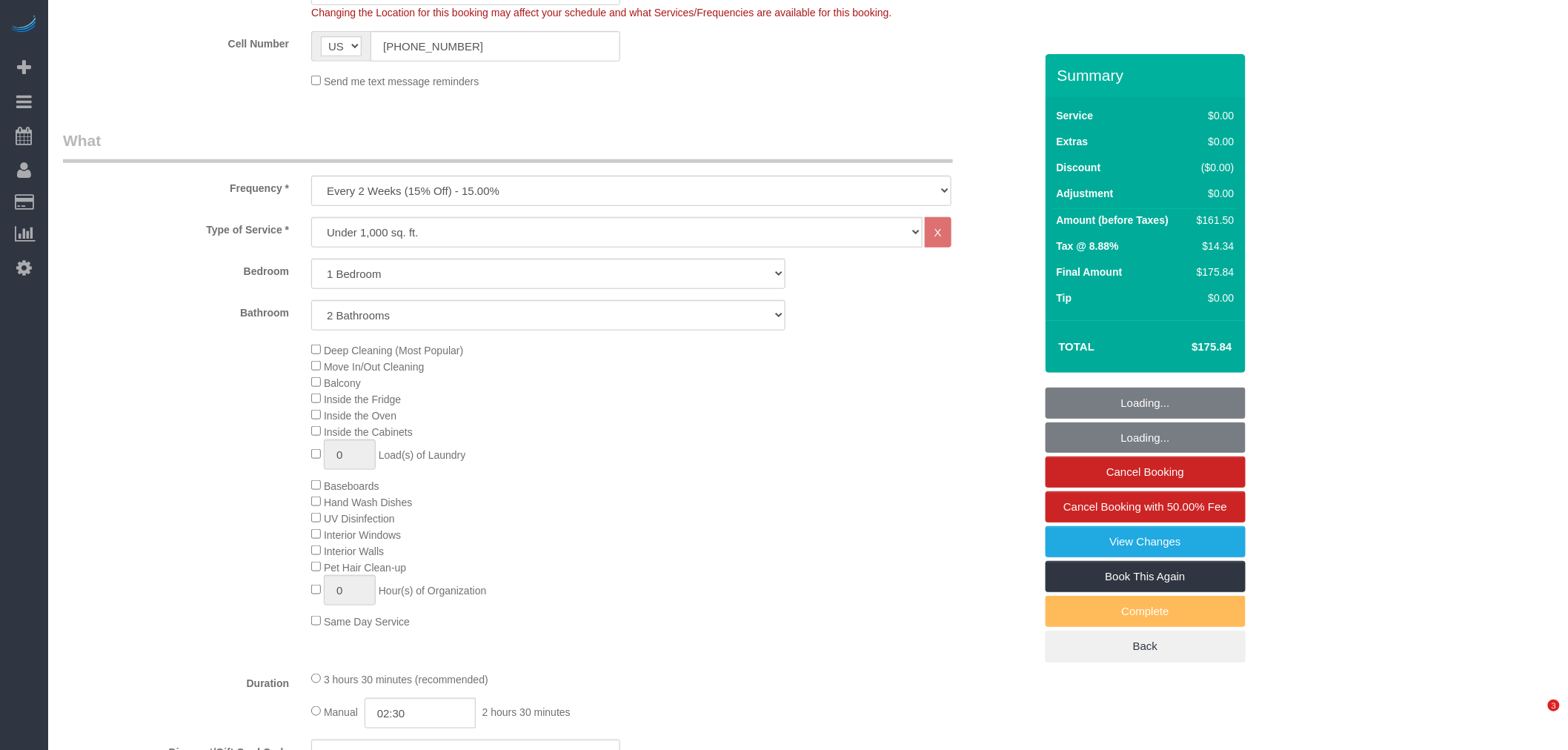 scroll, scrollTop: 658, scrollLeft: 0, axis: vertical 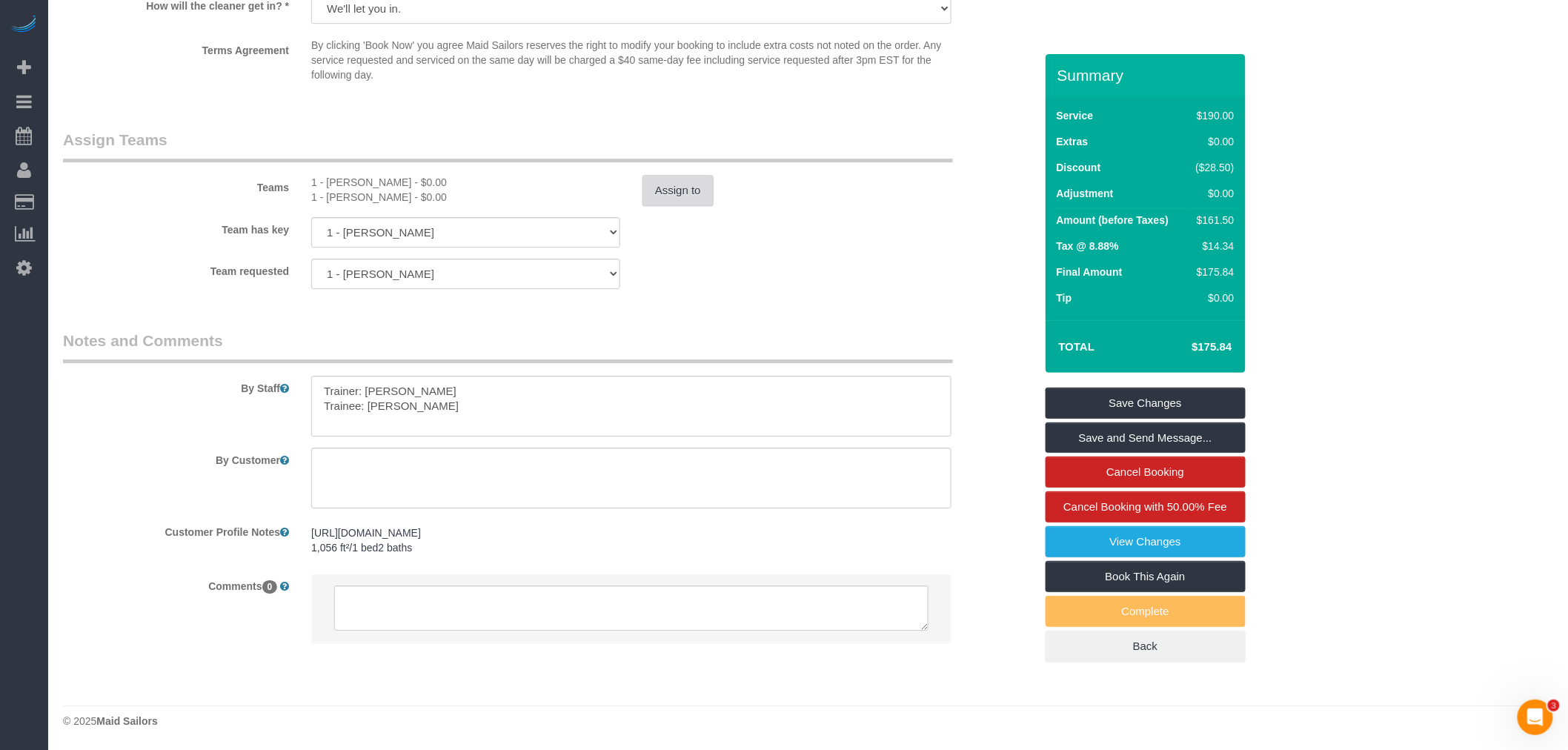 click on "Assign to" at bounding box center (678, 190) 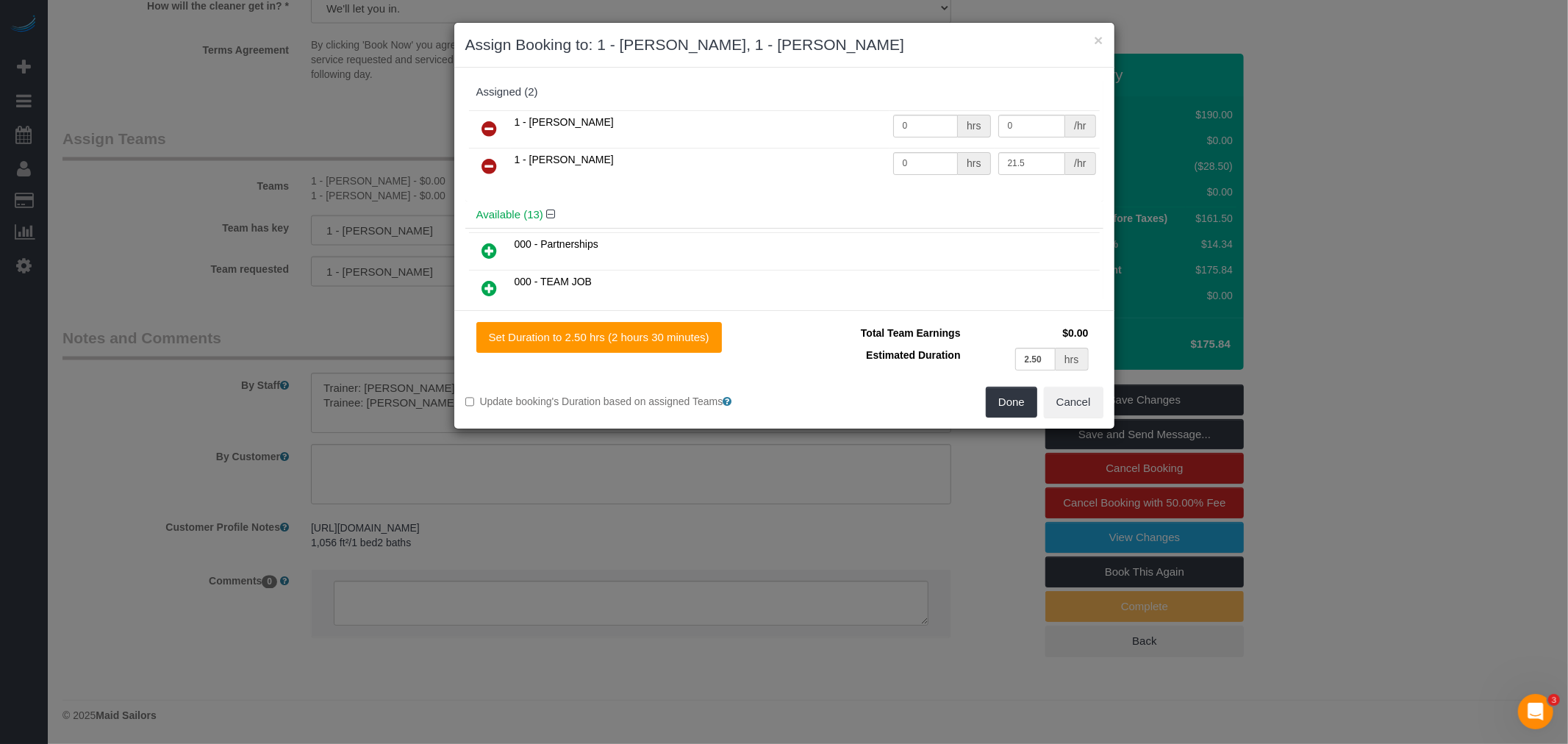 click at bounding box center (490, 129) 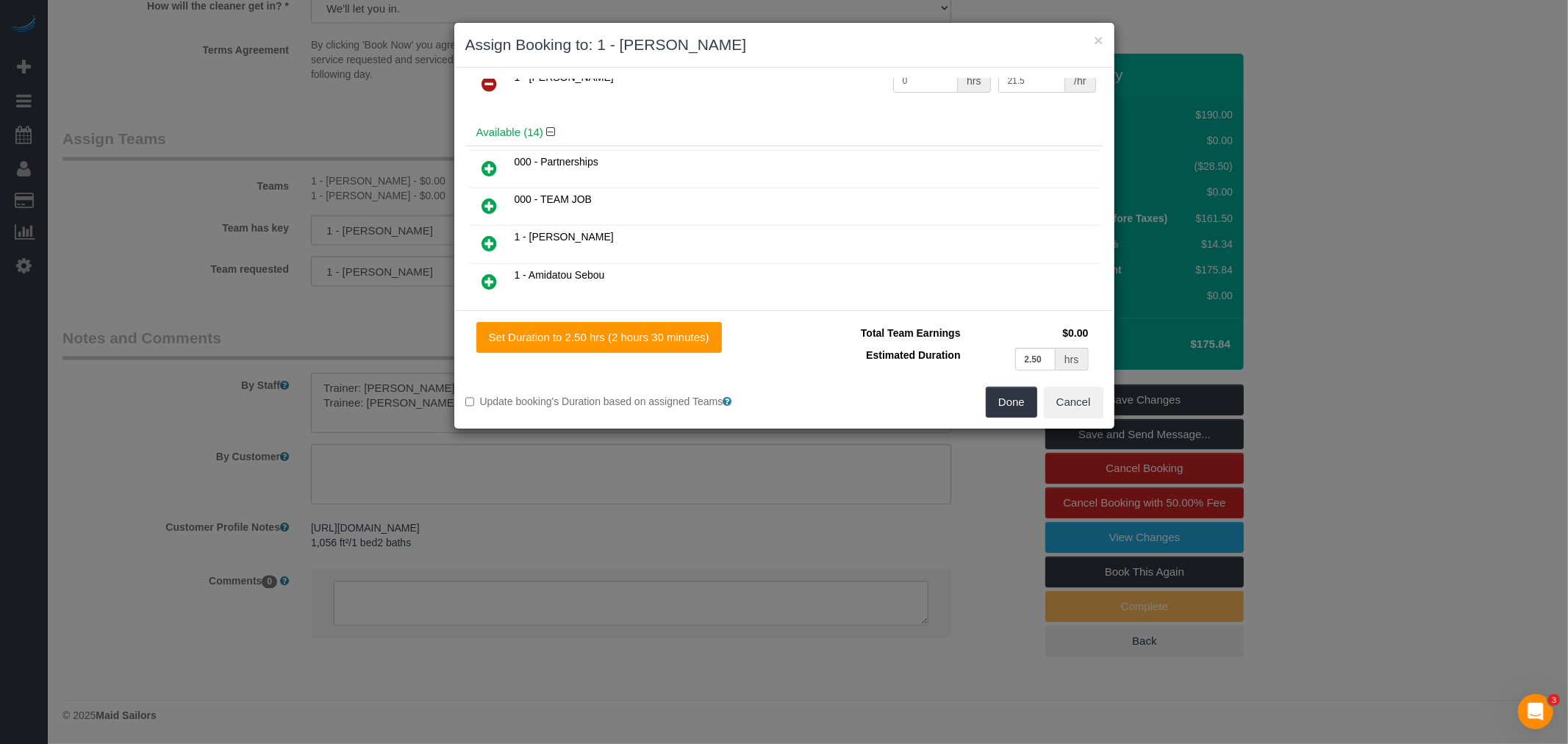 scroll, scrollTop: 163, scrollLeft: 0, axis: vertical 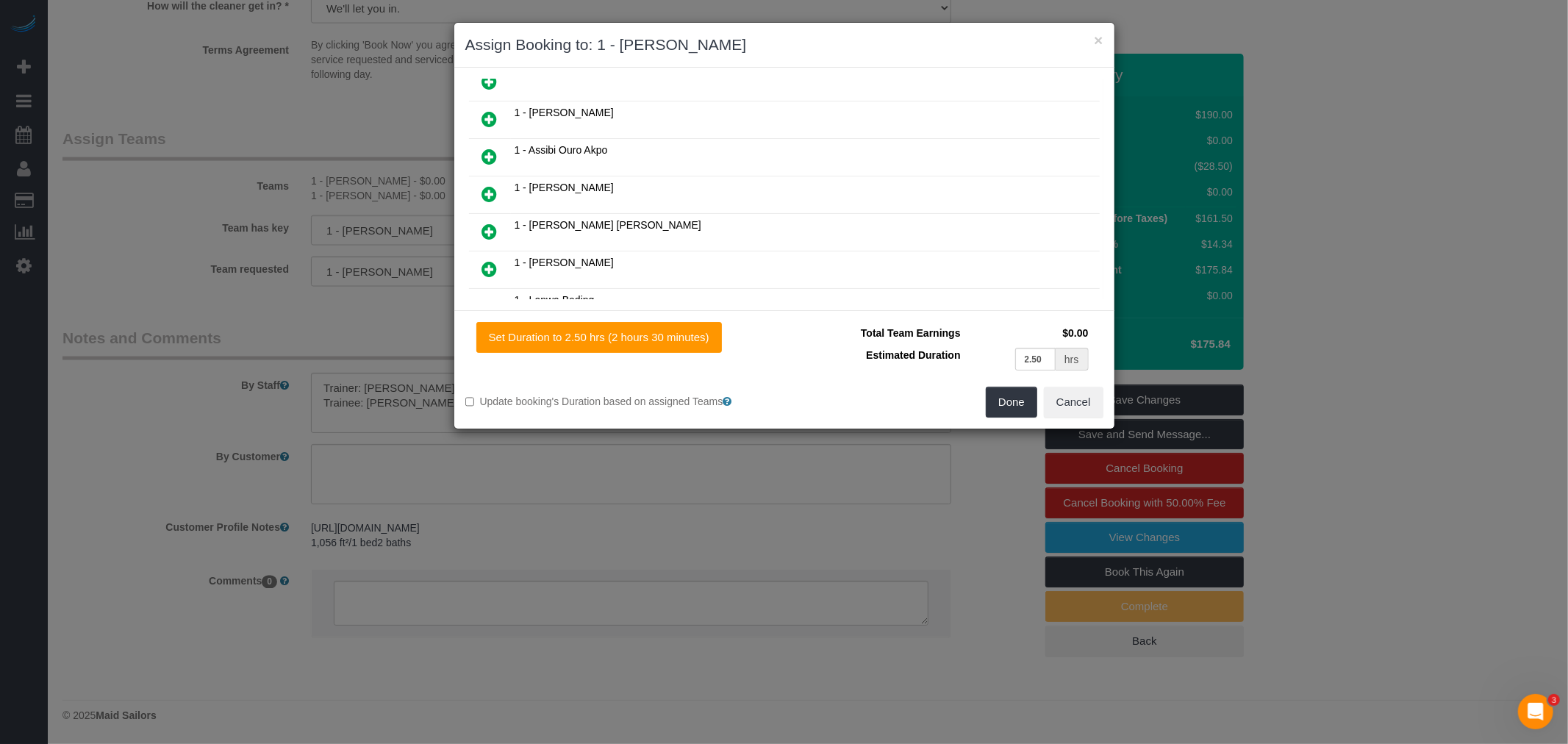 click at bounding box center [490, 194] 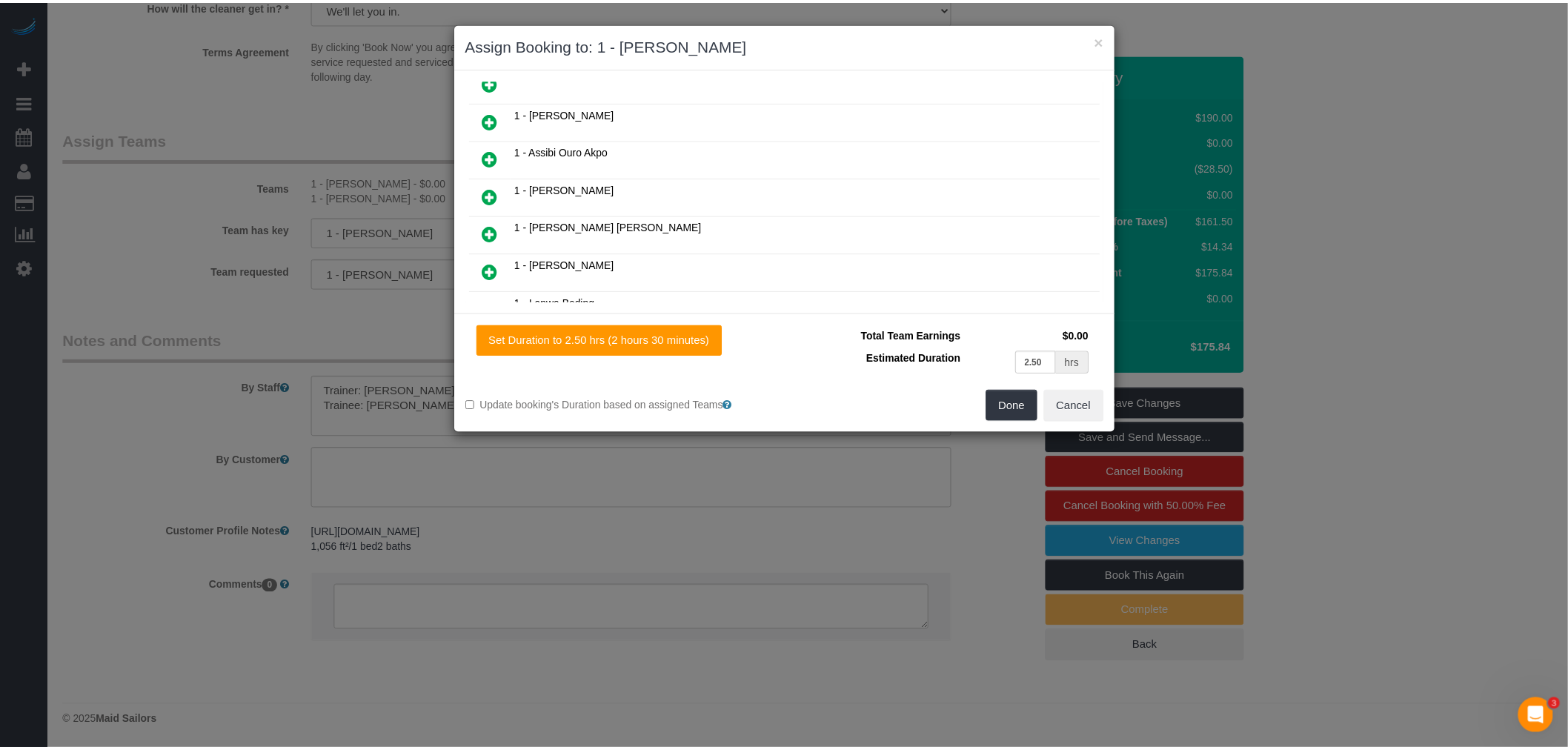 scroll, scrollTop: 284, scrollLeft: 0, axis: vertical 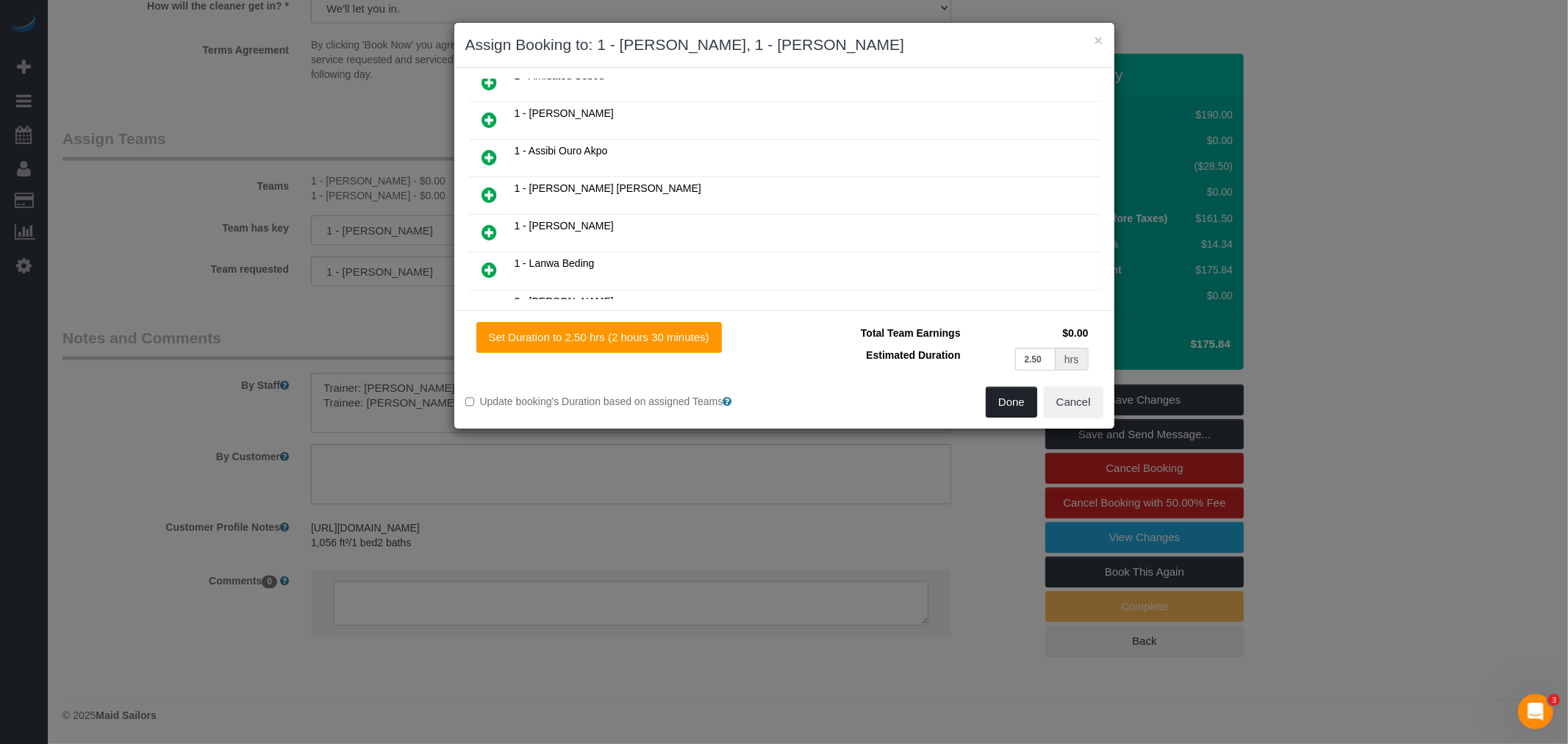 click on "Done" at bounding box center (1012, 402) 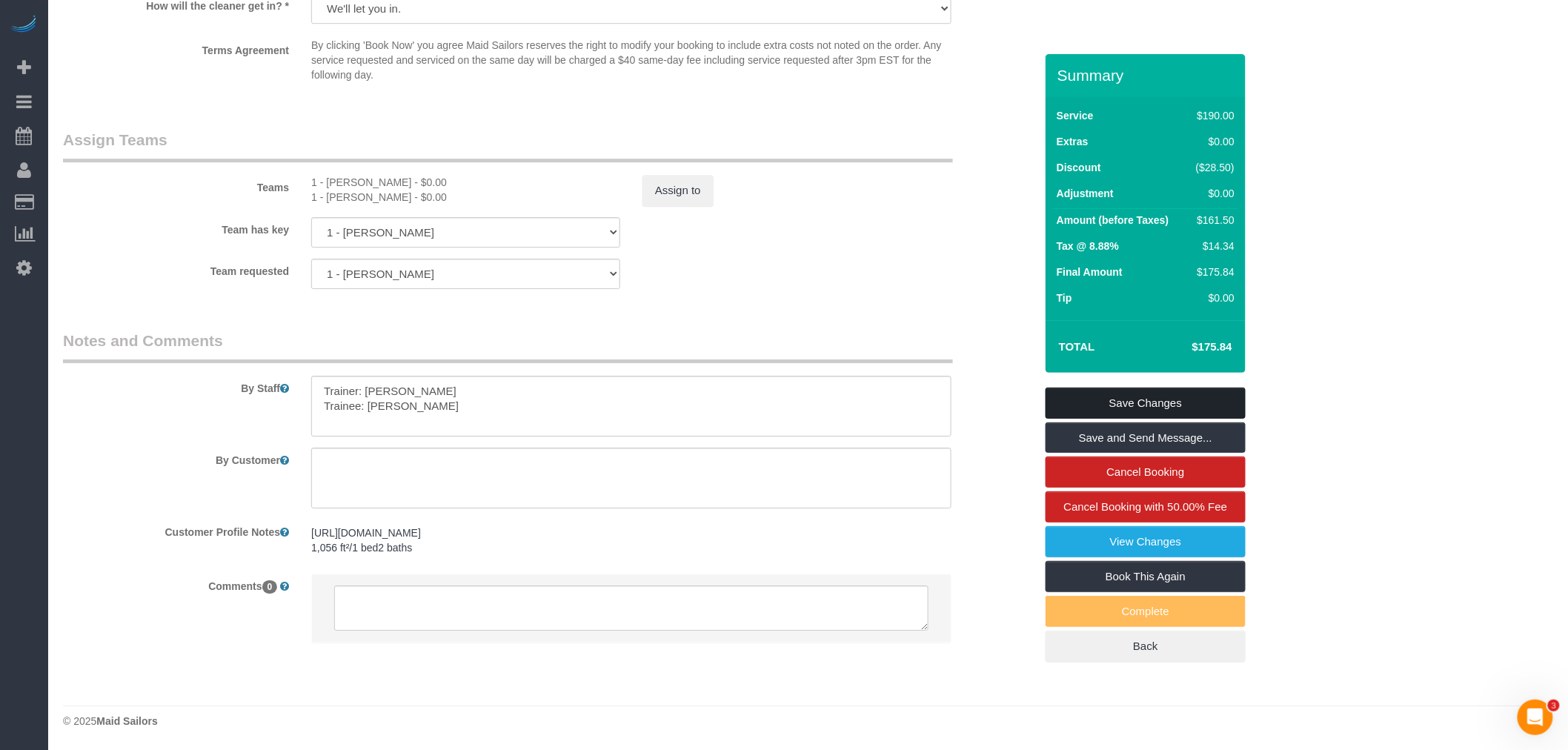 click on "Save Changes" at bounding box center (1146, 403) 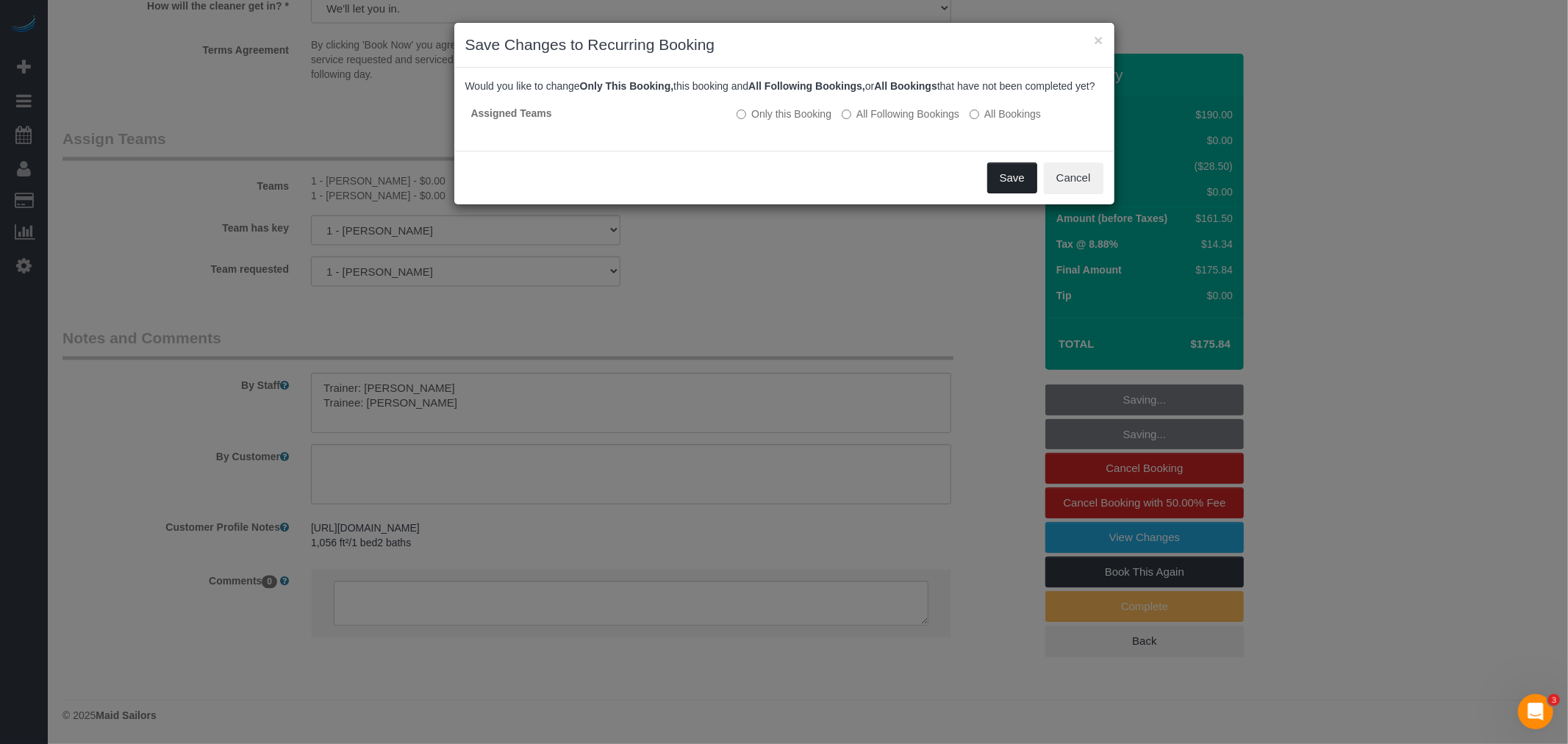 click on "Save" at bounding box center [1012, 178] 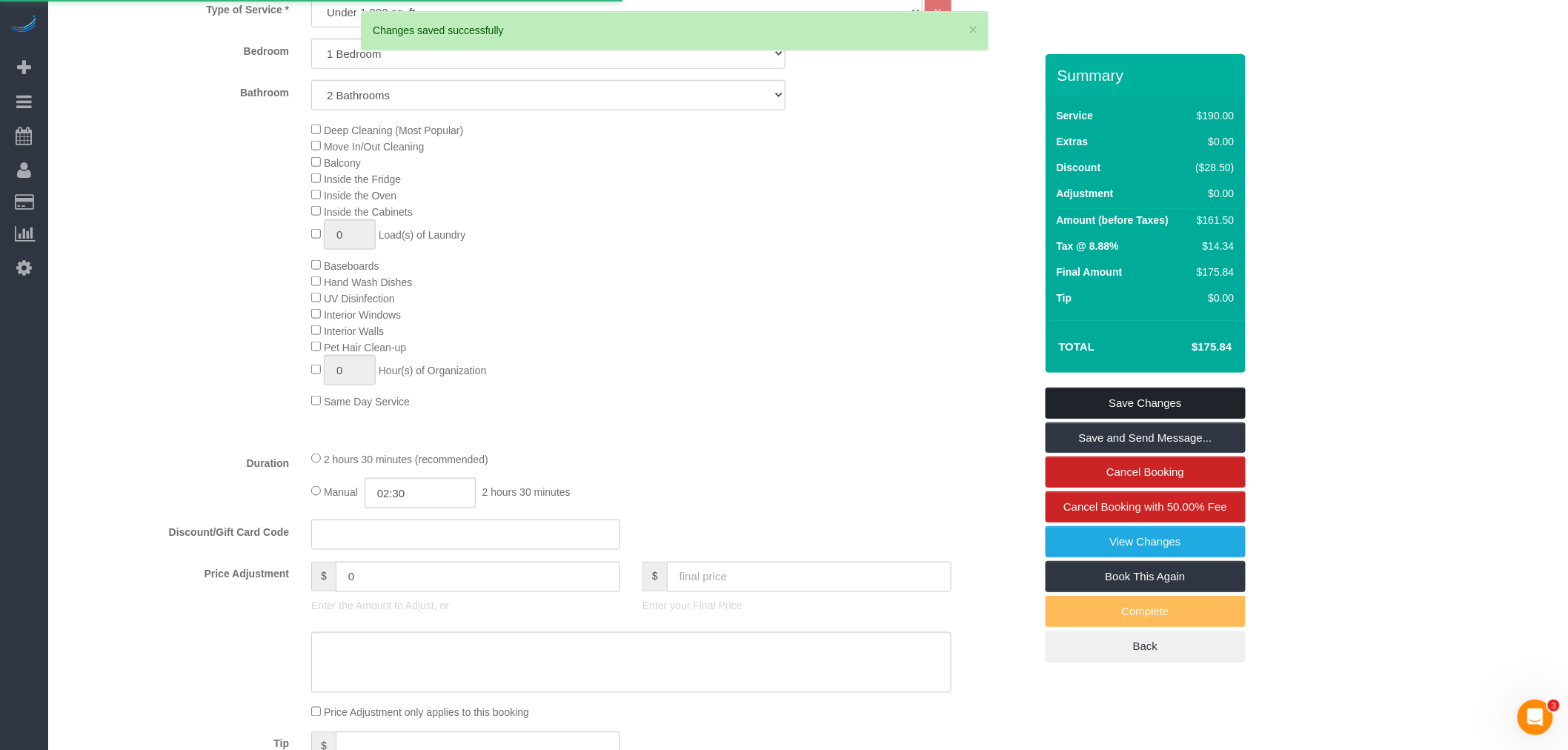 scroll, scrollTop: 631, scrollLeft: 0, axis: vertical 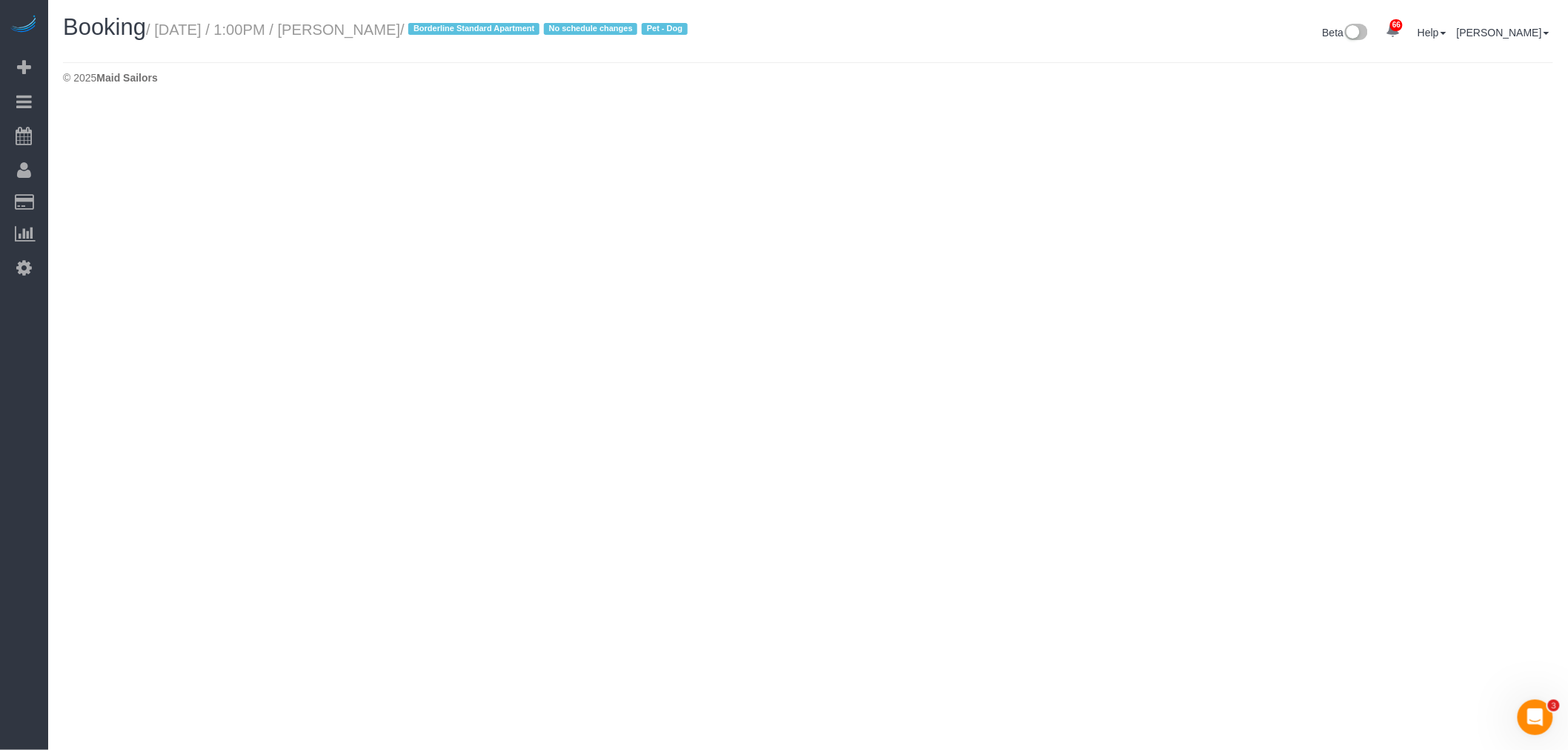 select on "NY" 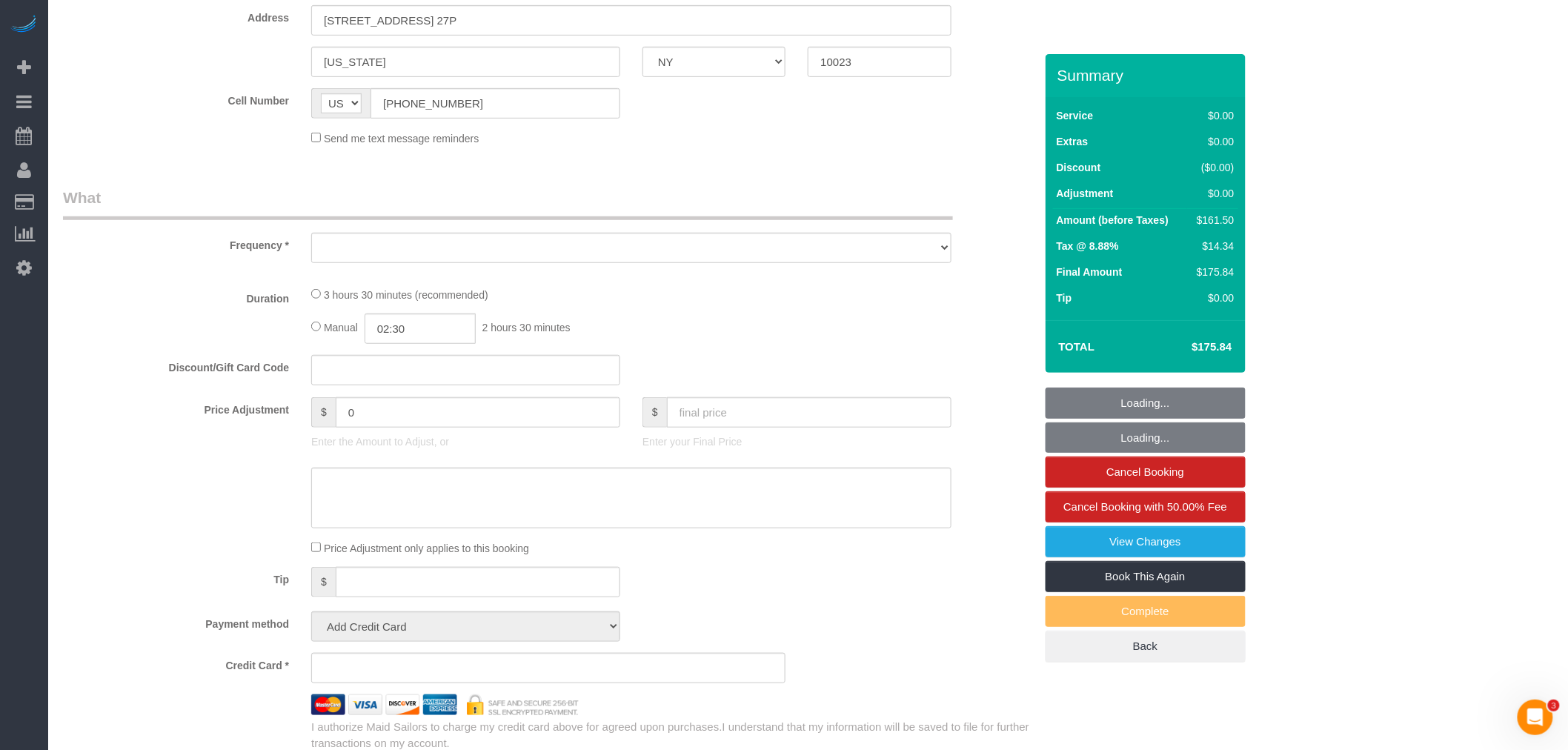 select on "spot53" 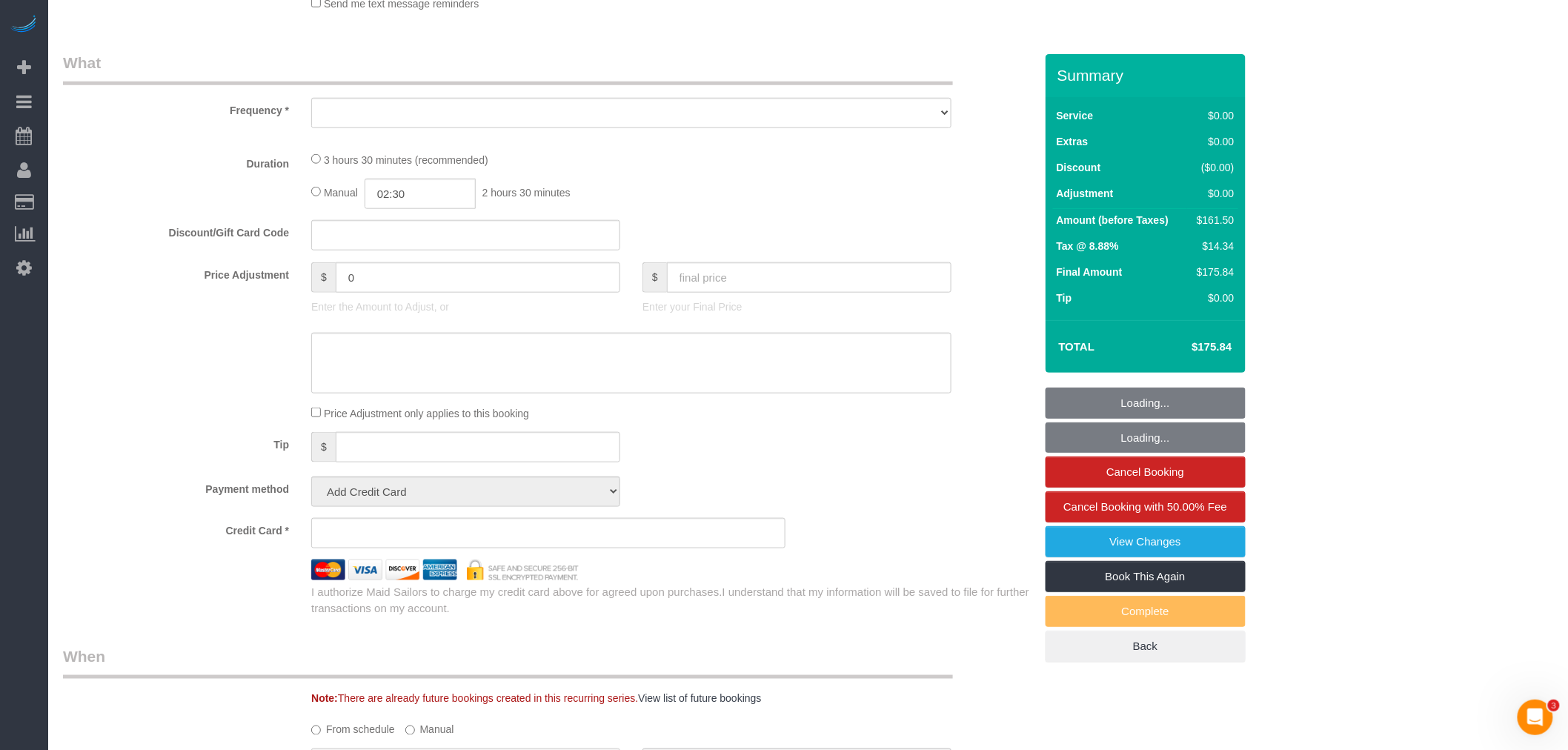 select on "object:5003" 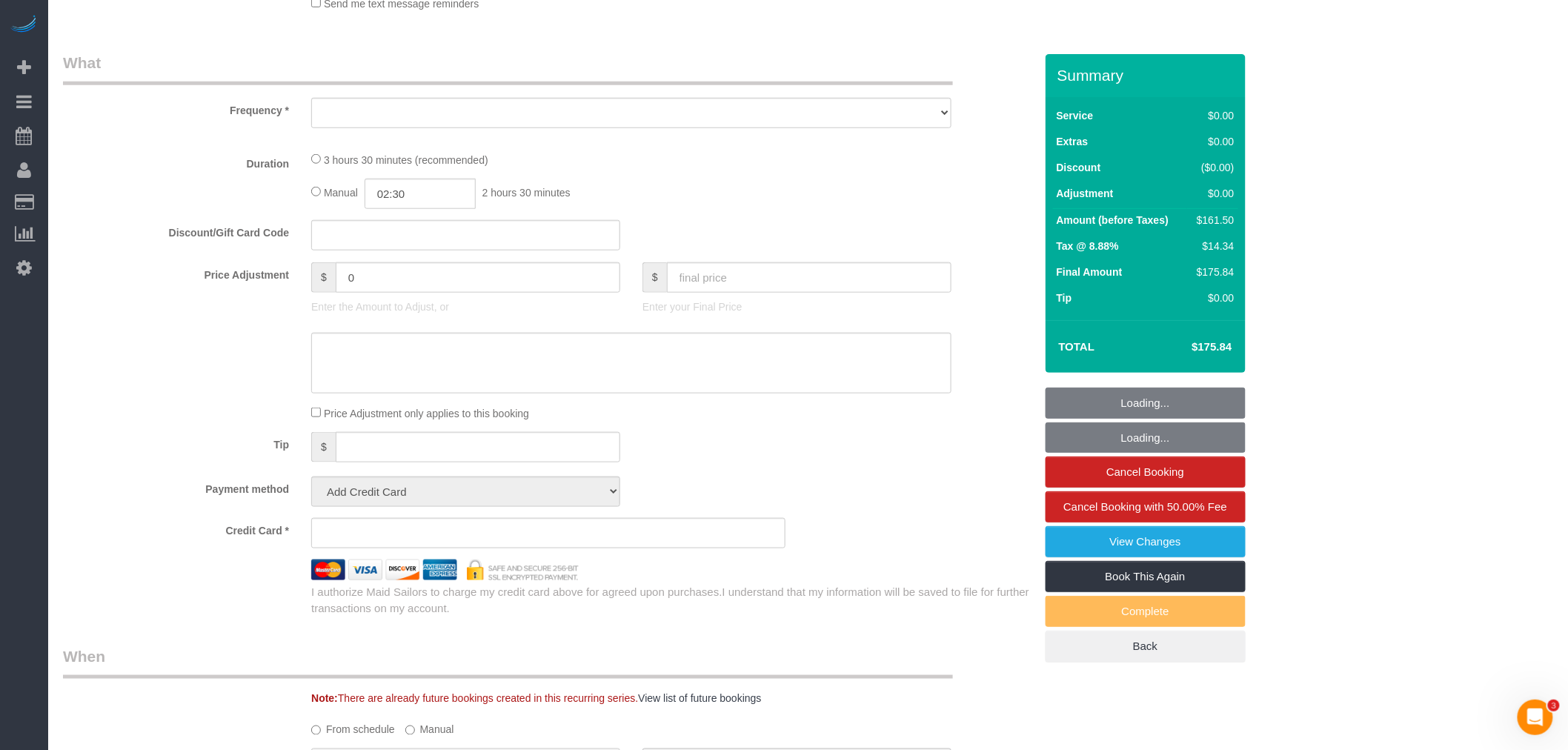 select on "string:stripe-pm_1PQ7RM4VGloSiKo7cVSLgmTg" 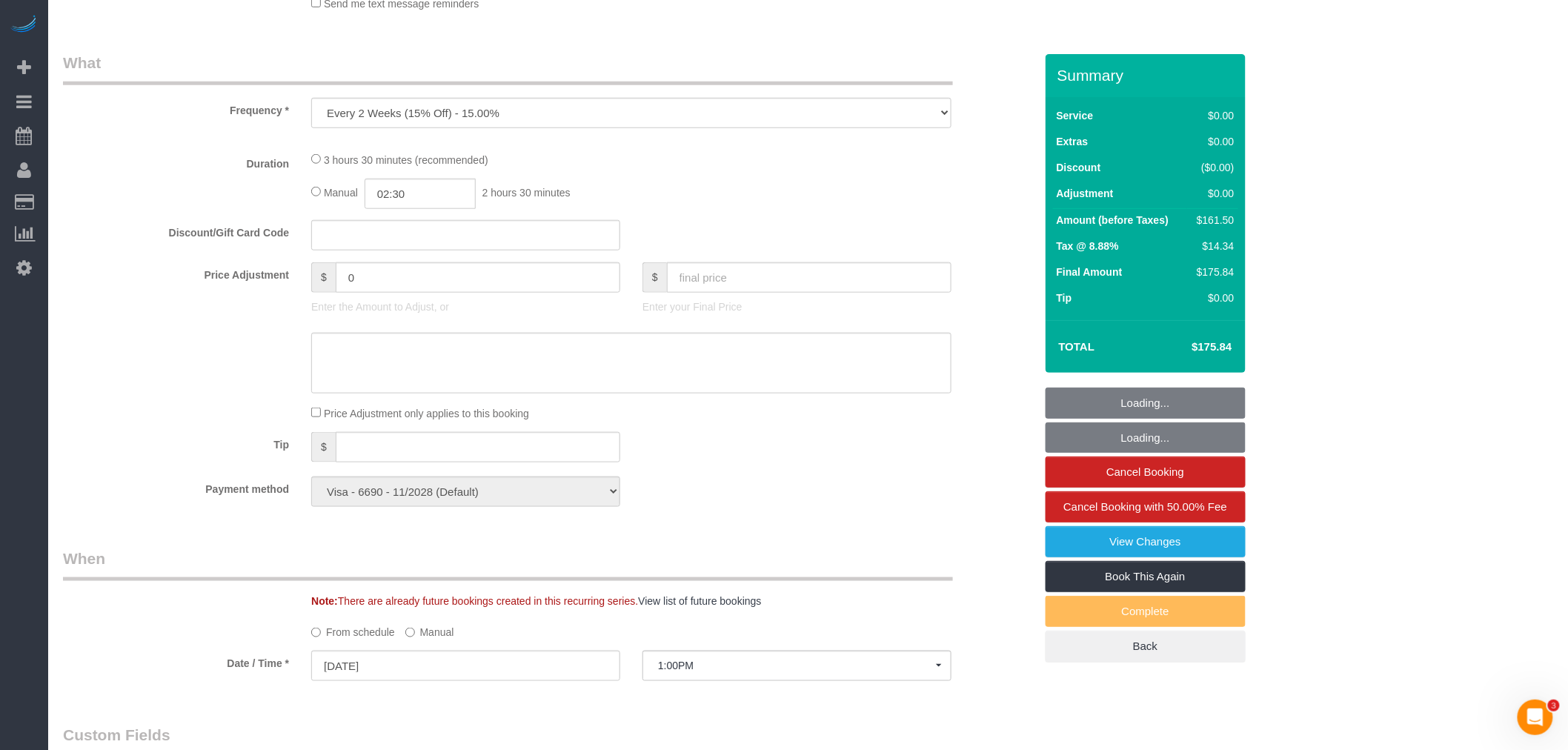 select on "1" 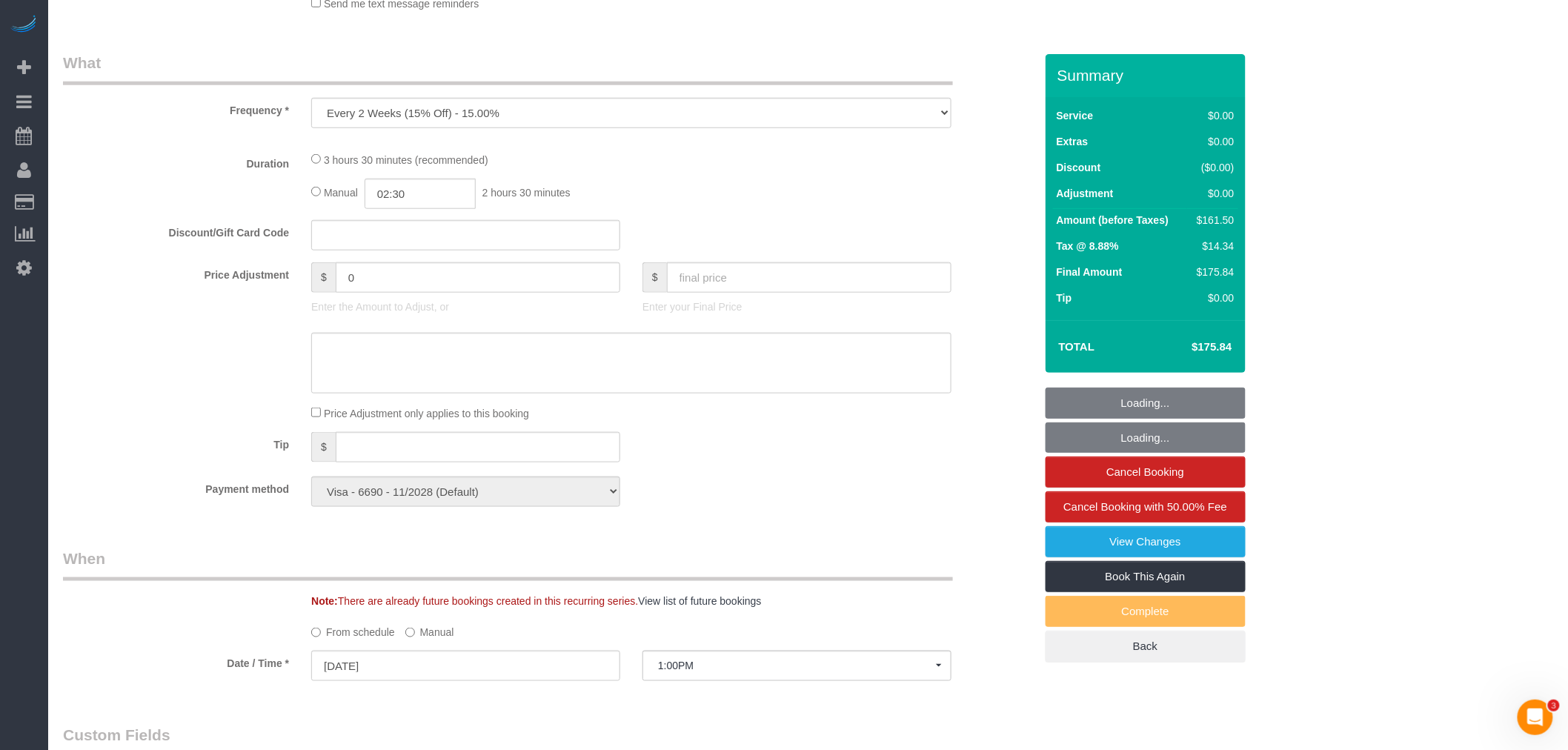 select on "2" 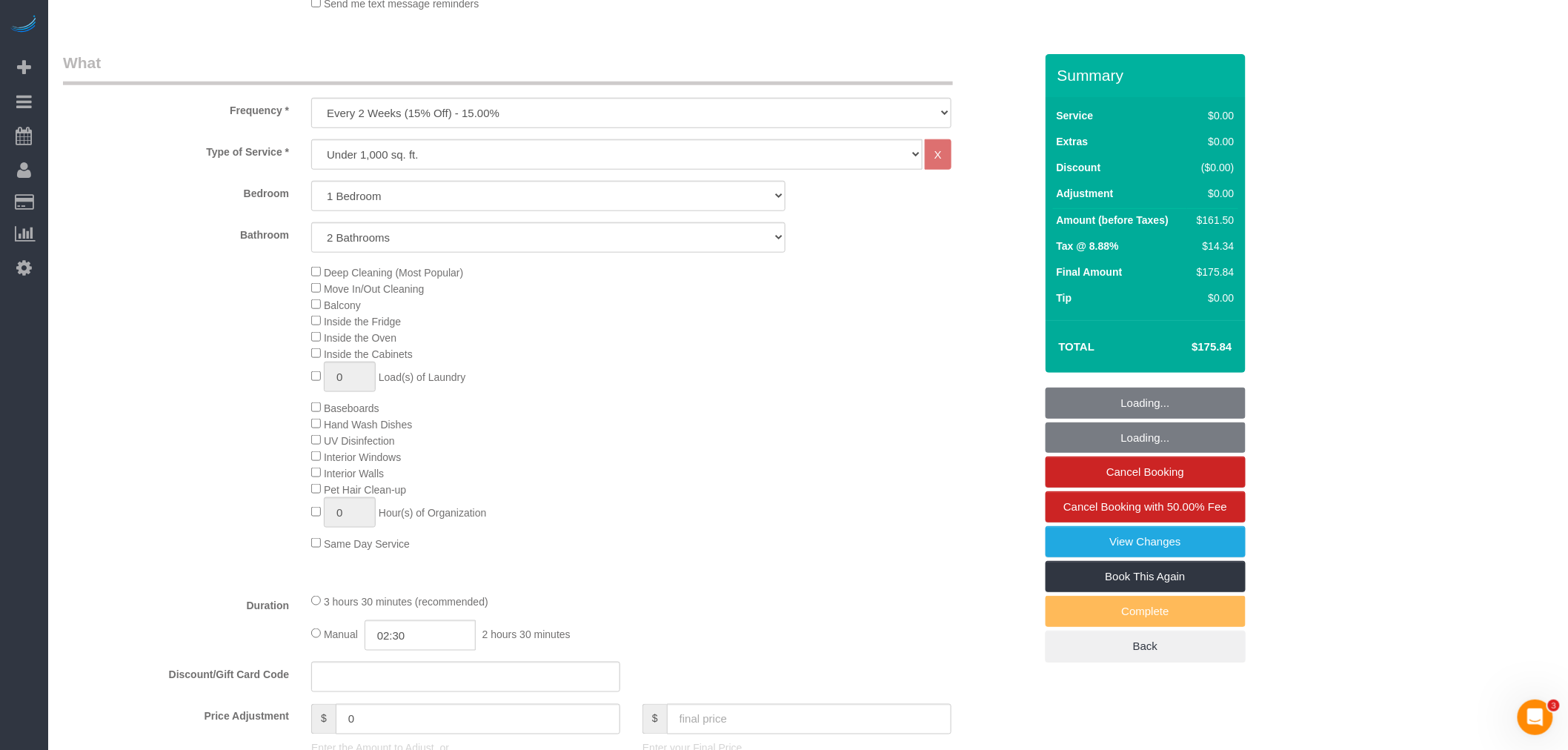 select on "object:5475" 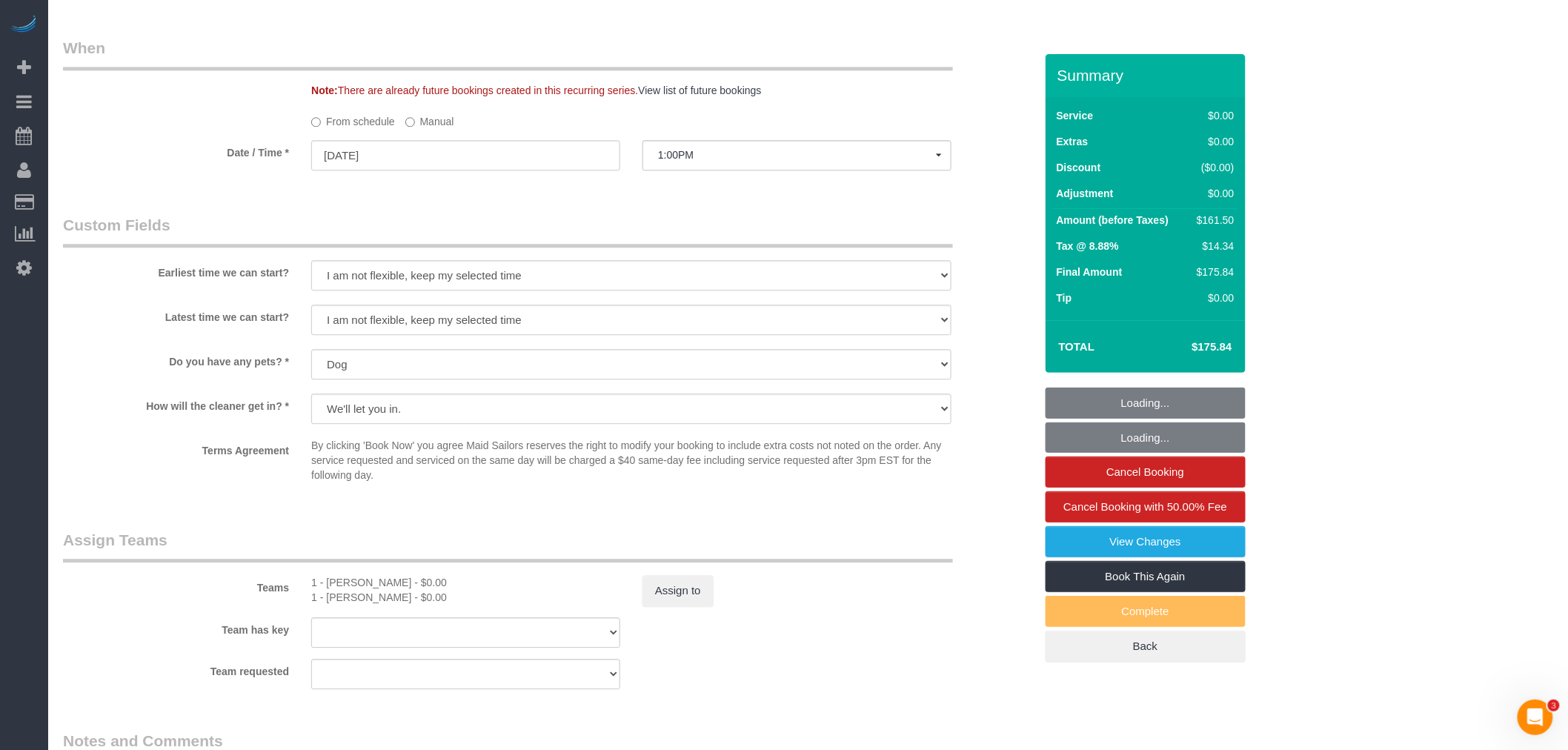 scroll, scrollTop: 1857, scrollLeft: 0, axis: vertical 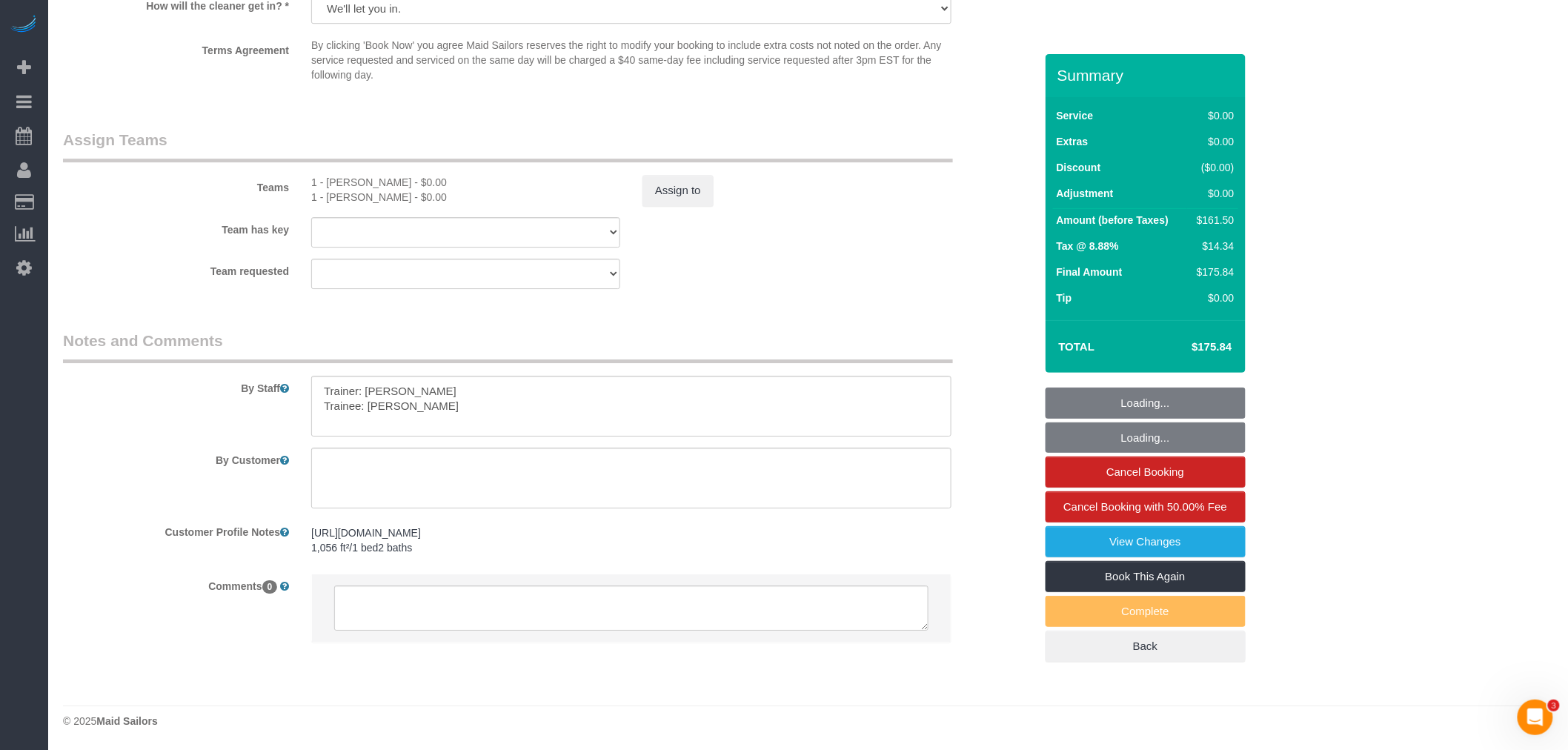 select on "1" 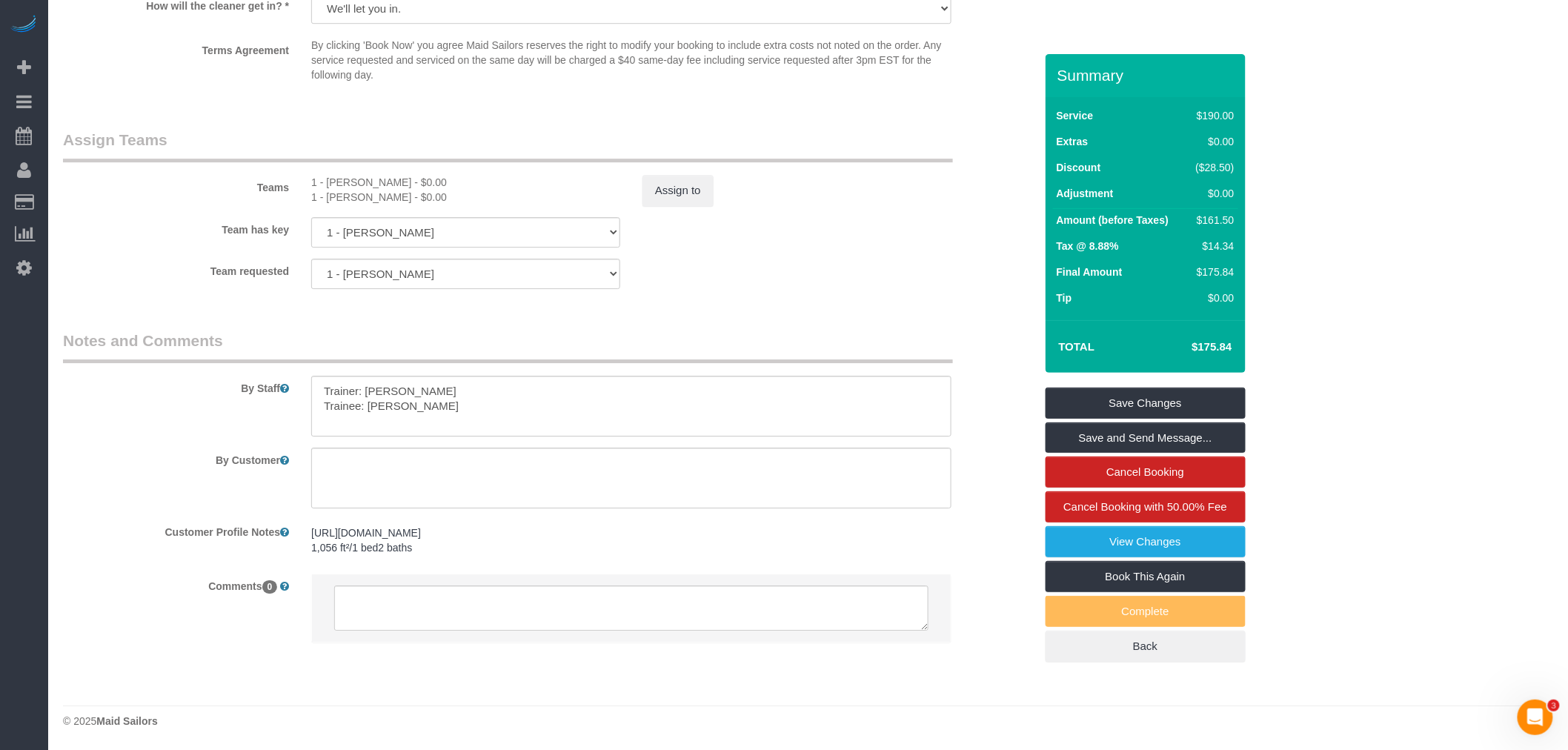 click on "1 - Chastity Ayala - $0.00" at bounding box center [465, 182] 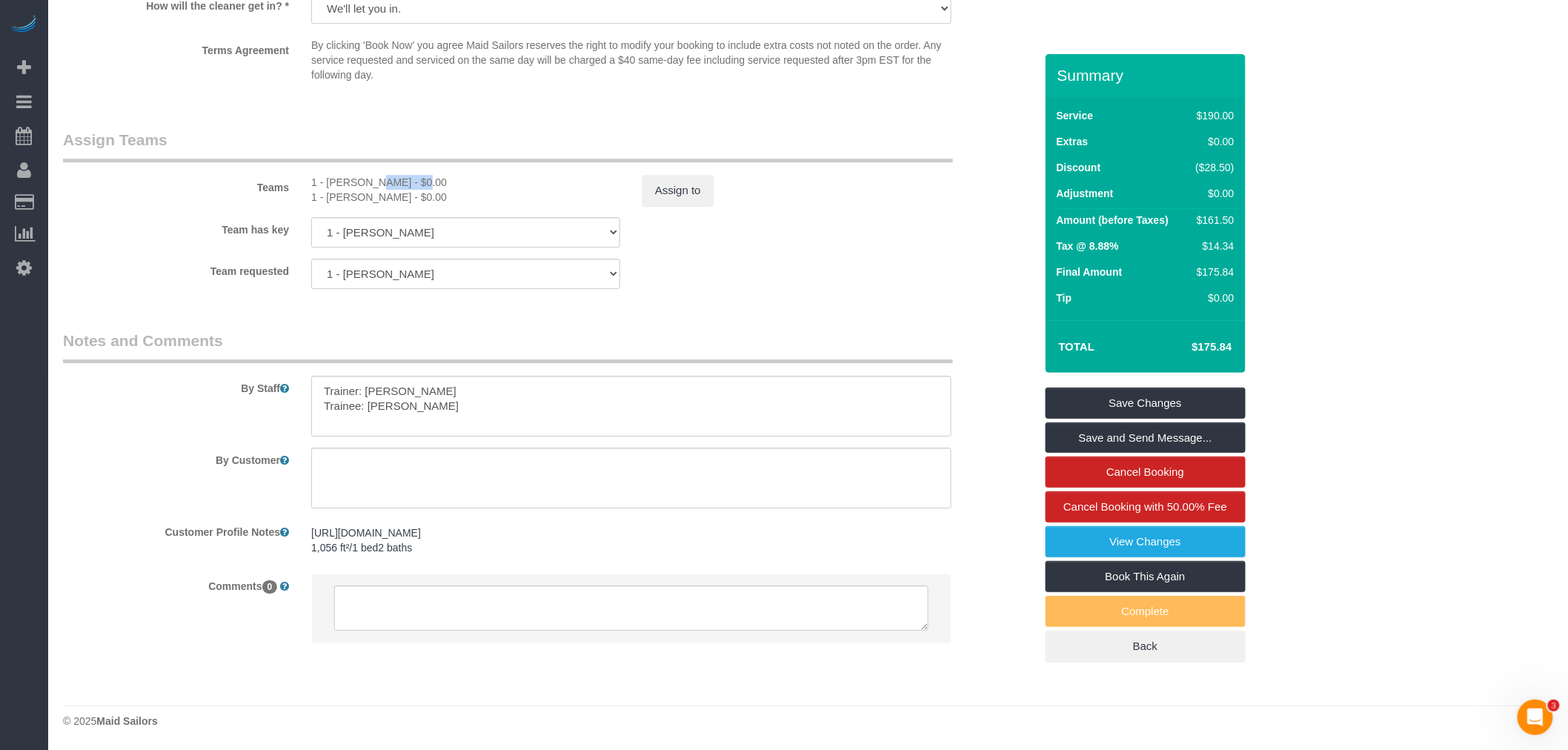 click on "1 - Chastity Ayala - $0.00" at bounding box center (465, 182) 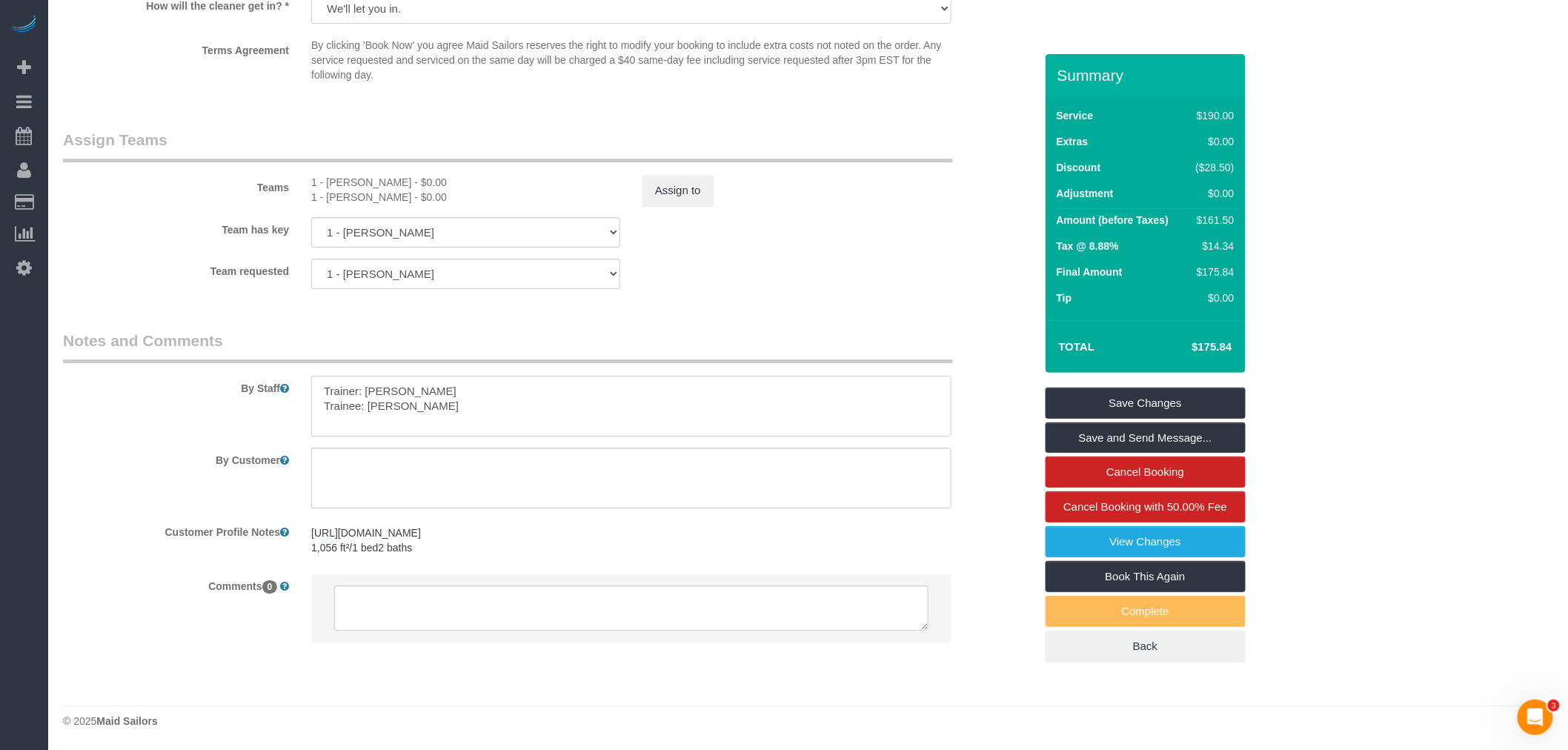 click at bounding box center [631, 406] 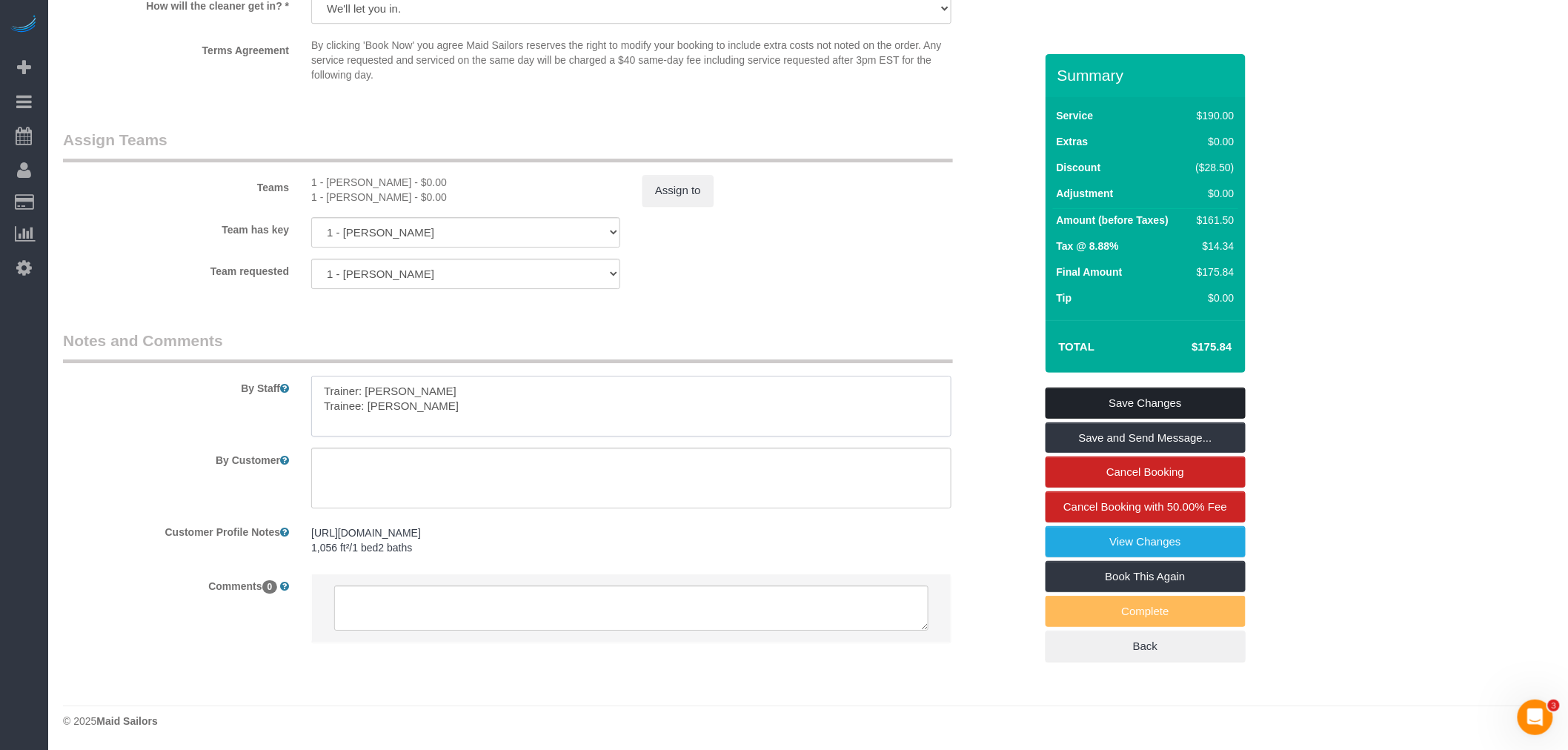 type on "Trainer: Marlenyn Robles
Trainee: Chastity Ayala" 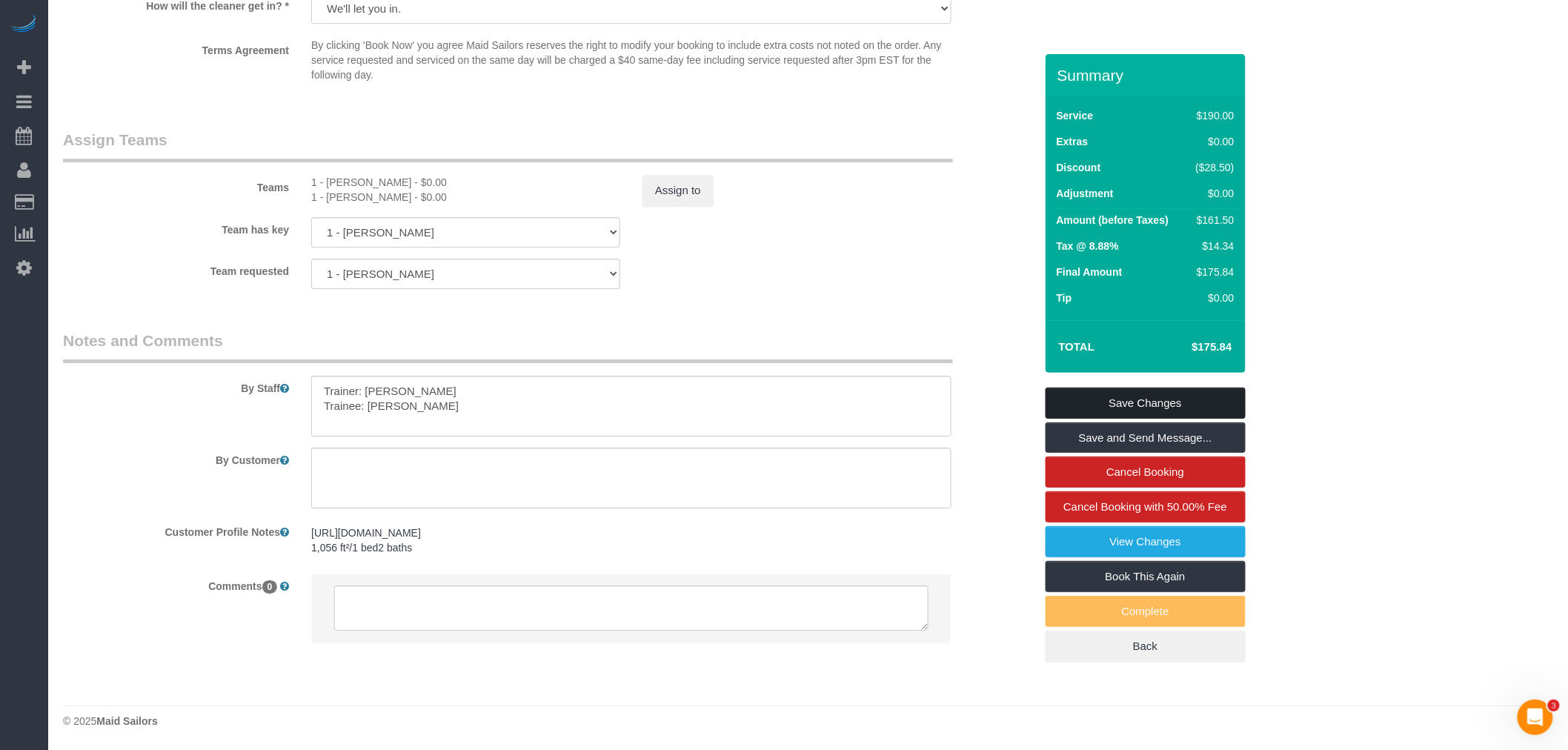 click on "Save Changes" at bounding box center [1146, 403] 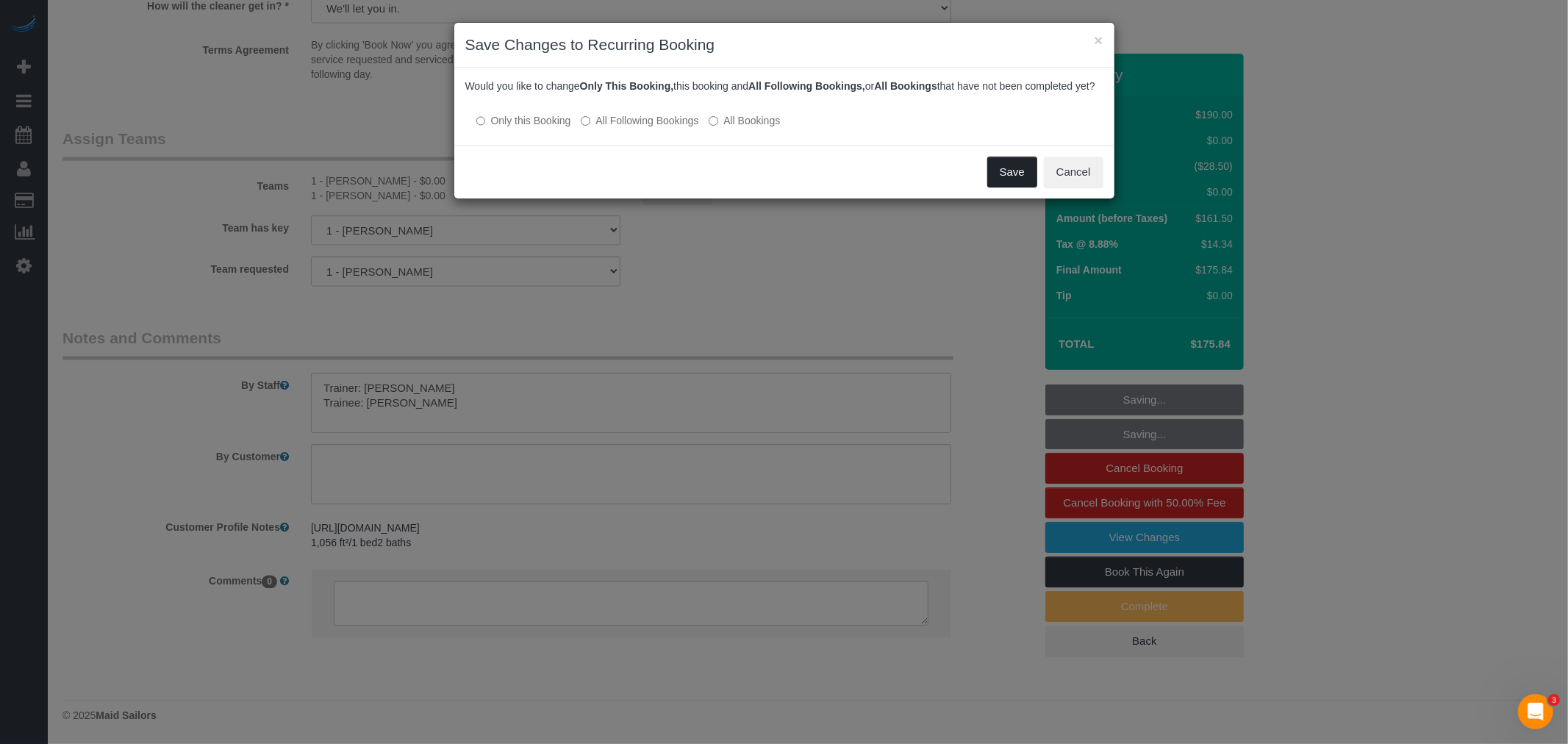 click on "Save" at bounding box center (1012, 172) 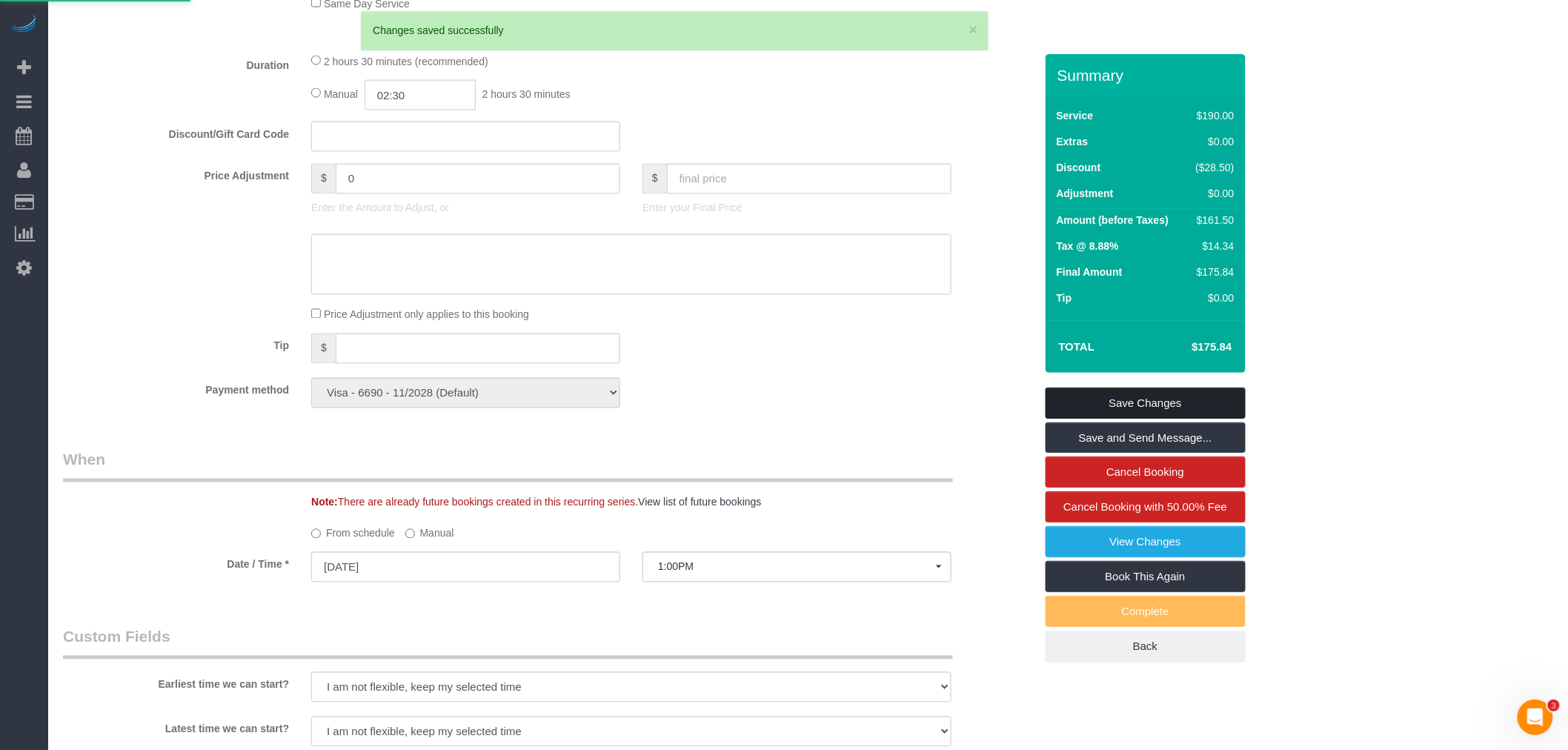 scroll, scrollTop: 1038, scrollLeft: 0, axis: vertical 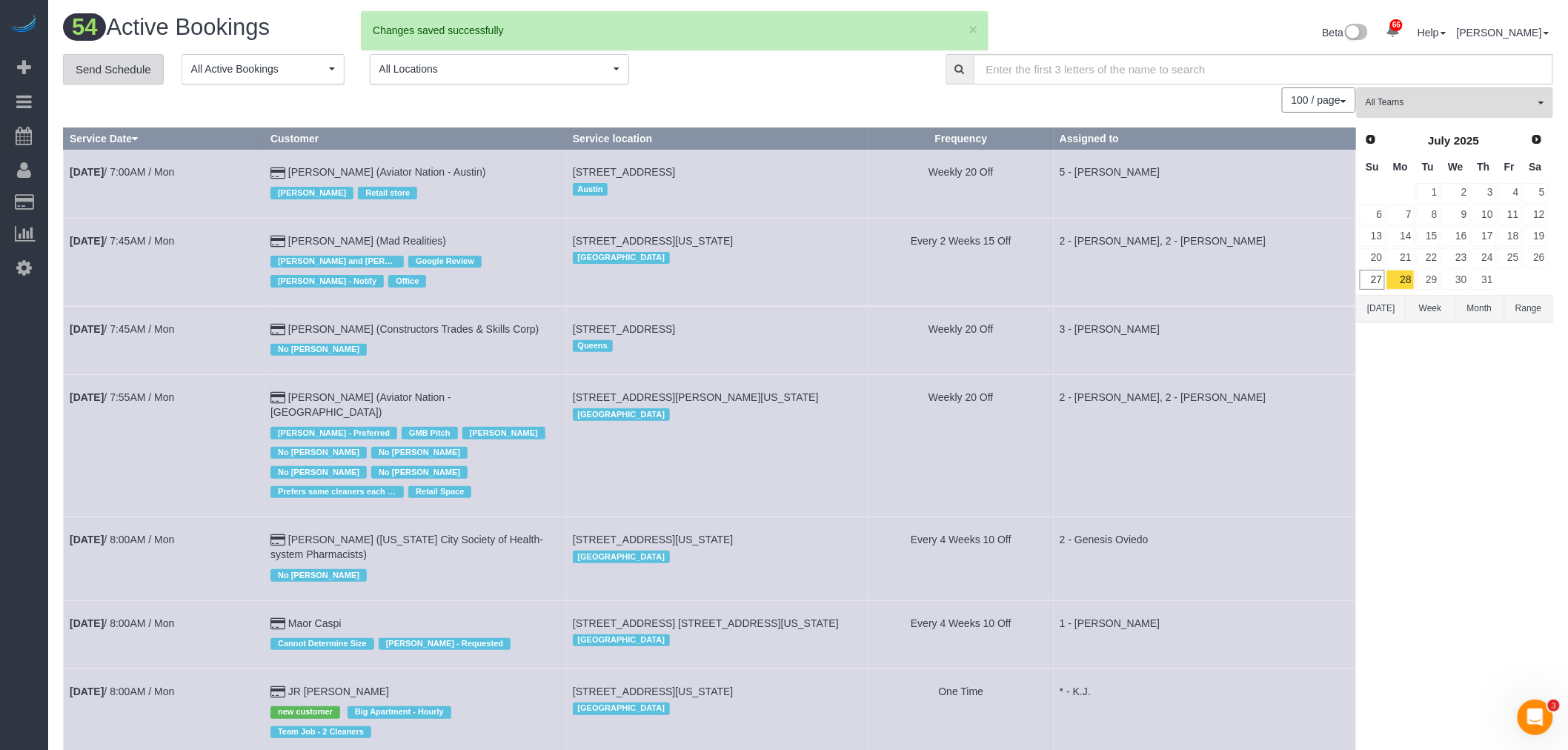 click on "Send Schedule" at bounding box center [113, 70] 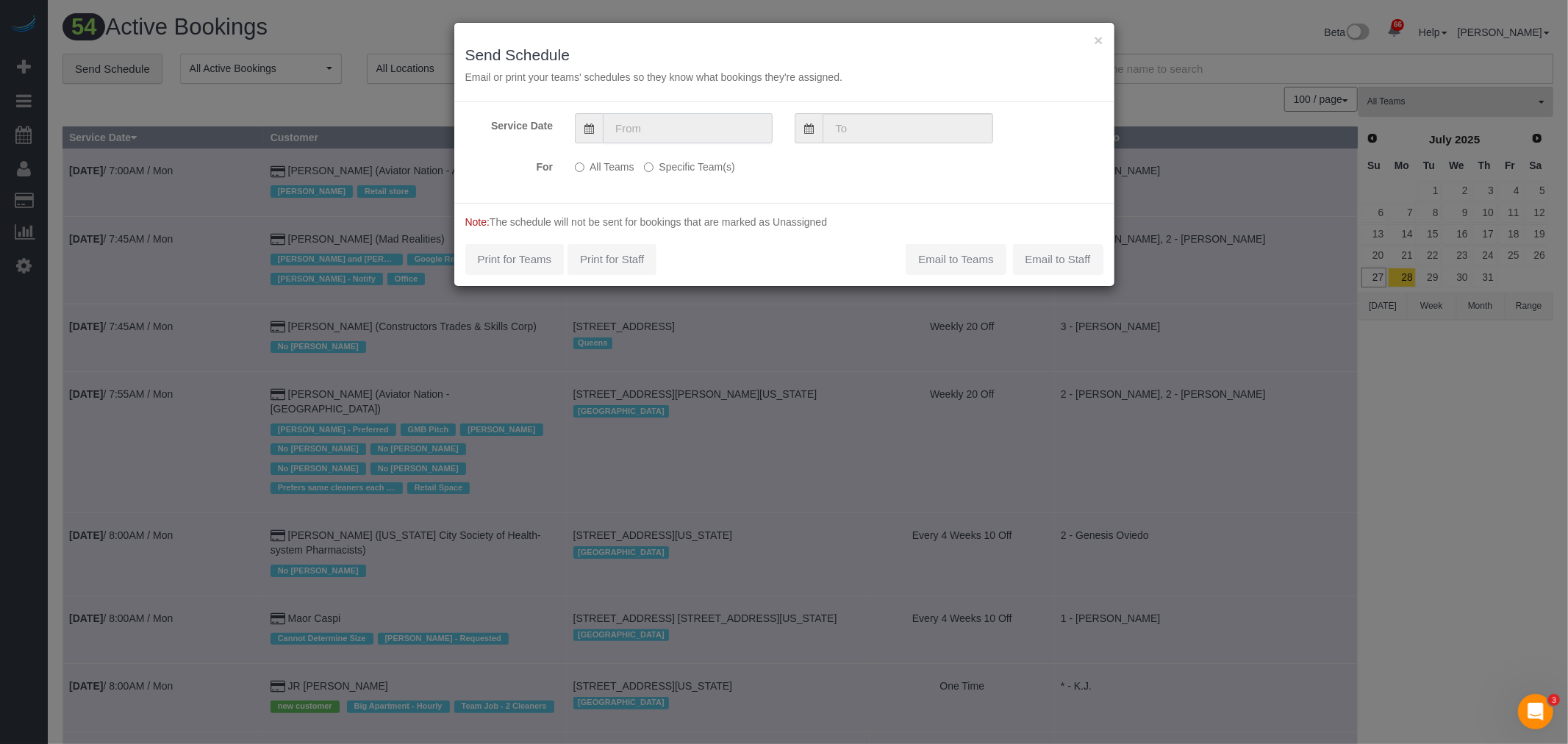 click at bounding box center [687, 128] 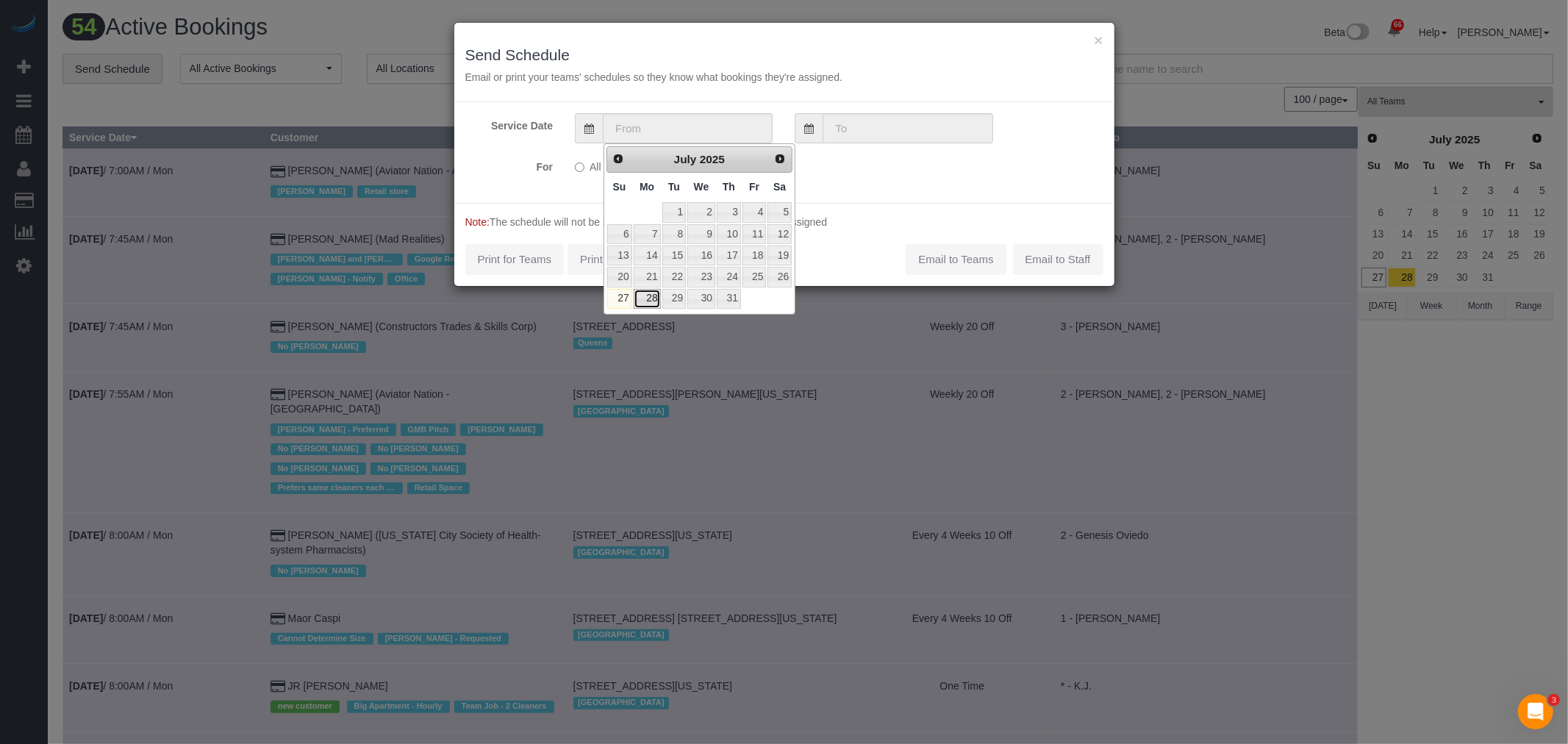 click on "28" at bounding box center (647, 298) 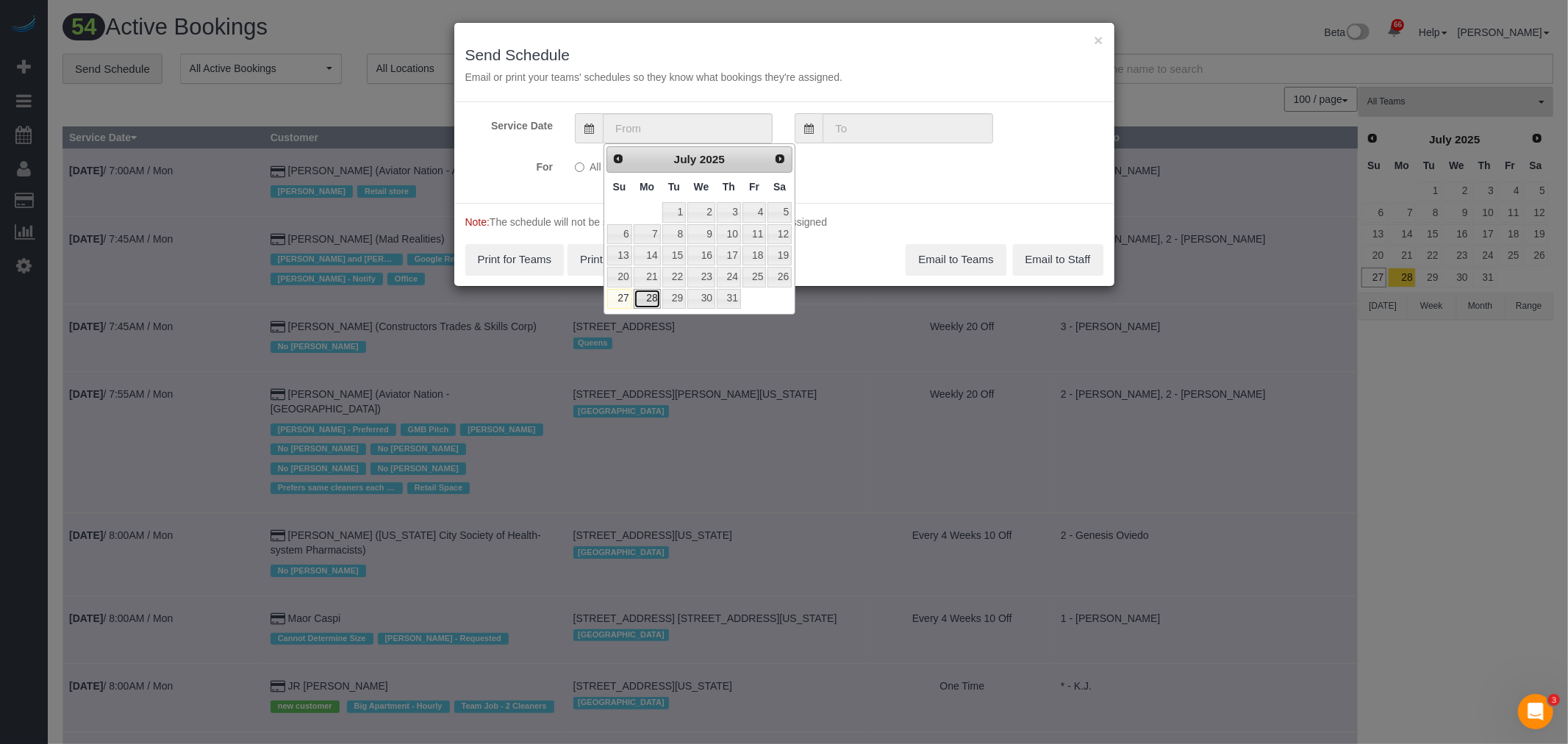 type on "07/28/2025" 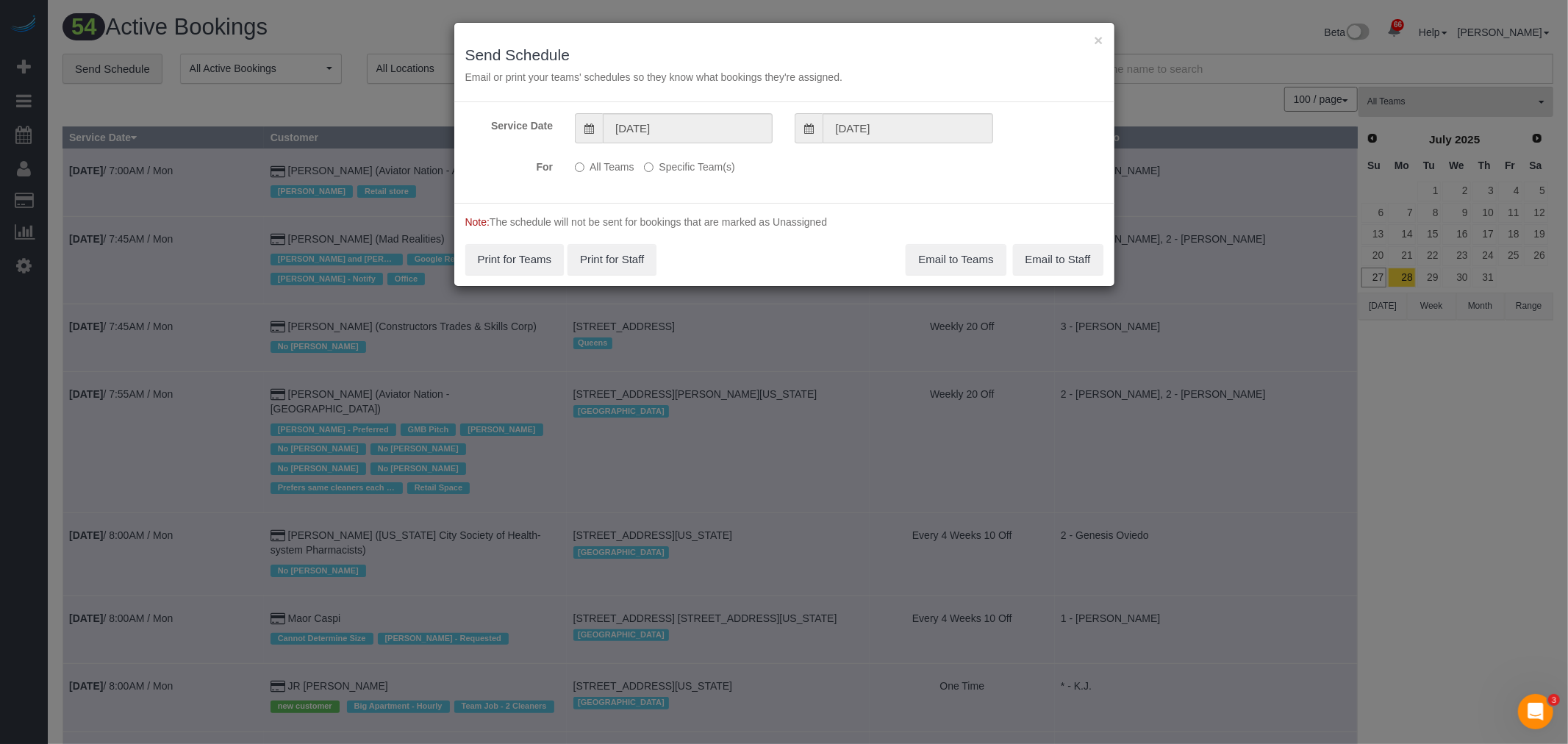 click on "Specific Team(s)" at bounding box center (689, 164) 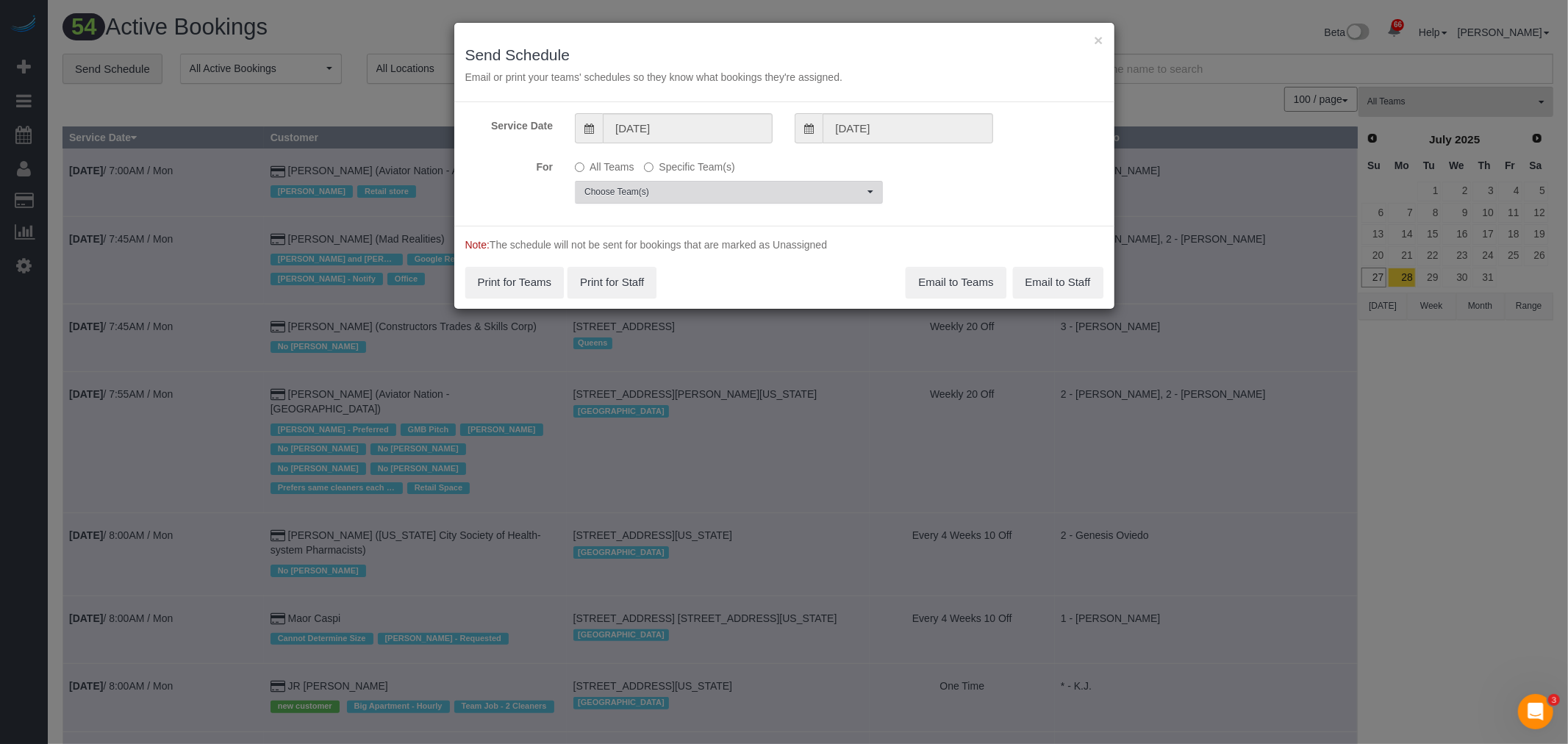 click on "Choose Team(s)" at bounding box center (724, 192) 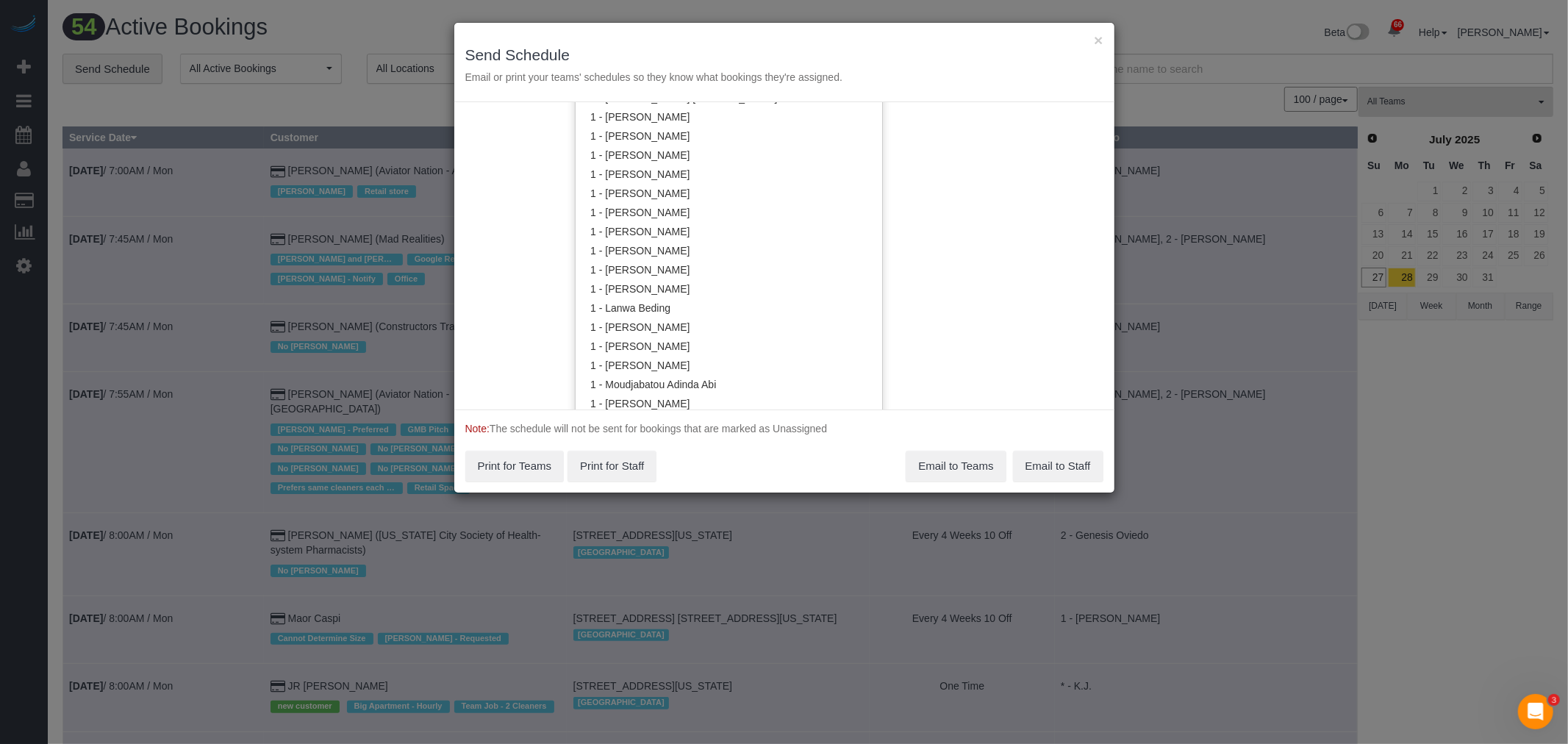 scroll, scrollTop: 493, scrollLeft: 0, axis: vertical 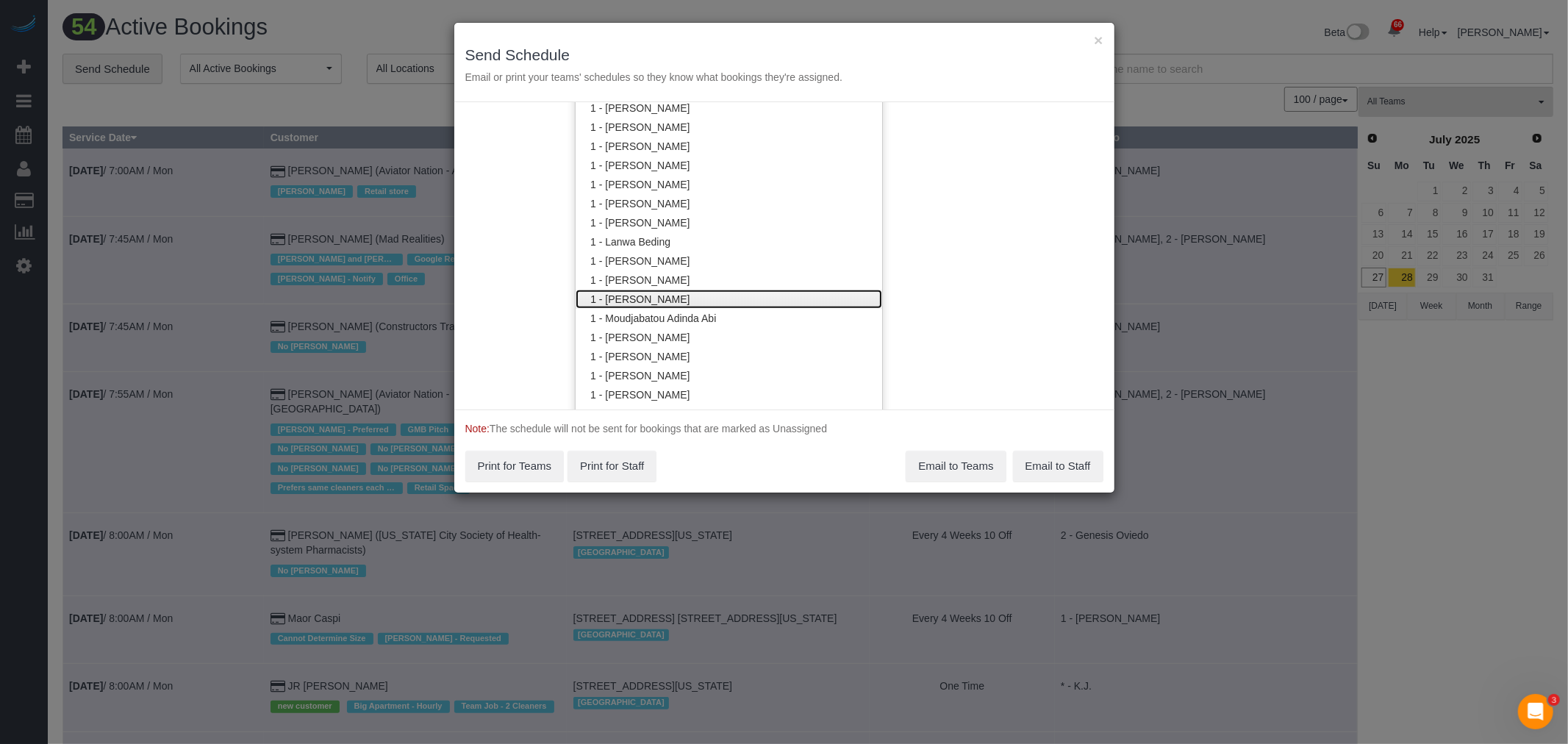 click on "1 - [PERSON_NAME]" at bounding box center [728, 299] 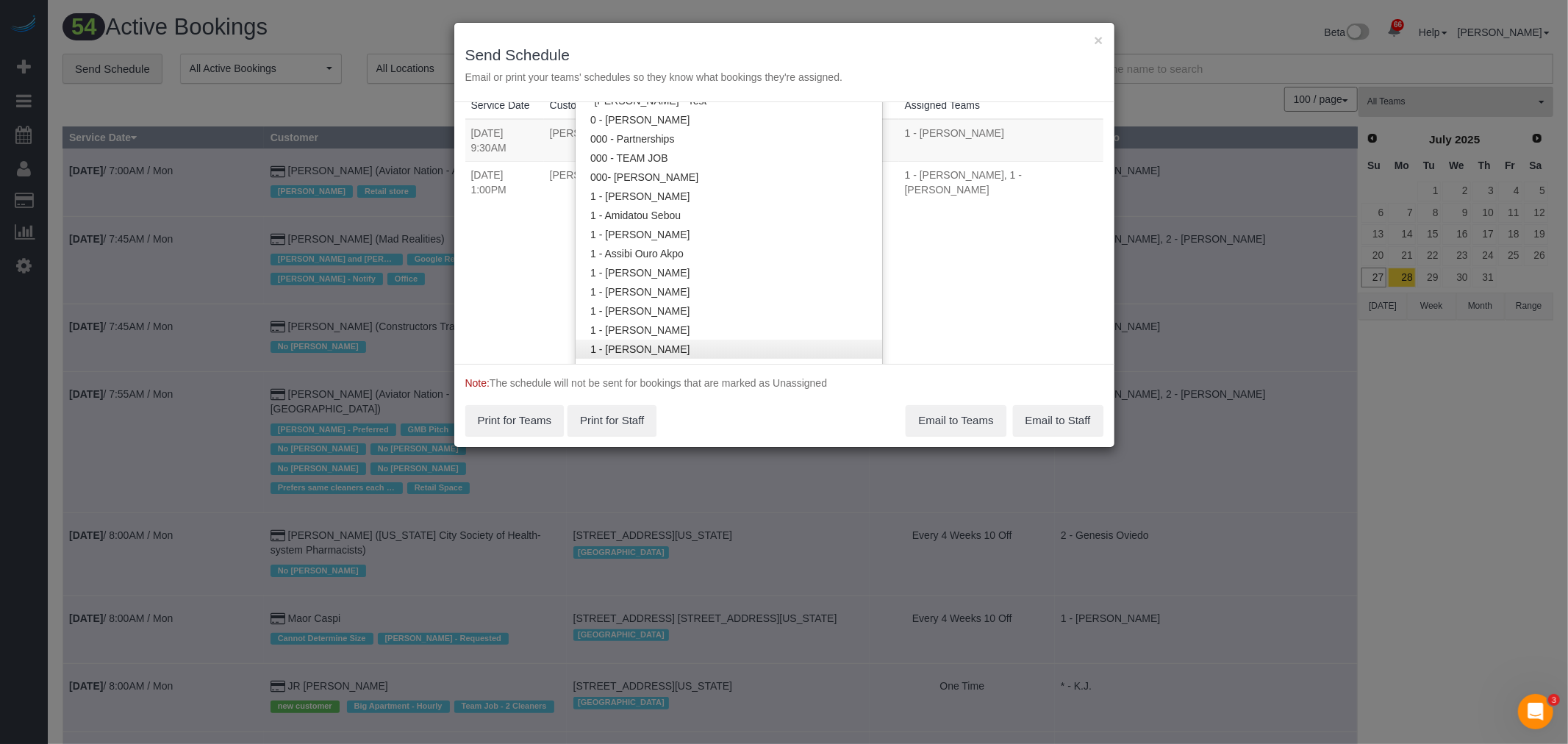 scroll, scrollTop: 166, scrollLeft: 0, axis: vertical 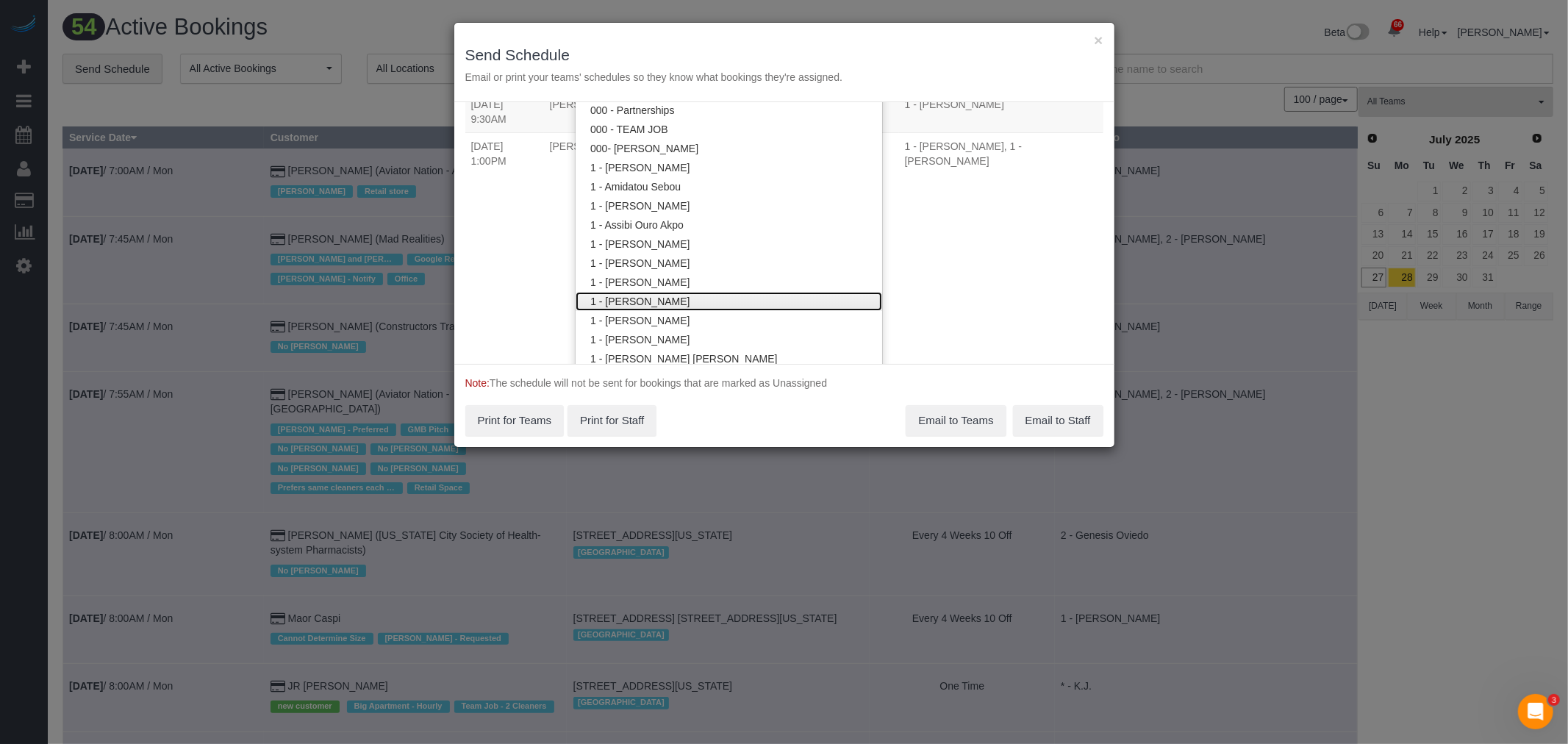 drag, startPoint x: 739, startPoint y: 303, endPoint x: 748, endPoint y: 302, distance: 9.055385 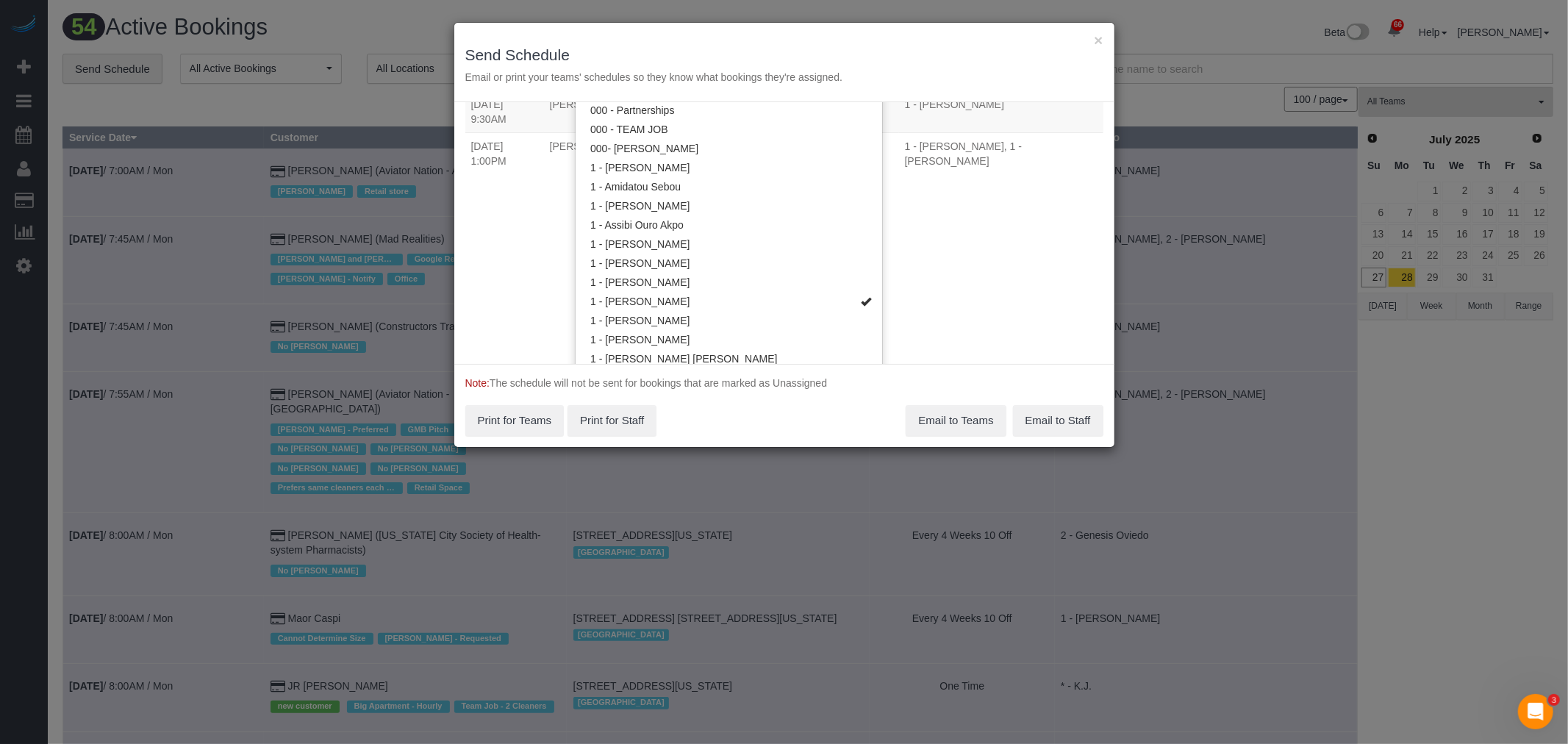 click on "Service Date
07/28/2025
07/28/2025
For
All Teams
Specific Team(s)
1 - Chastity Ayala
,
1 - Marlenyn Robles
Choose Team(s)
* - K.J.
*Irene Flores - Test
0 - Emmonie Britt" at bounding box center (784, 233) 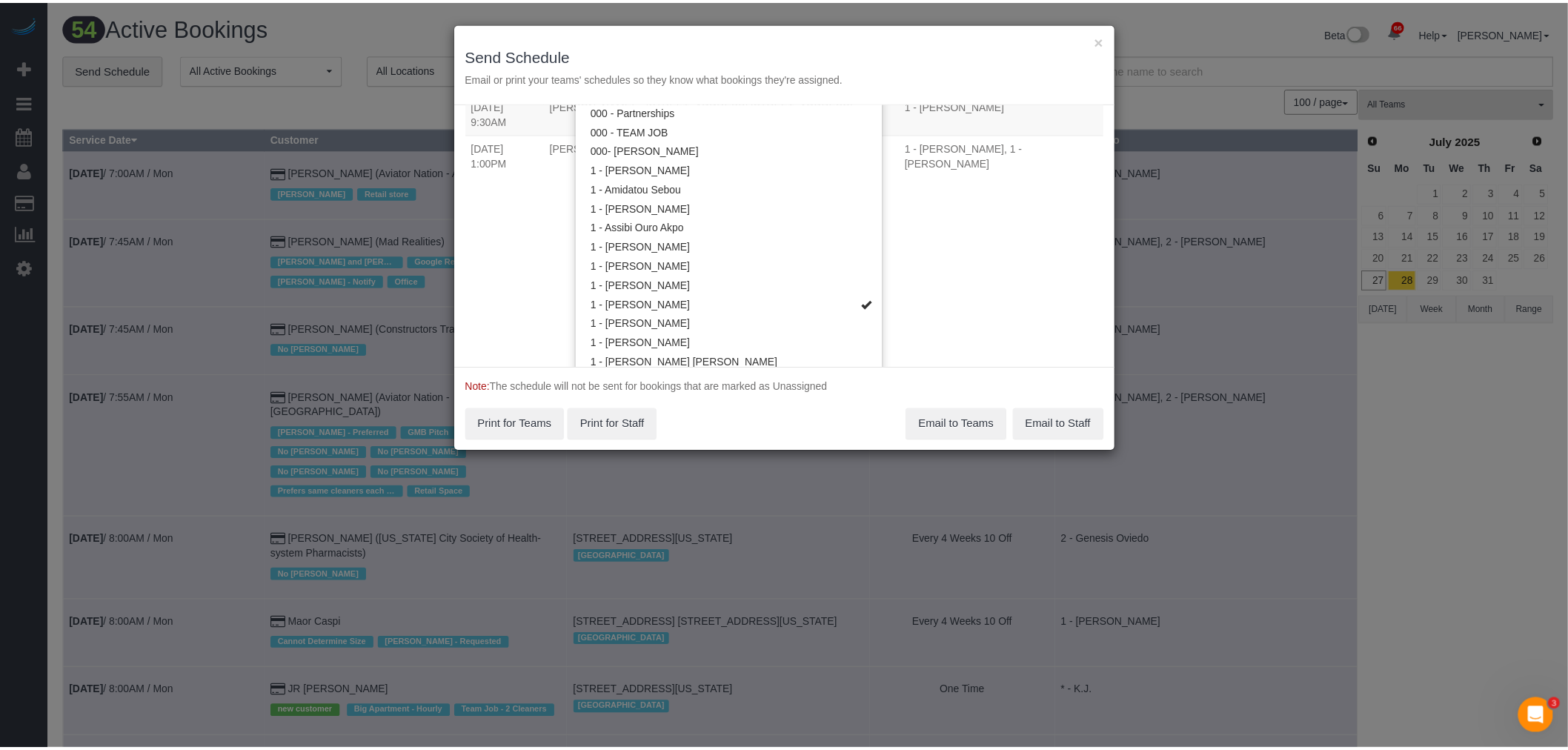 scroll, scrollTop: 0, scrollLeft: 0, axis: both 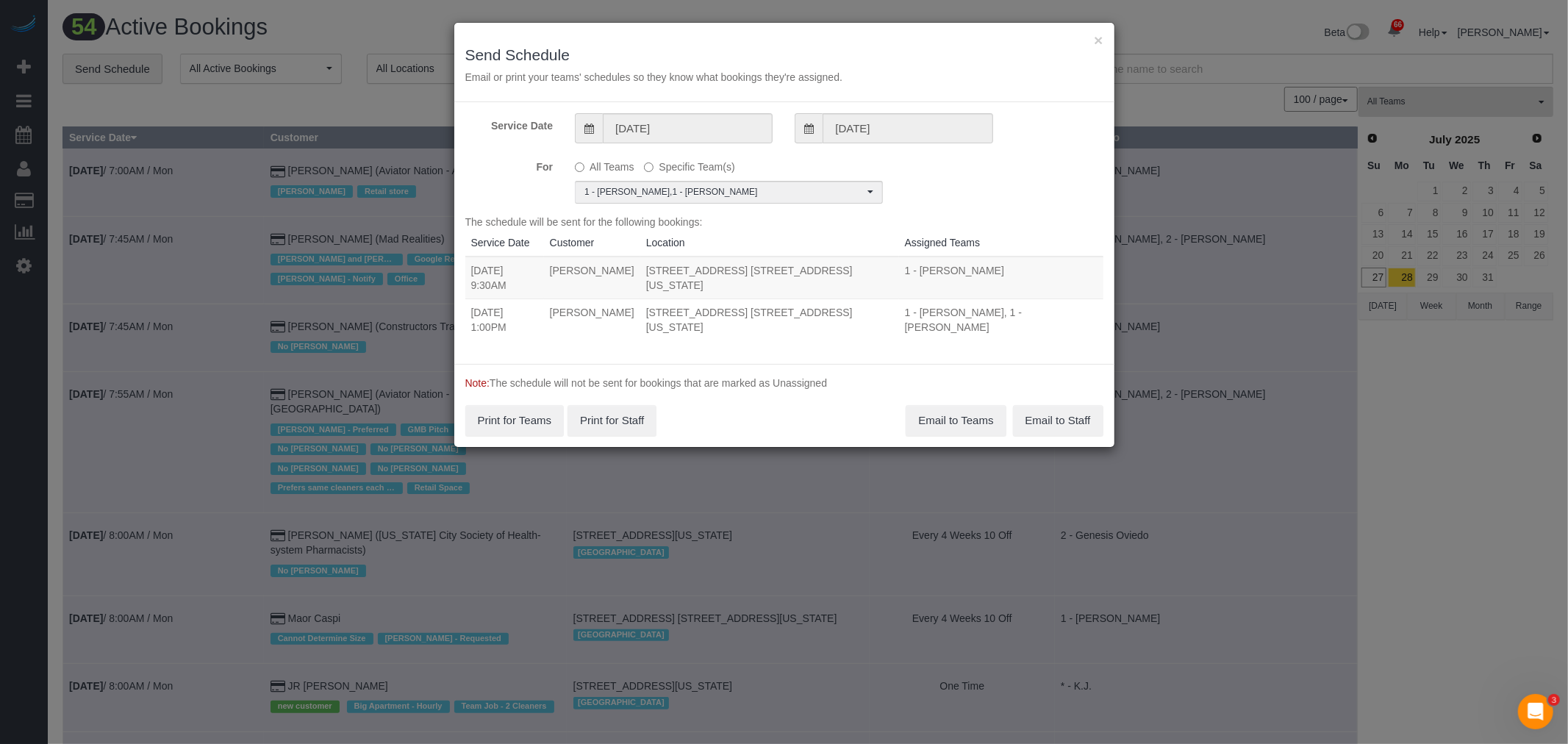 drag, startPoint x: 470, startPoint y: 267, endPoint x: 856, endPoint y: 298, distance: 387.2428 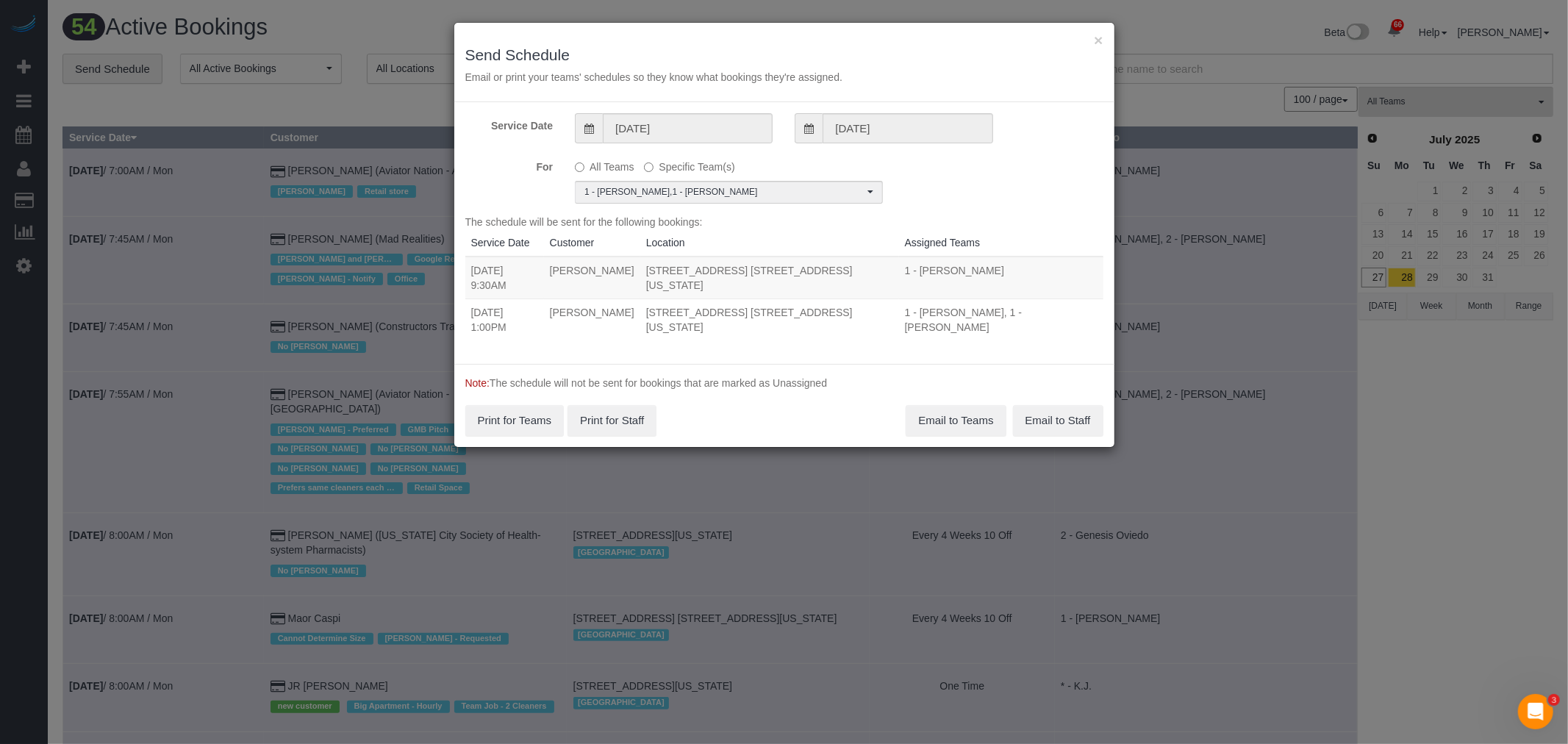 click on "07/28/2025 9:30AM
Danielle Oldham
315 East 86th Street, Apt. 7de, New York, NY 10028
1 - Marlenyn Robles
Unassigned
07/28/2025 1:00PM
Ryan Beatty
20 West 64th Street, Apt. 27p, New York, NY 10023
1 - Marlenyn Robles, 1 - Chastity Ayala
Unassigned" at bounding box center [784, 298] 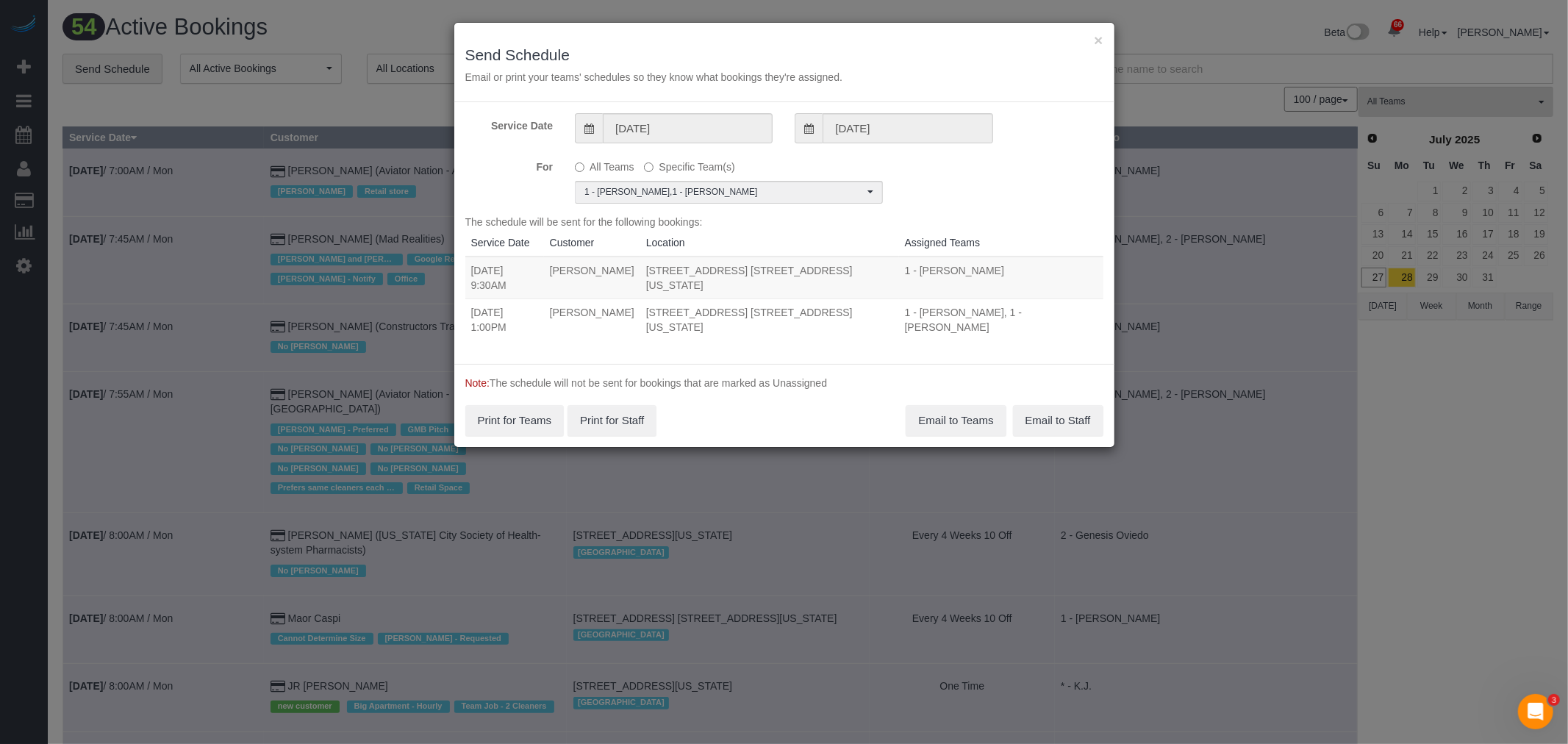 drag, startPoint x: 471, startPoint y: 296, endPoint x: 895, endPoint y: 295, distance: 424.00118 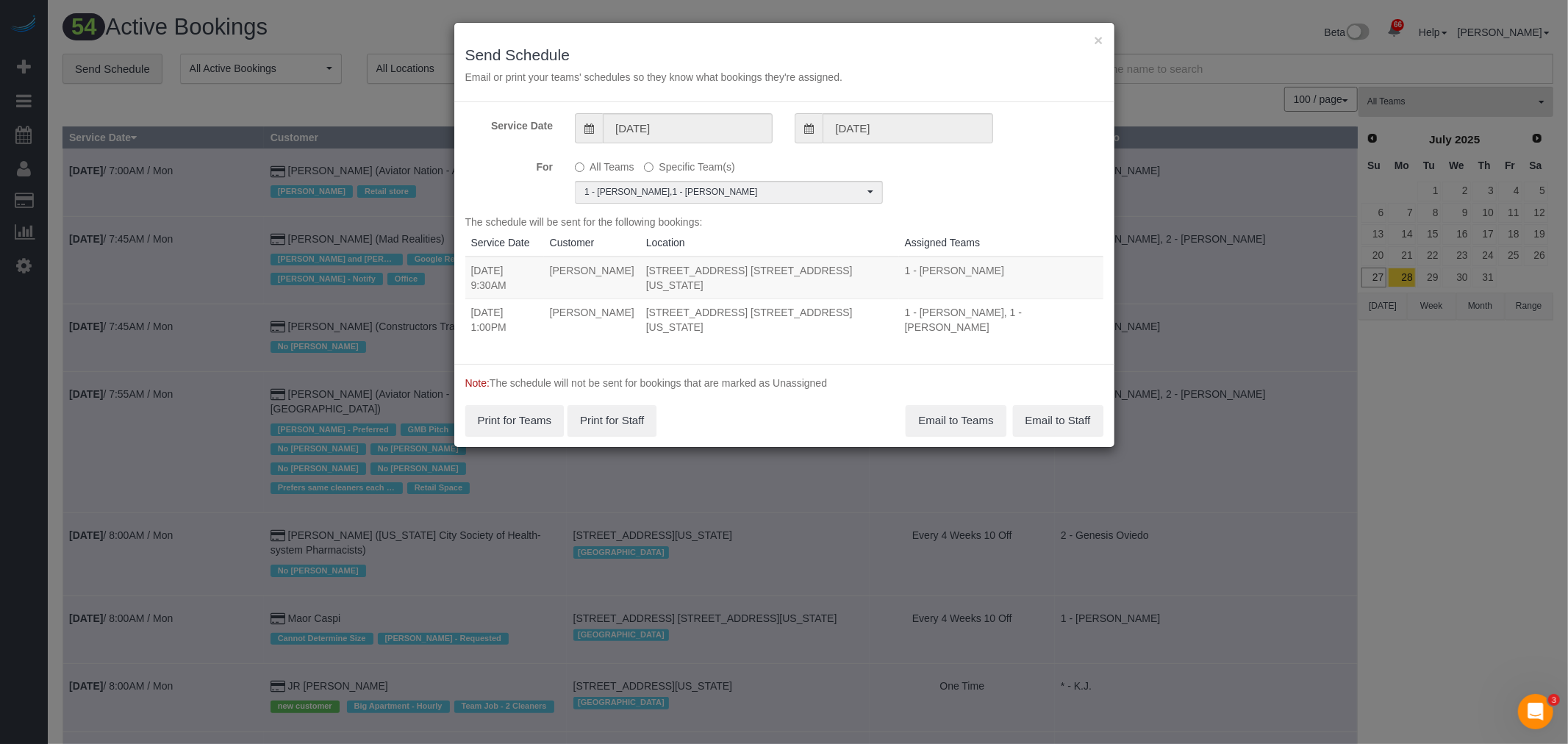 click on "07/28/2025 1:00PM
Ryan Beatty
20 West 64th Street, Apt. 27p, New York, NY 10023
1 - Marlenyn Robles, 1 - Chastity Ayala
Unassigned" at bounding box center (784, 319) 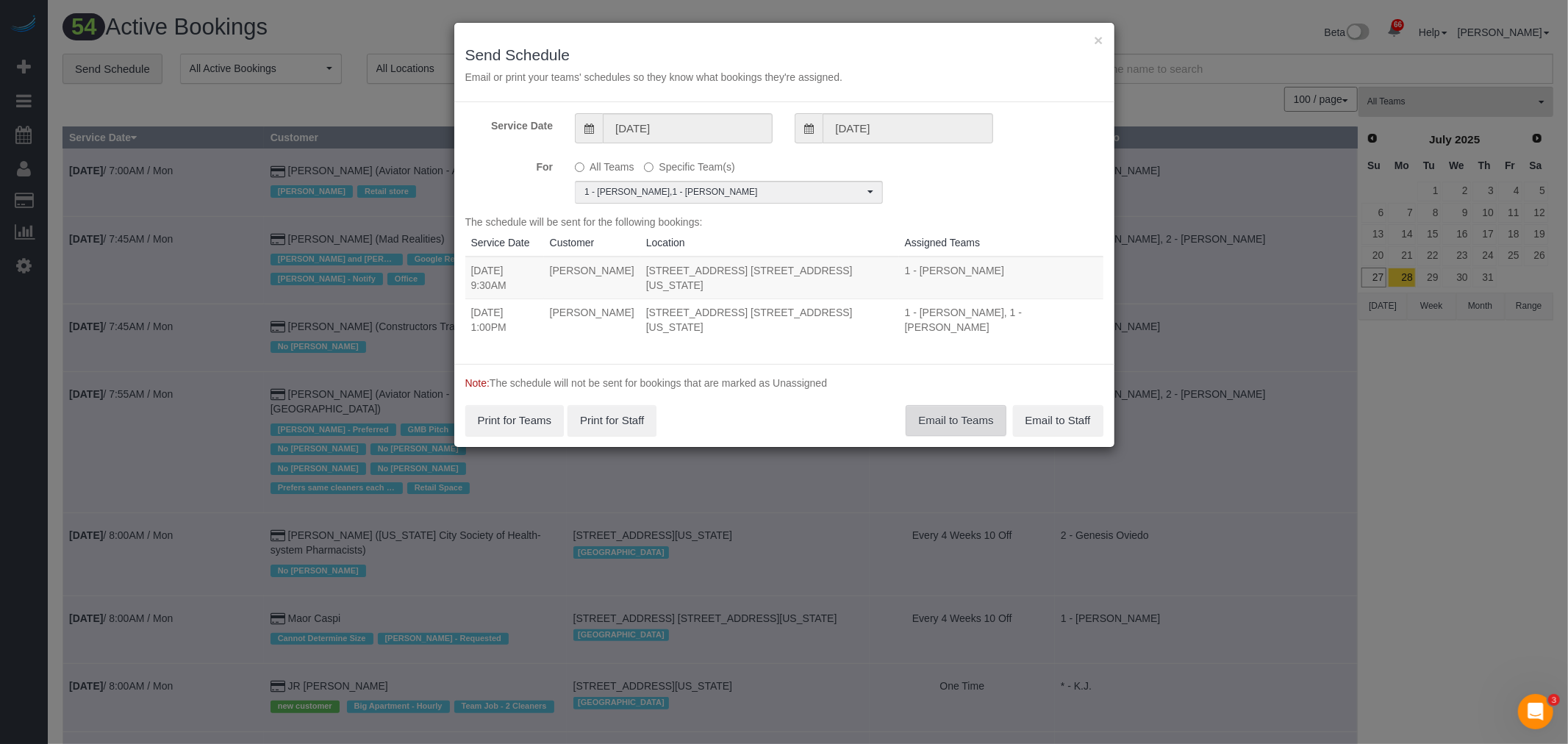 click on "Email to Teams" at bounding box center [956, 421] 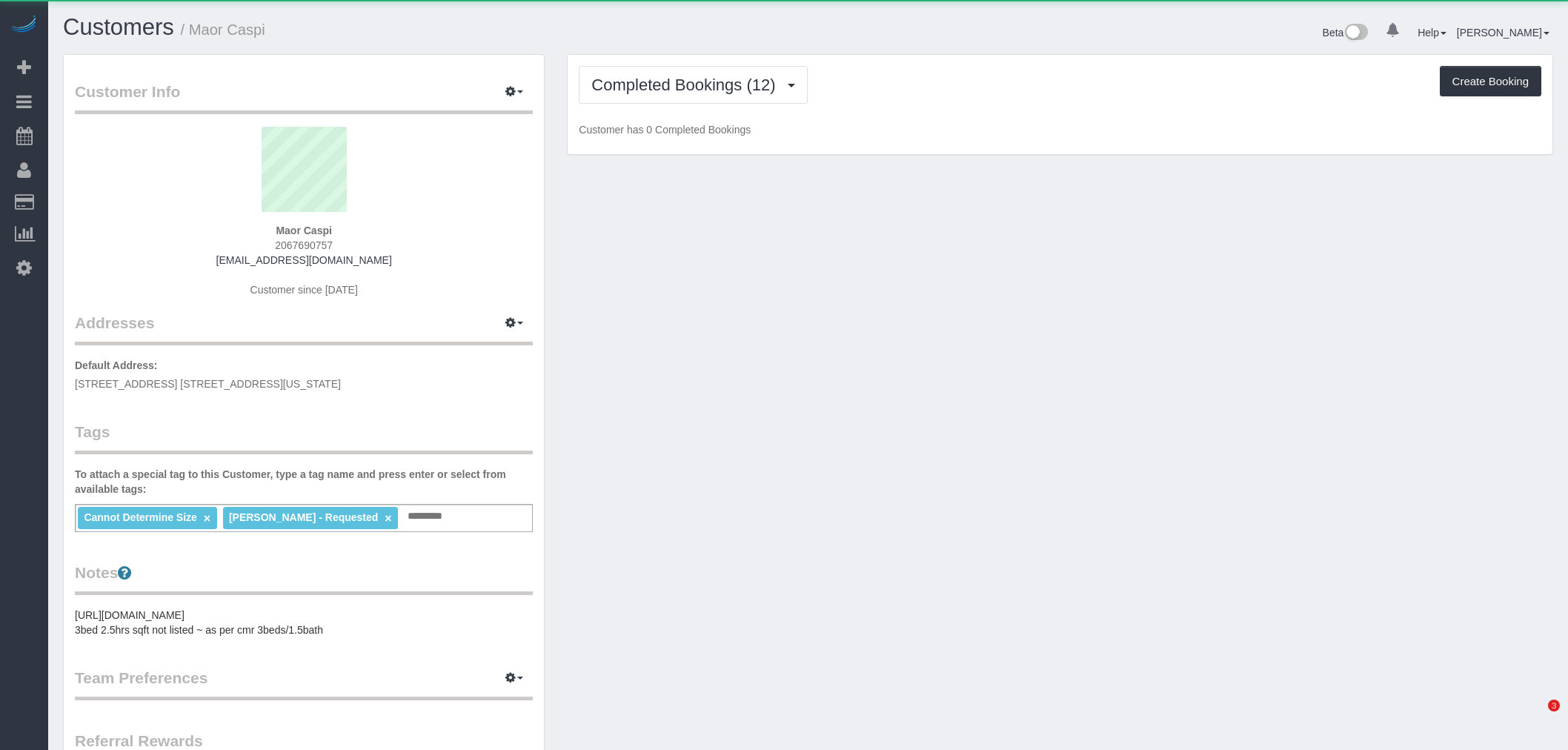scroll, scrollTop: 0, scrollLeft: 0, axis: both 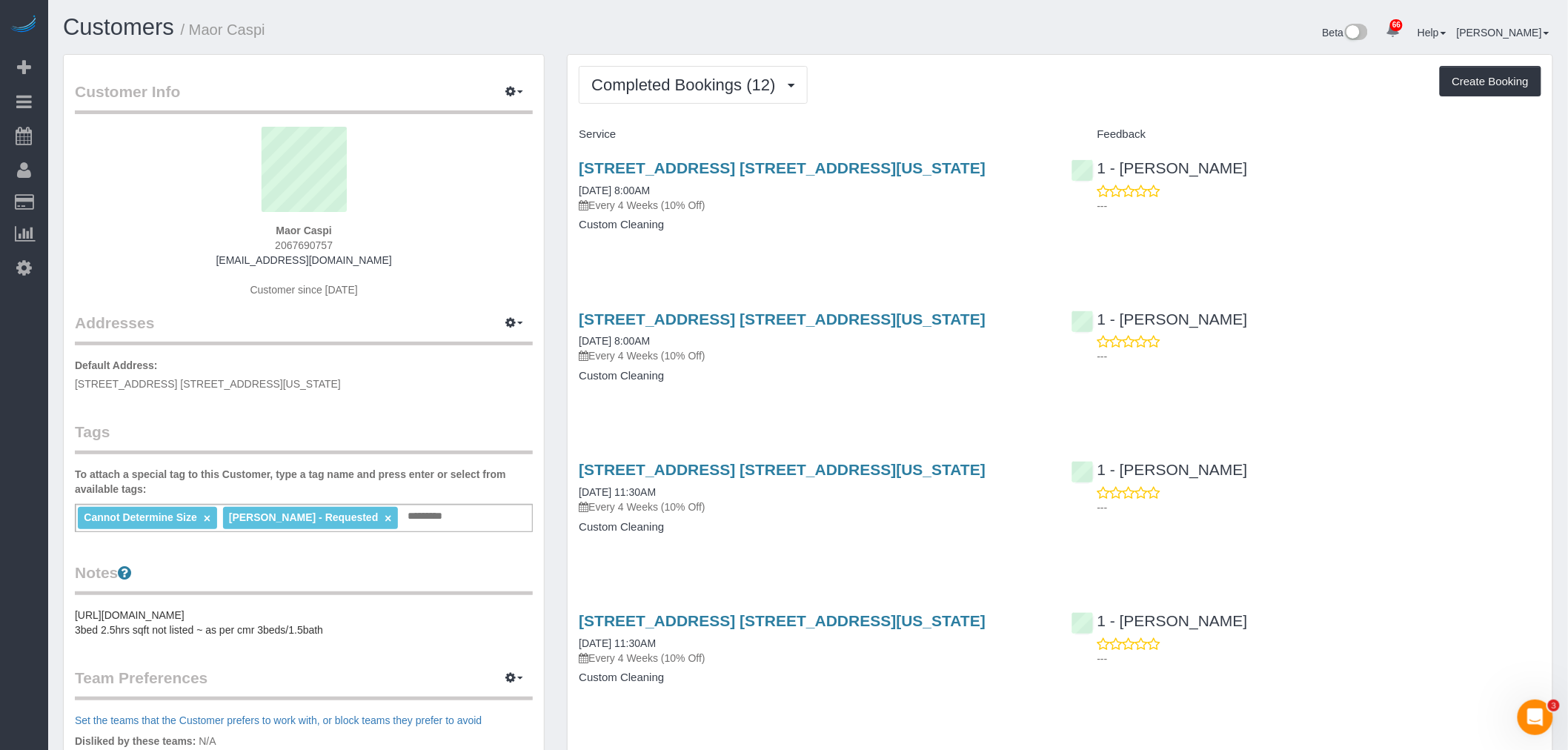 drag, startPoint x: 339, startPoint y: 227, endPoint x: 413, endPoint y: 225, distance: 74.02702 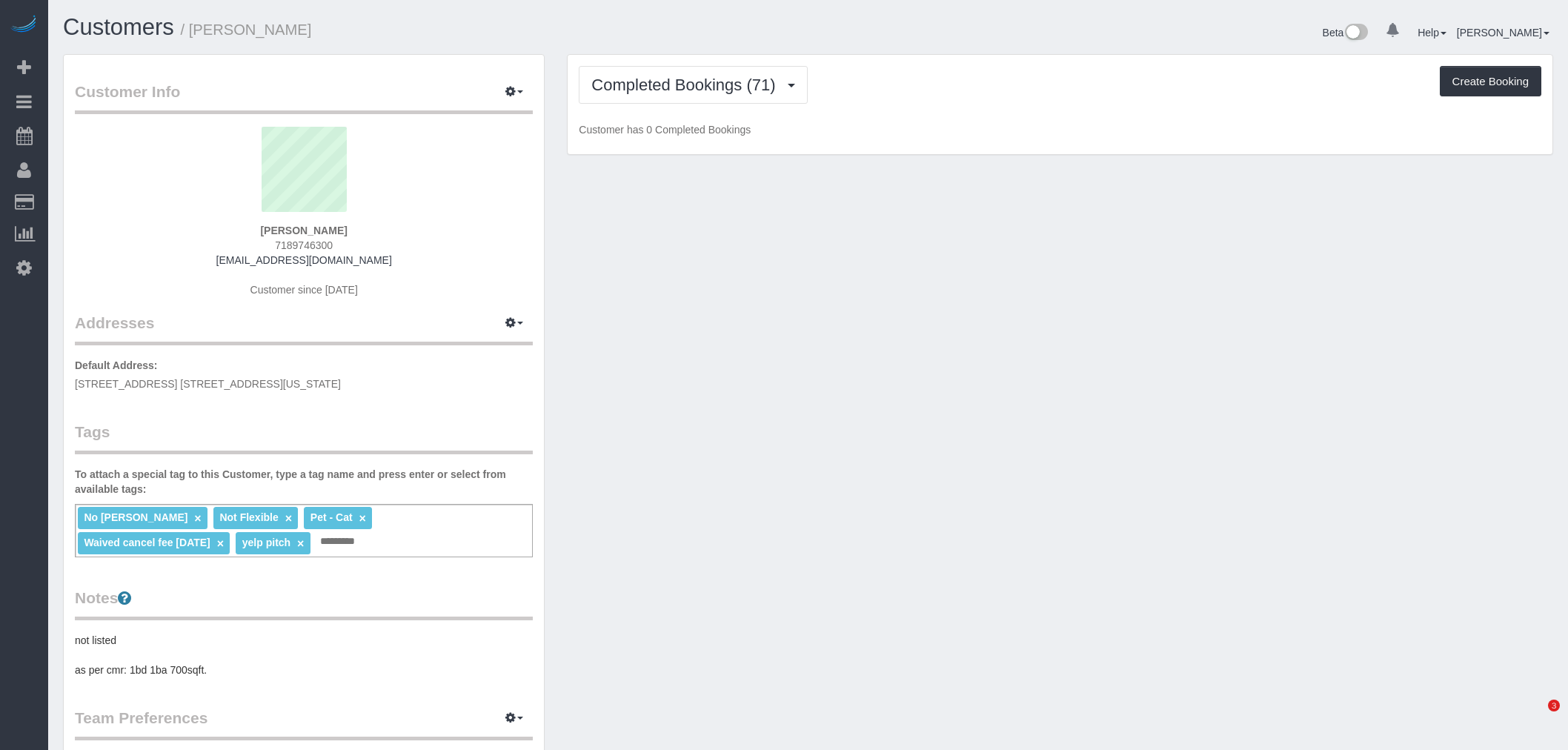 scroll, scrollTop: 0, scrollLeft: 0, axis: both 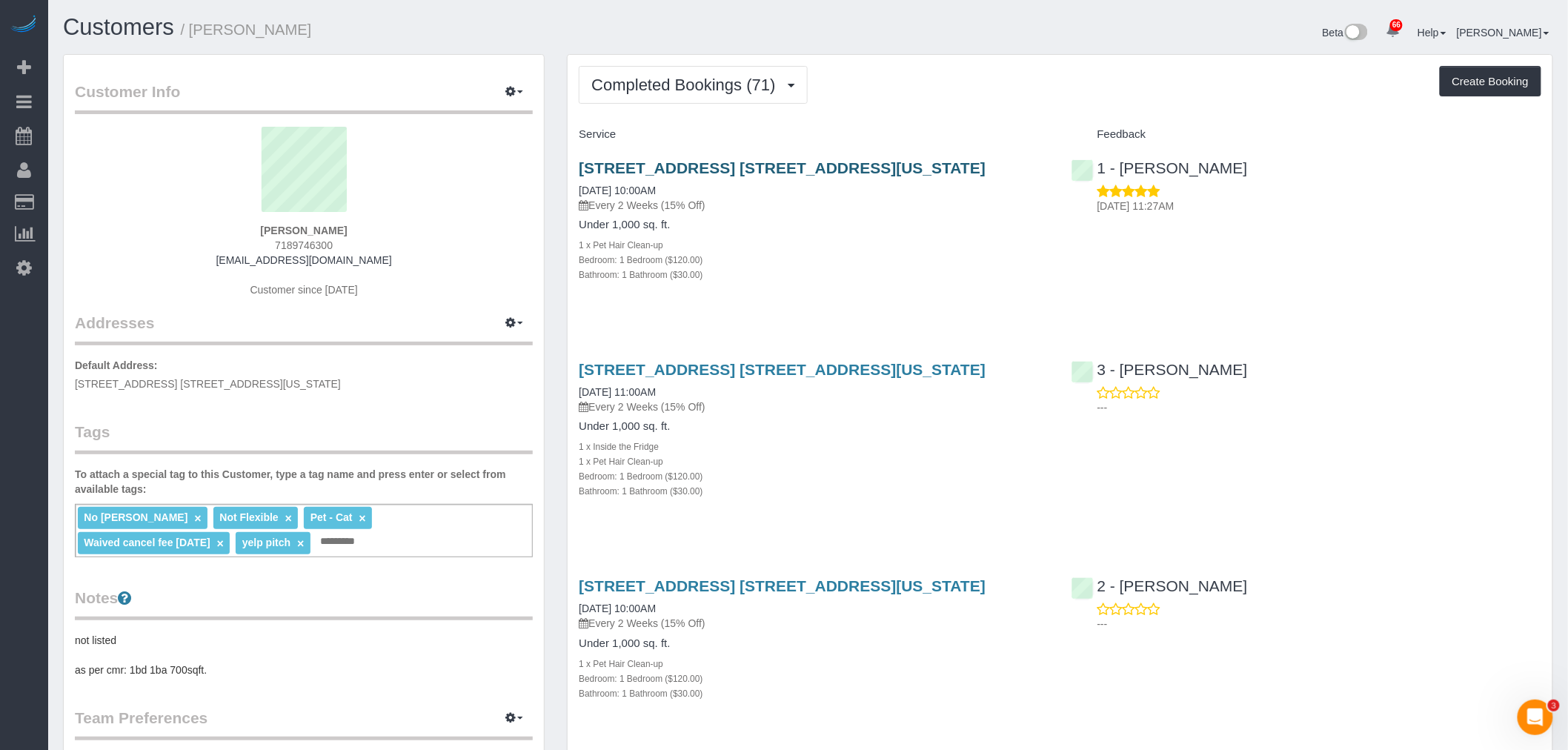 drag, startPoint x: 980, startPoint y: 169, endPoint x: 581, endPoint y: 173, distance: 399.02005 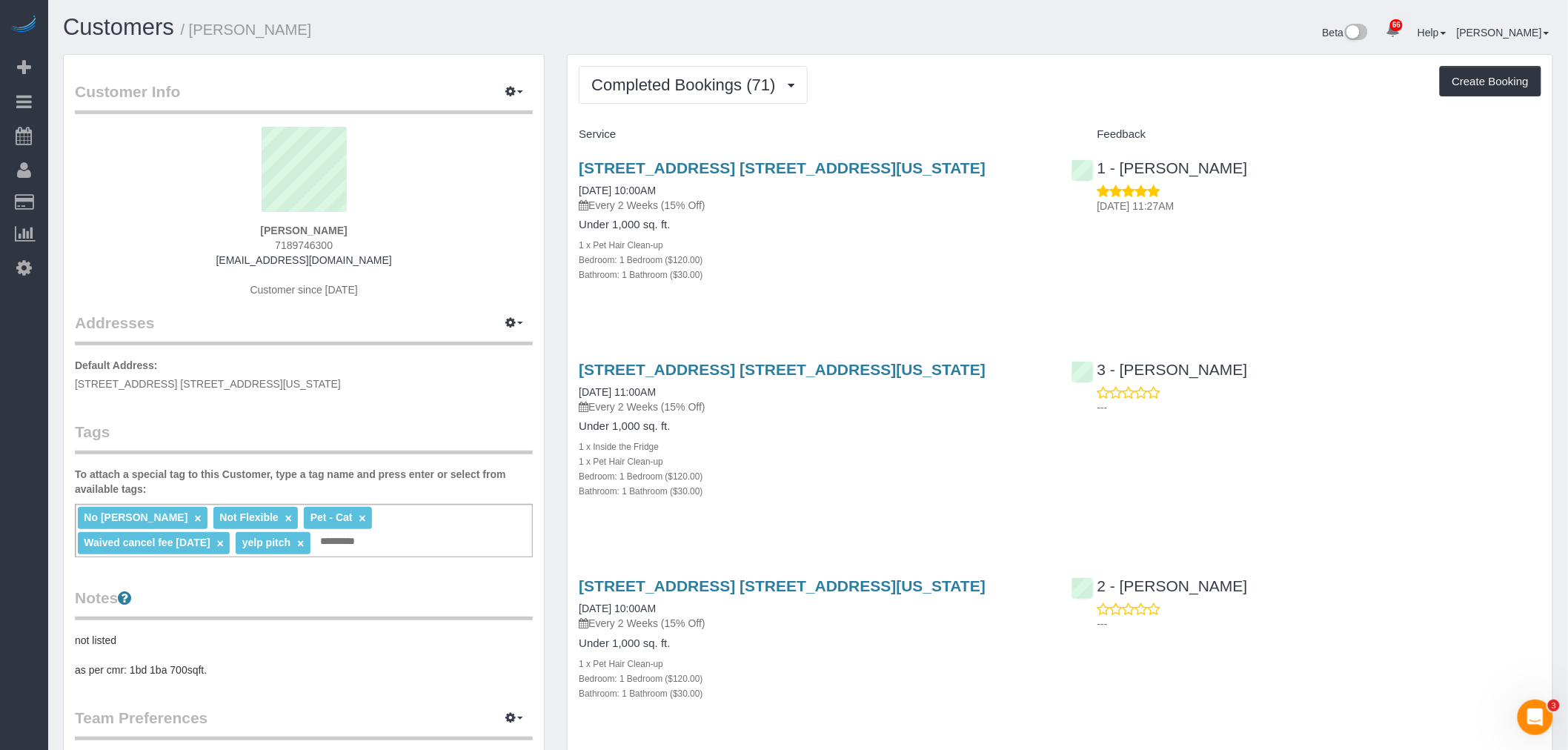 copy on "[STREET_ADDRESS] [STREET_ADDRESS][US_STATE]" 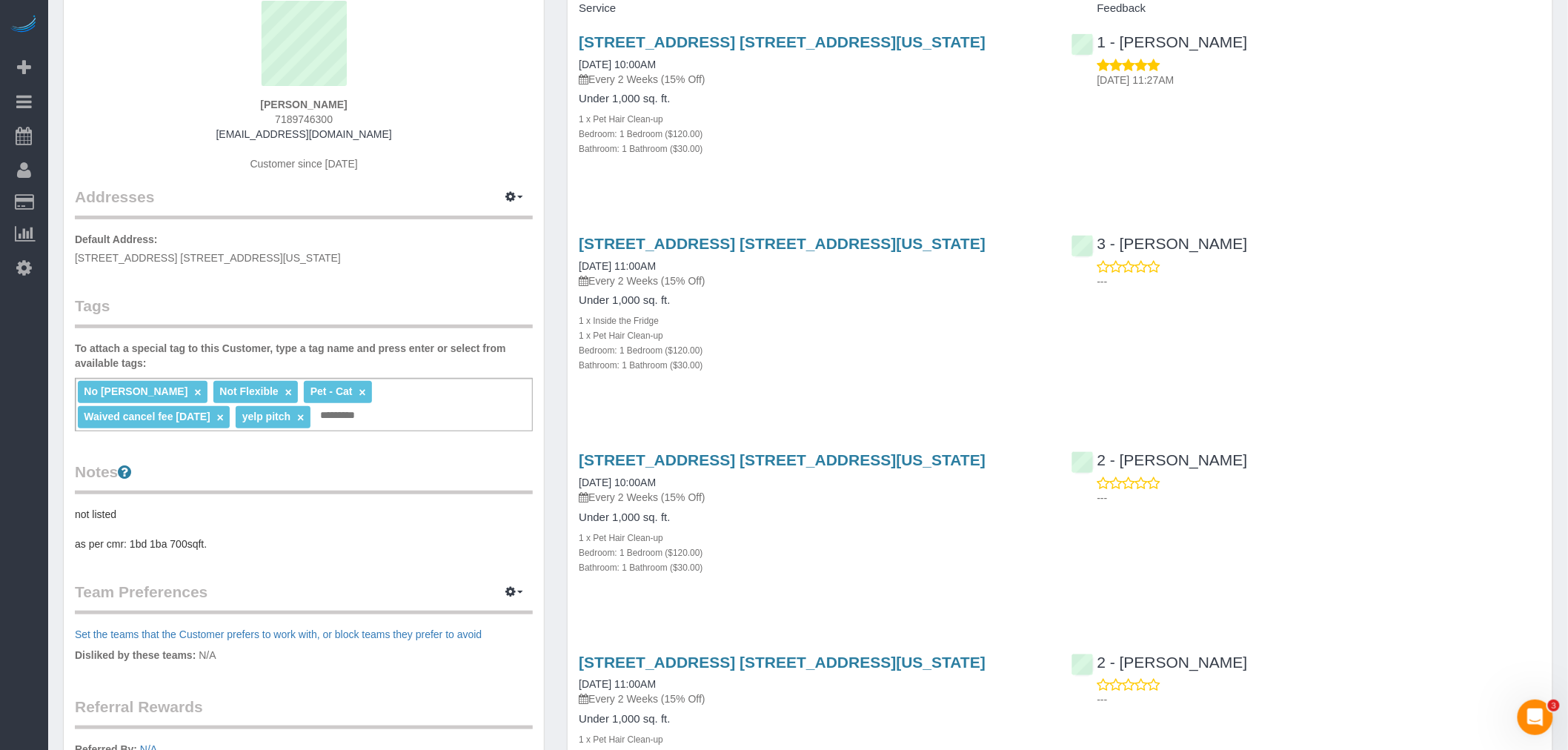 scroll, scrollTop: 0, scrollLeft: 0, axis: both 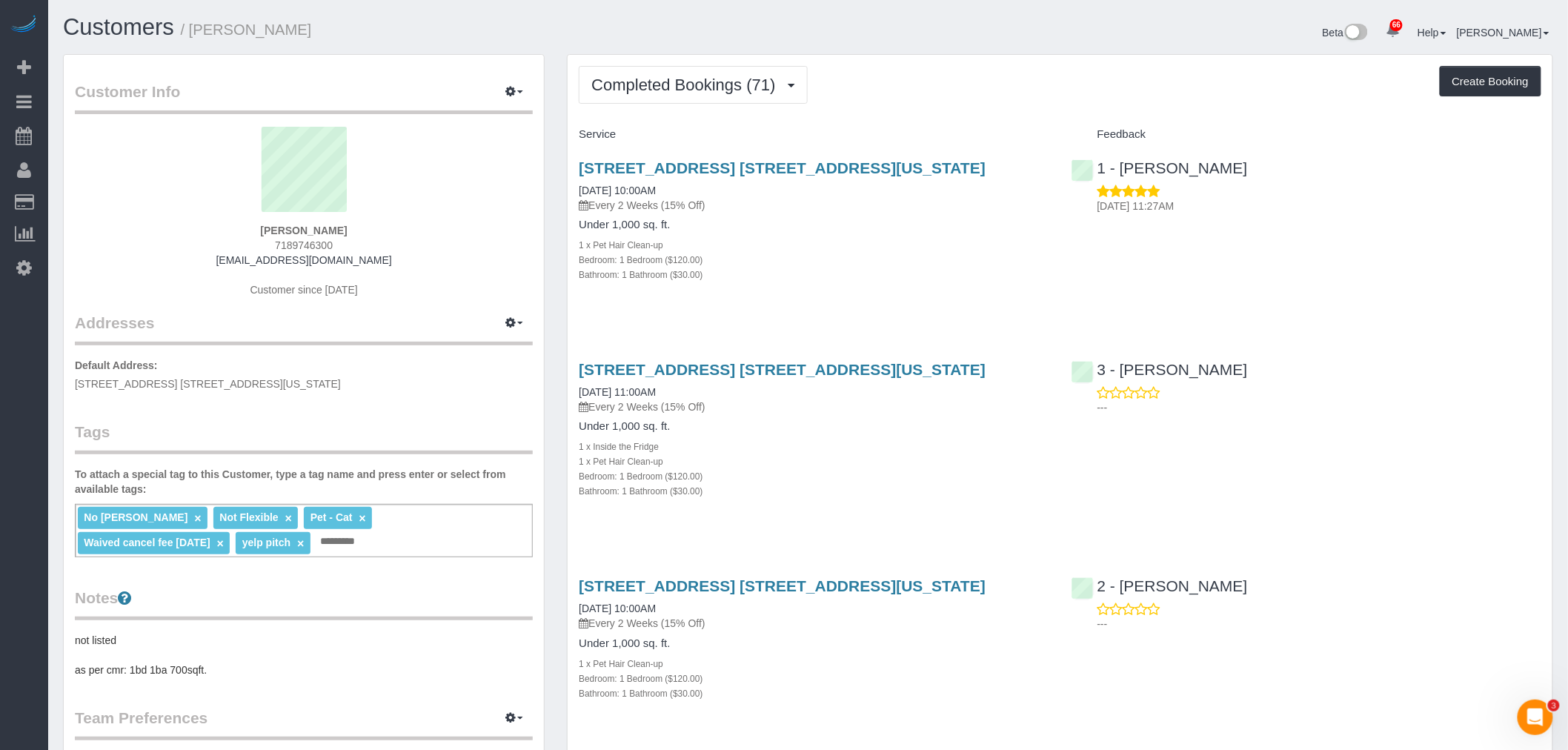 copy on "[STREET_ADDRESS] [STREET_ADDRESS][US_STATE]" 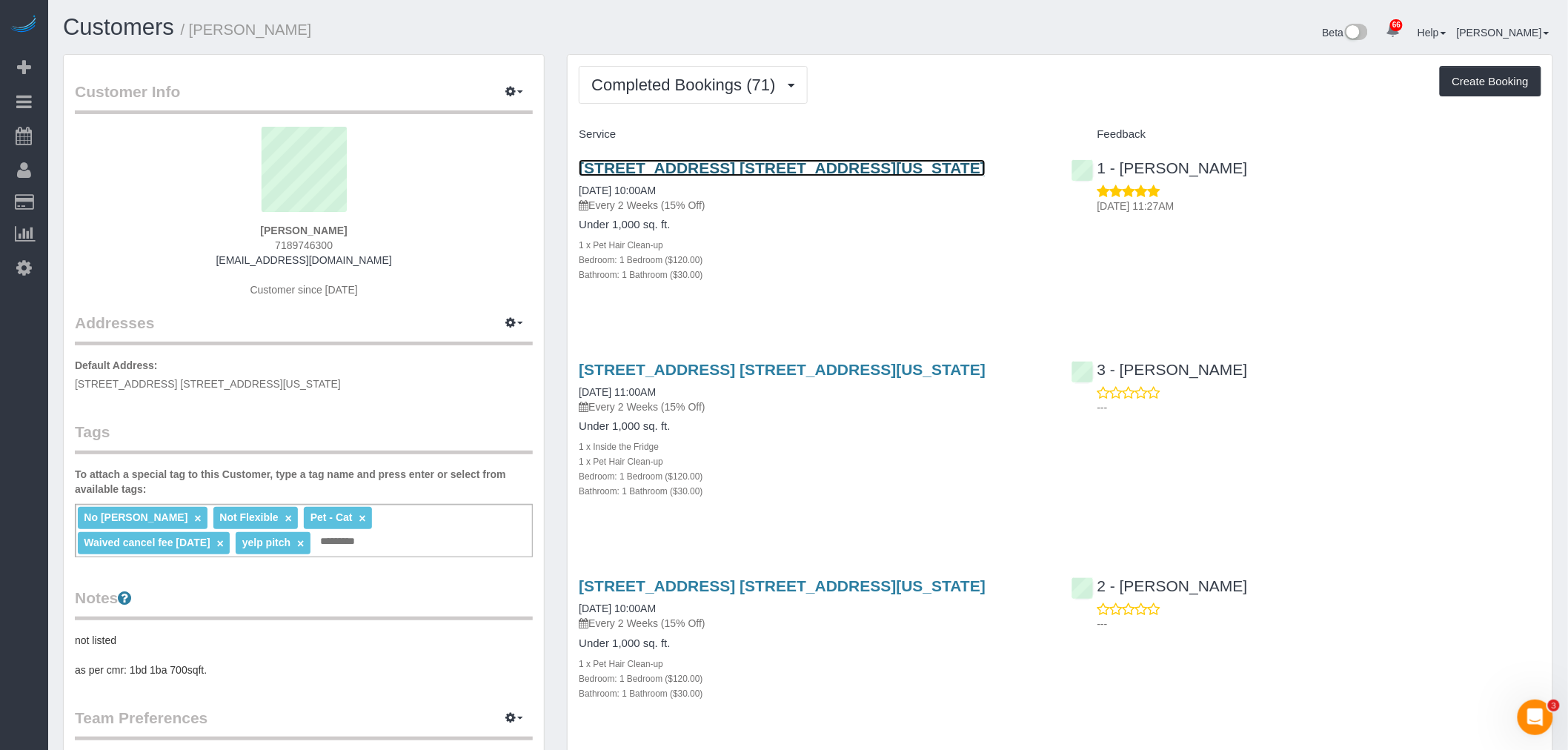 click on "515 East 14th Street, Apt. 5c, New York, NY 10009" at bounding box center (782, 167) 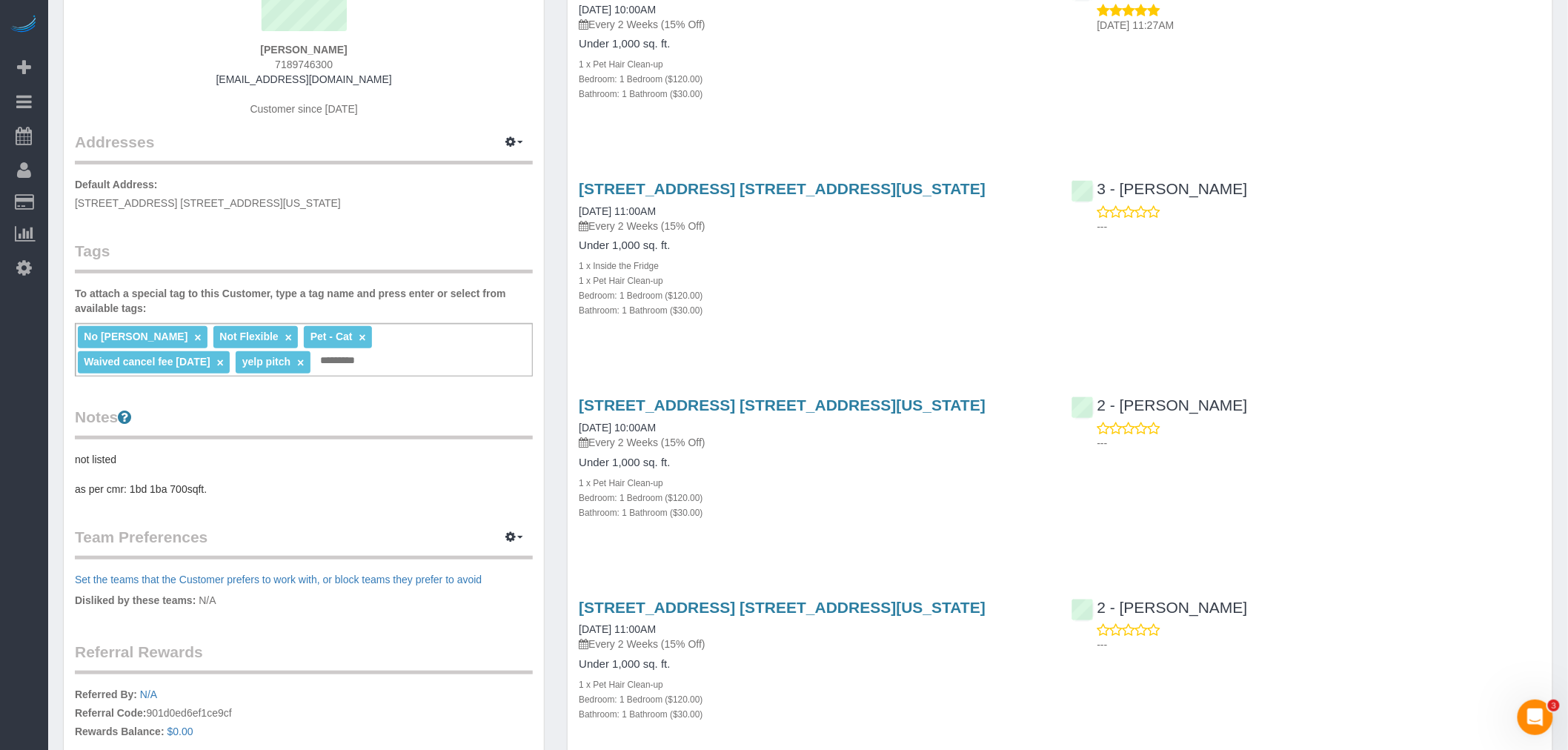 scroll, scrollTop: 0, scrollLeft: 0, axis: both 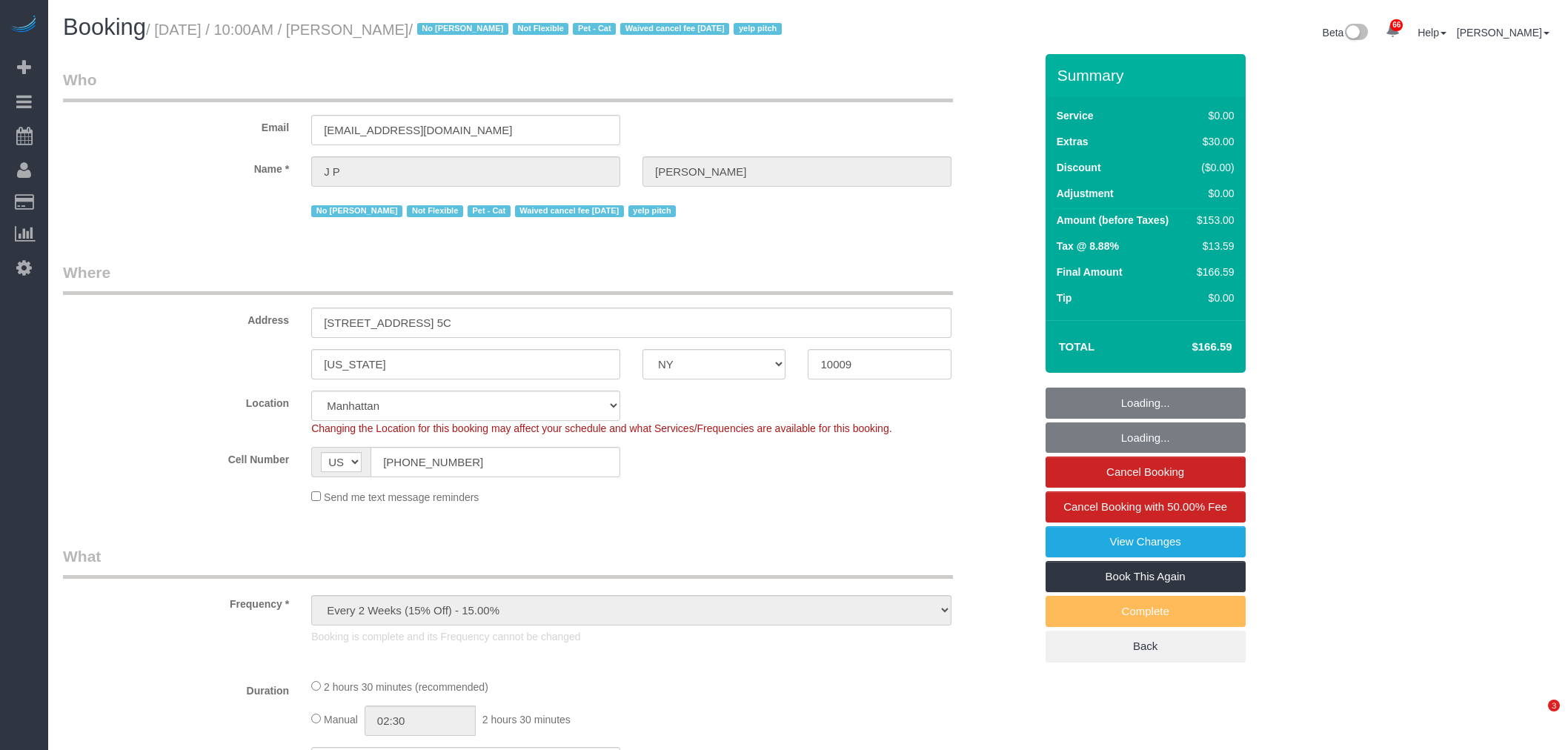 select on "NY" 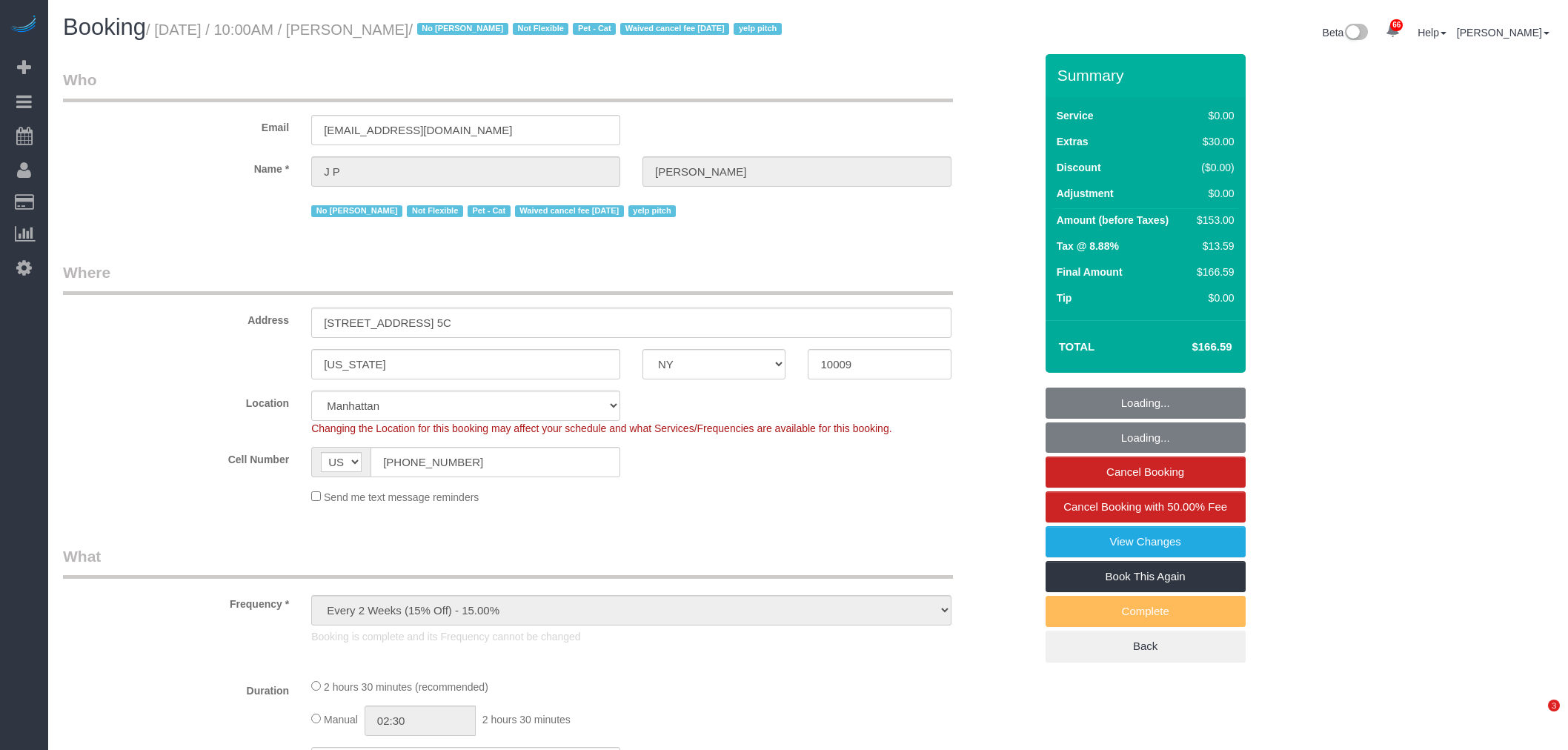 scroll, scrollTop: 0, scrollLeft: 0, axis: both 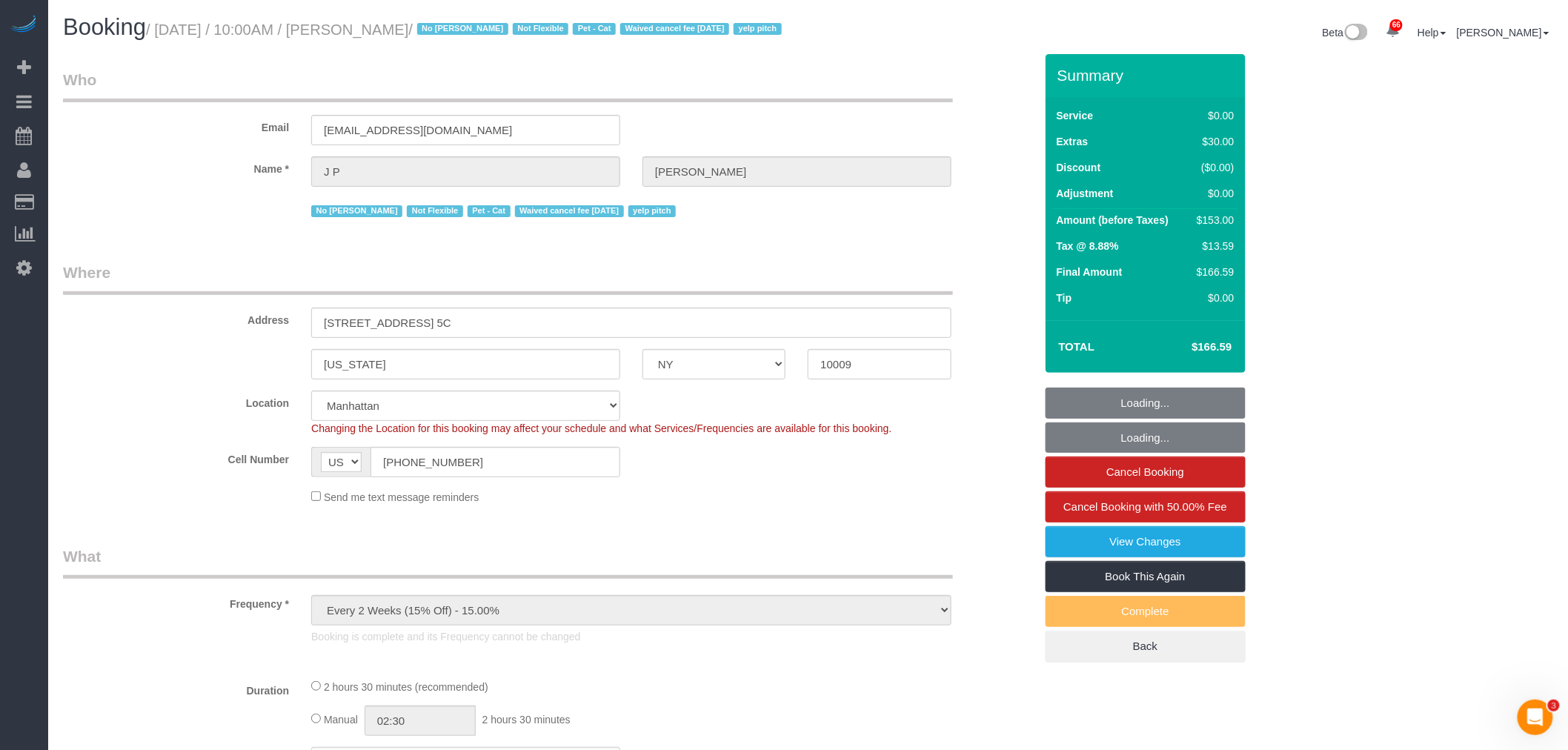 select on "spot1" 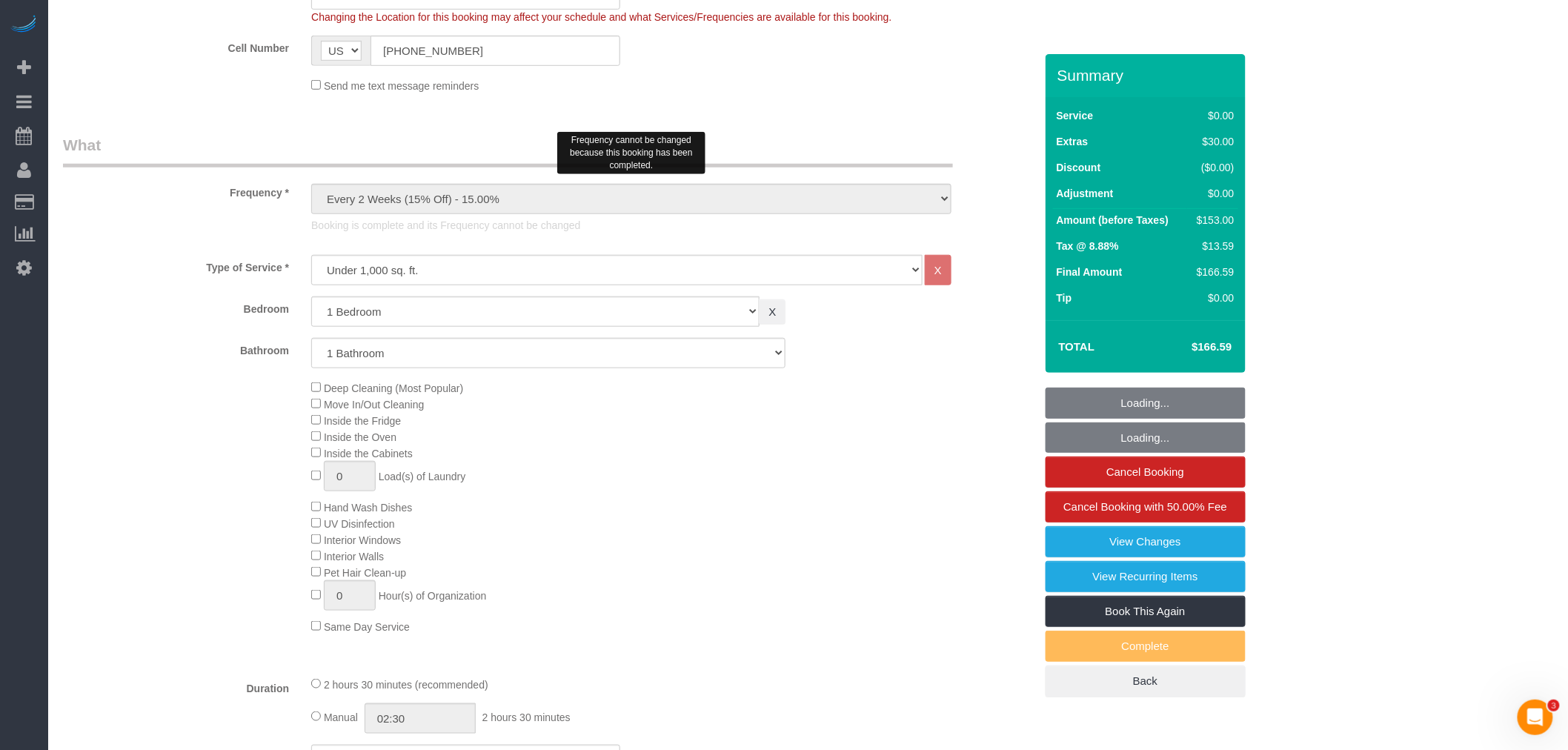 select on "1" 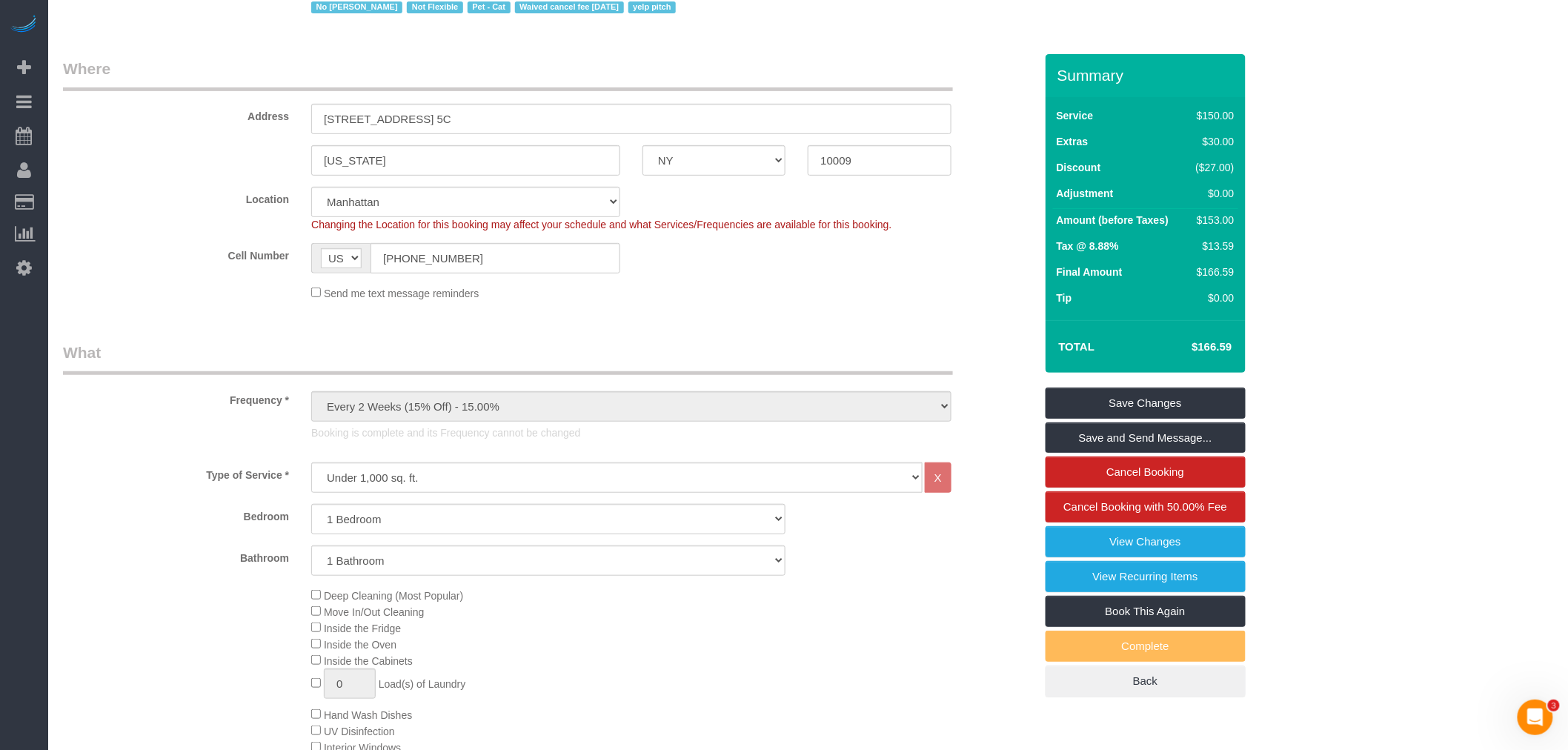 scroll, scrollTop: 0, scrollLeft: 0, axis: both 